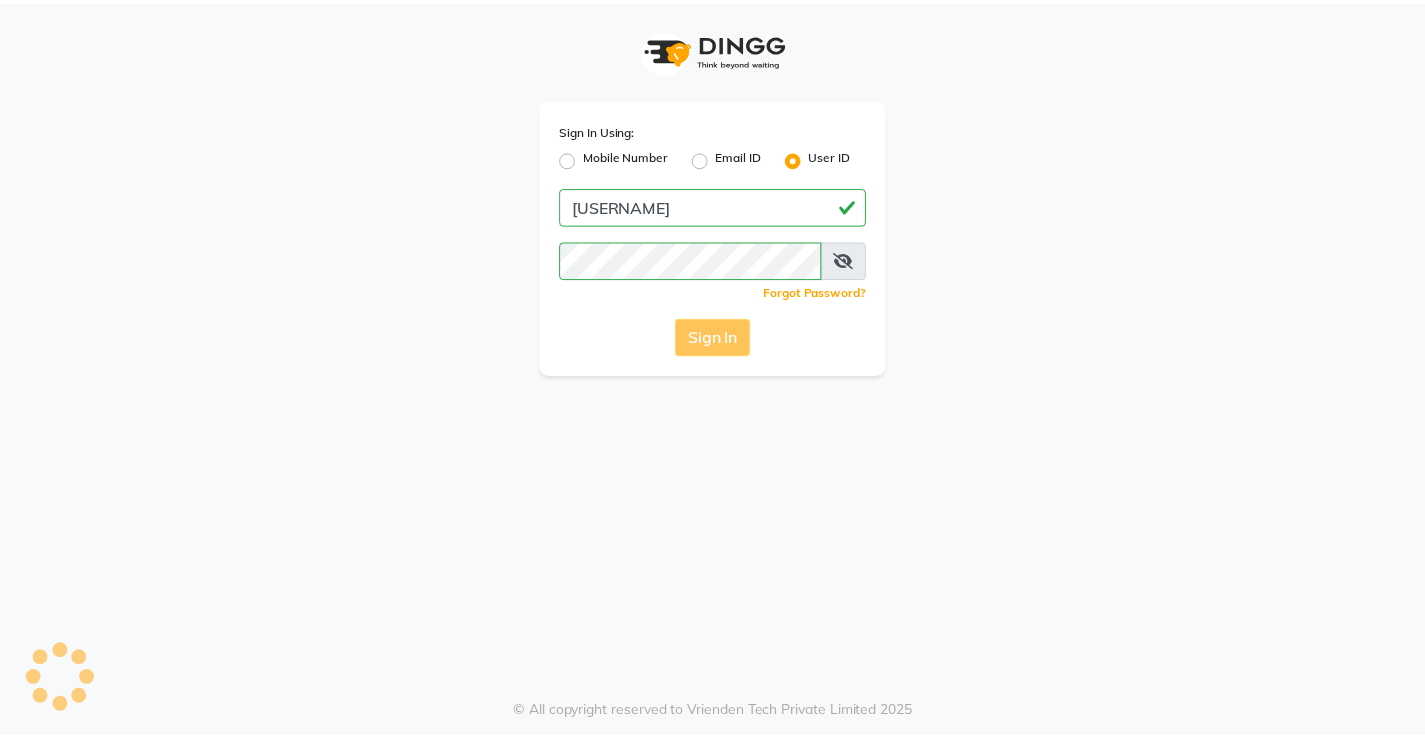 scroll, scrollTop: 0, scrollLeft: 0, axis: both 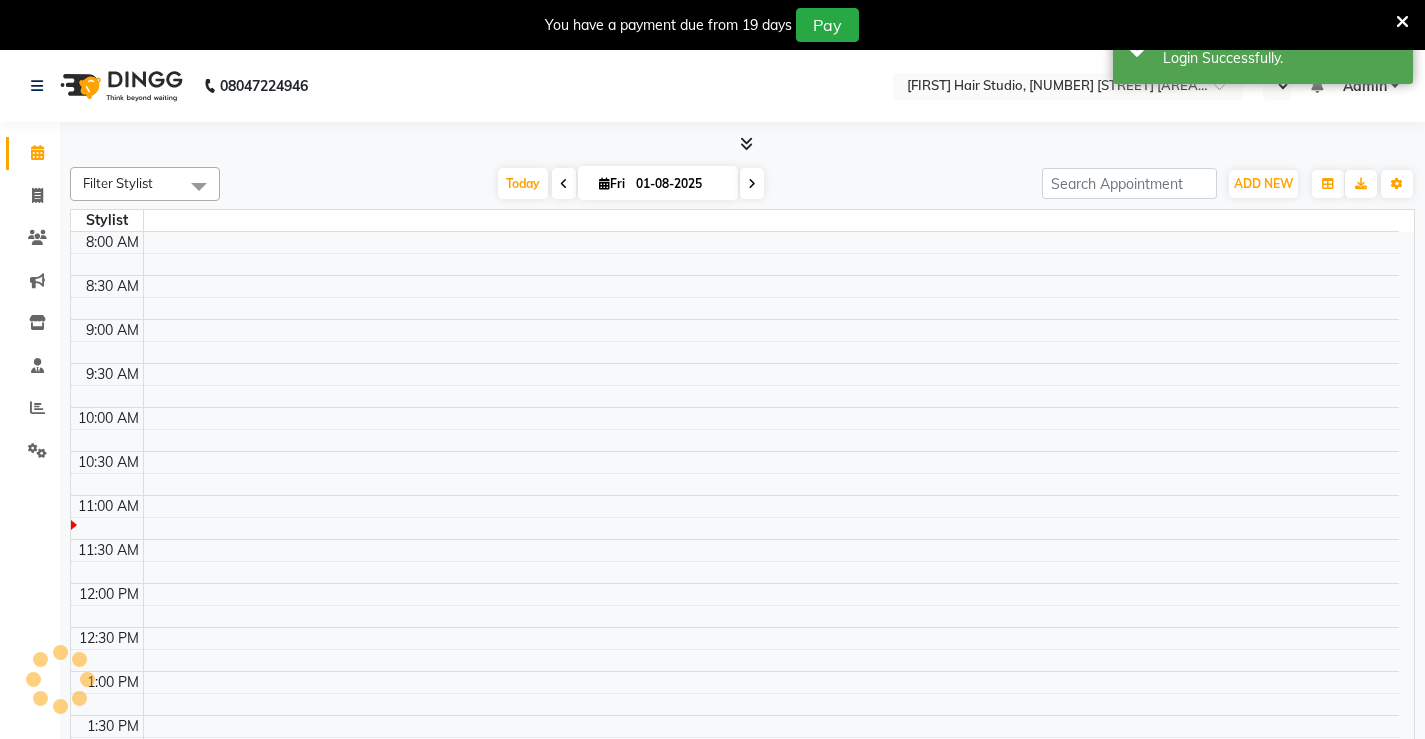 select on "en" 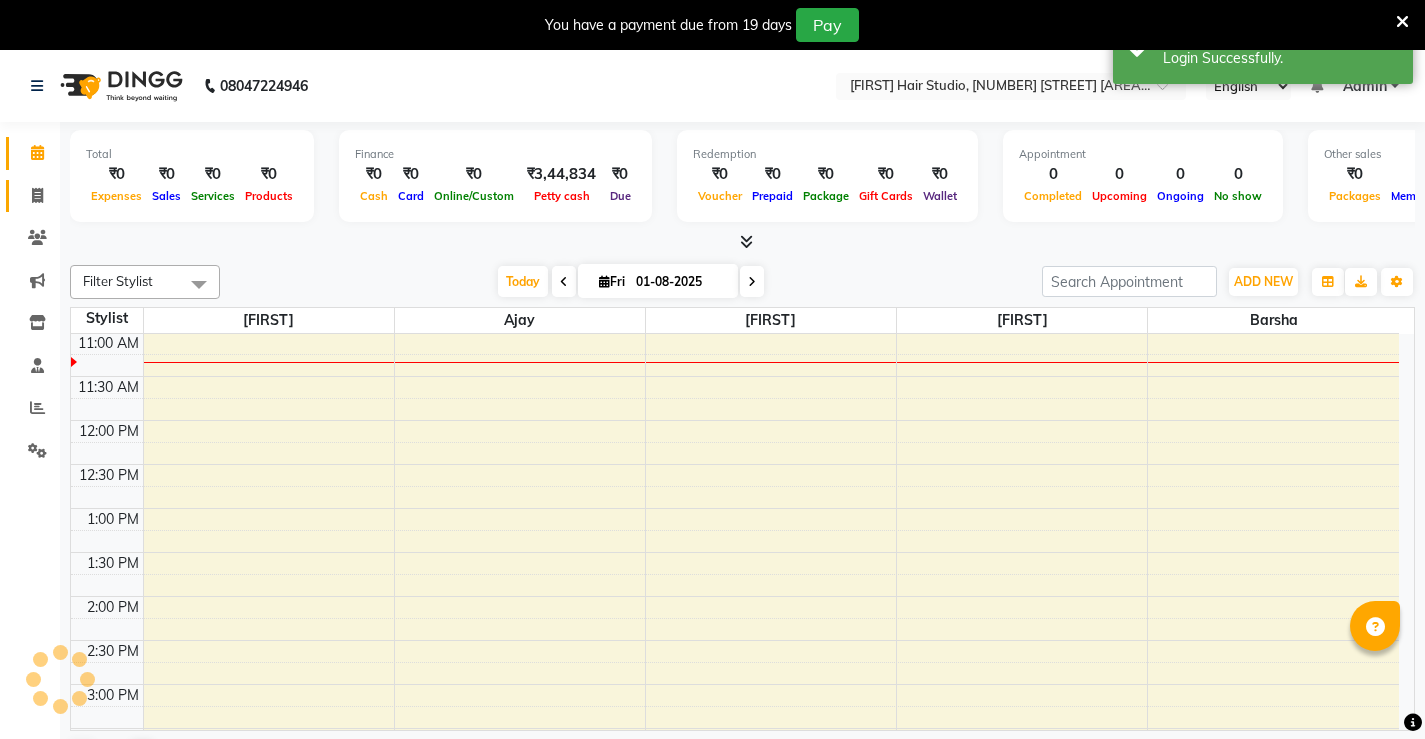 scroll, scrollTop: 0, scrollLeft: 0, axis: both 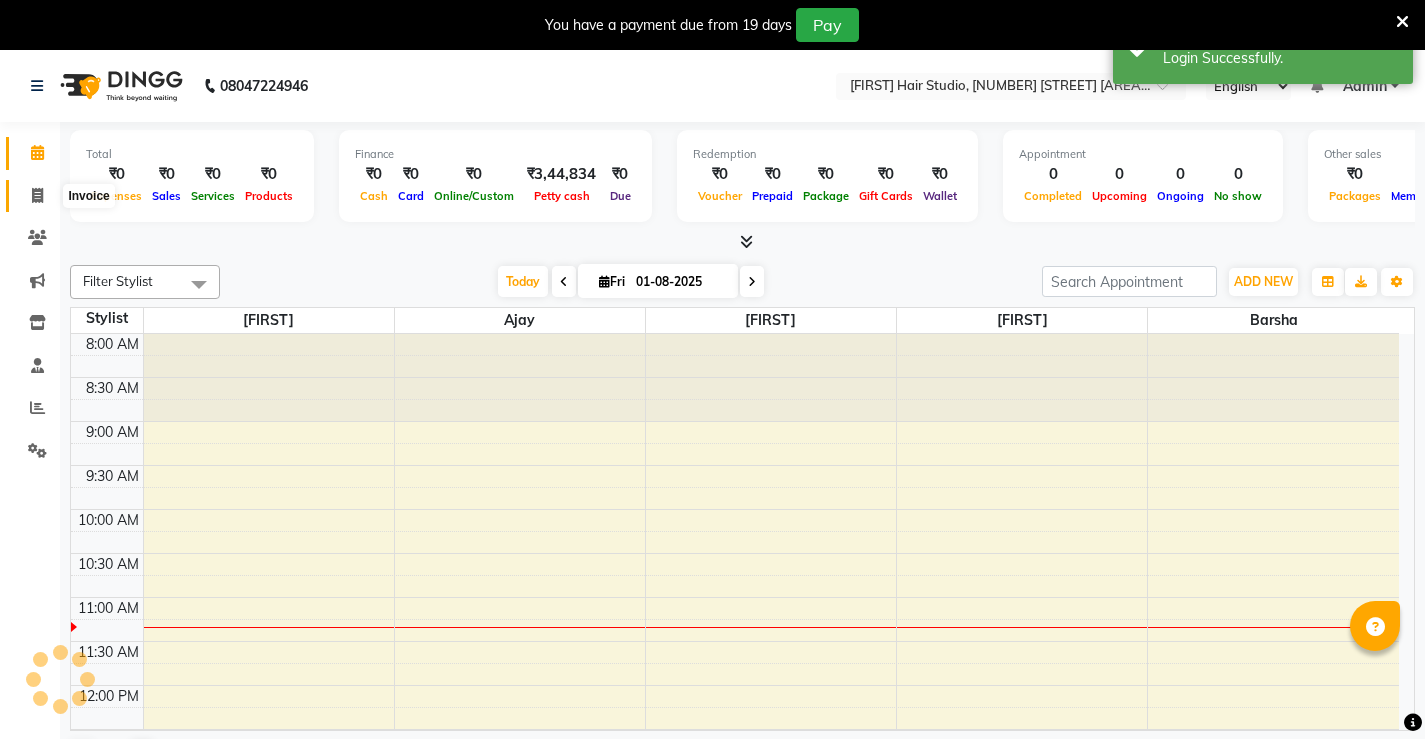 click 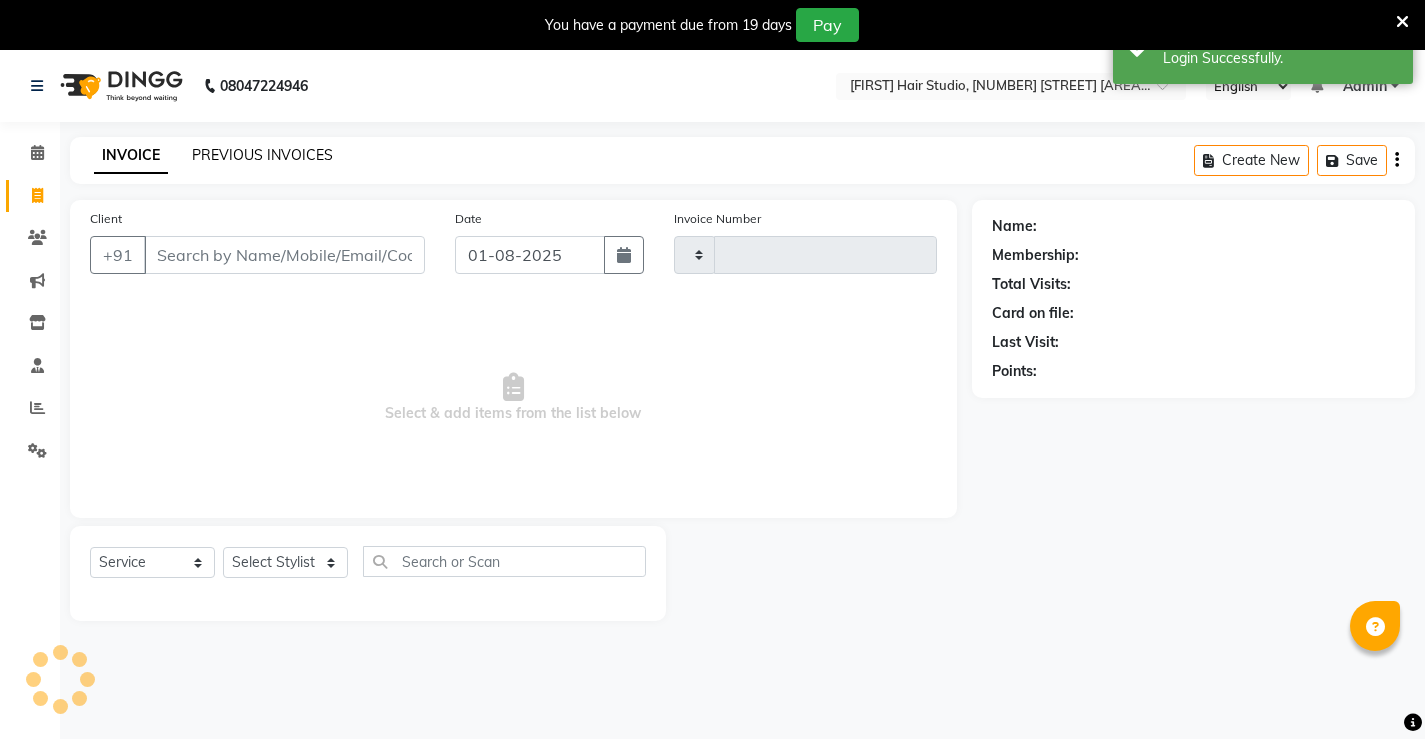 type on "1017" 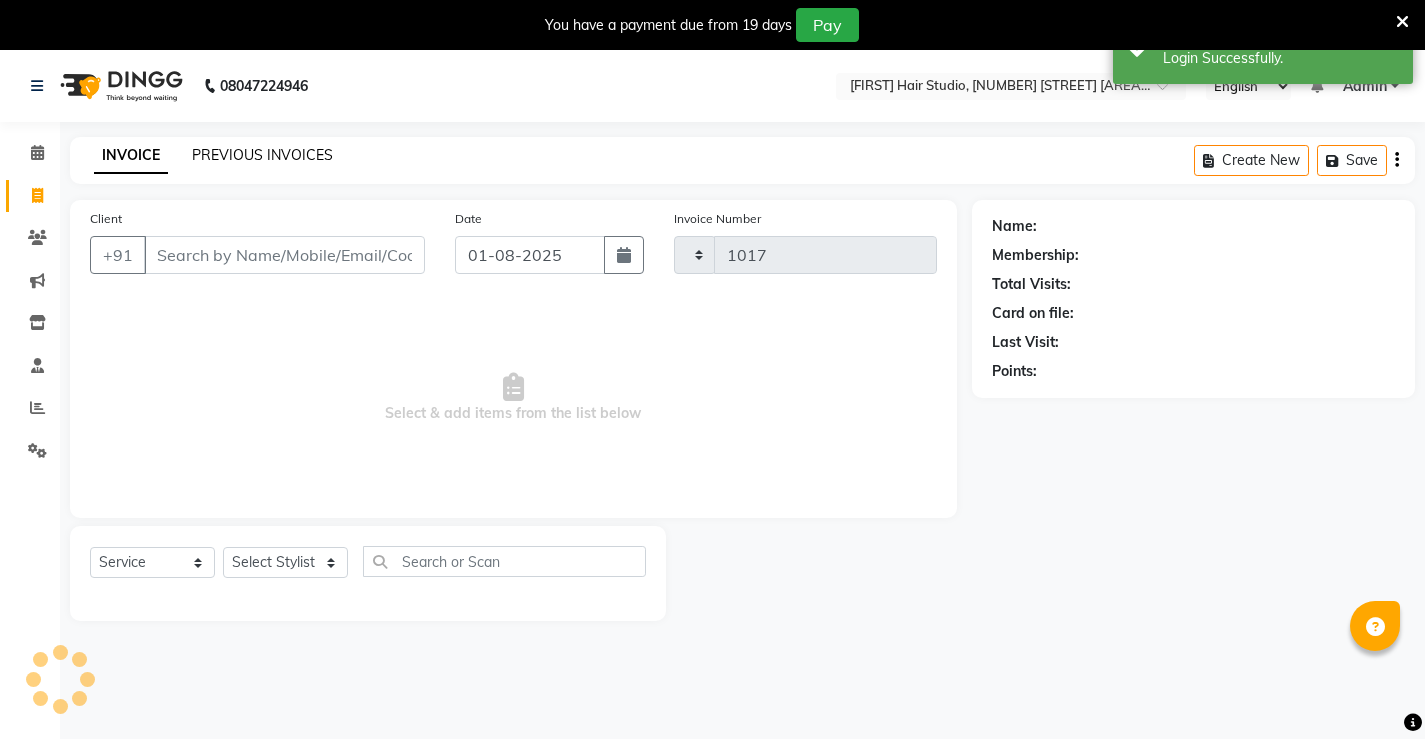 select on "7705" 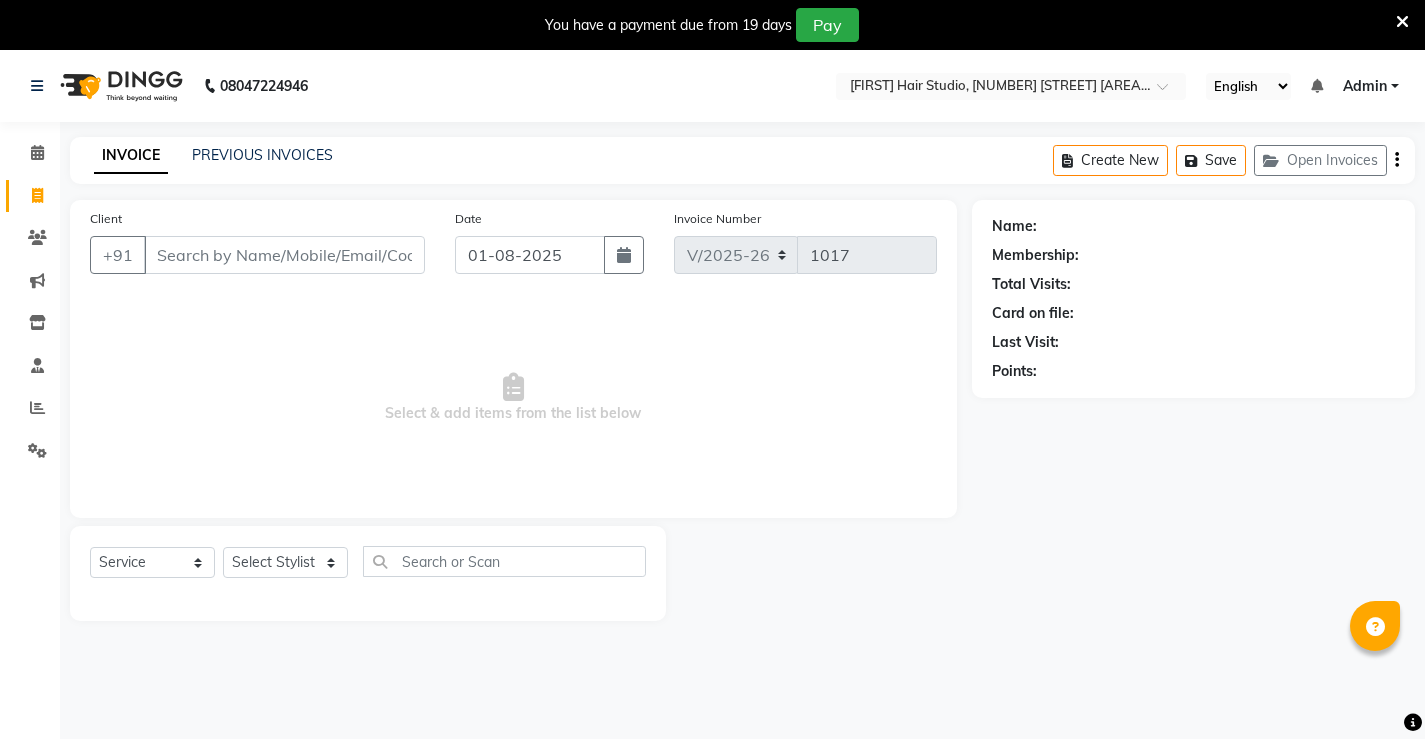 click on "Client" at bounding box center (284, 255) 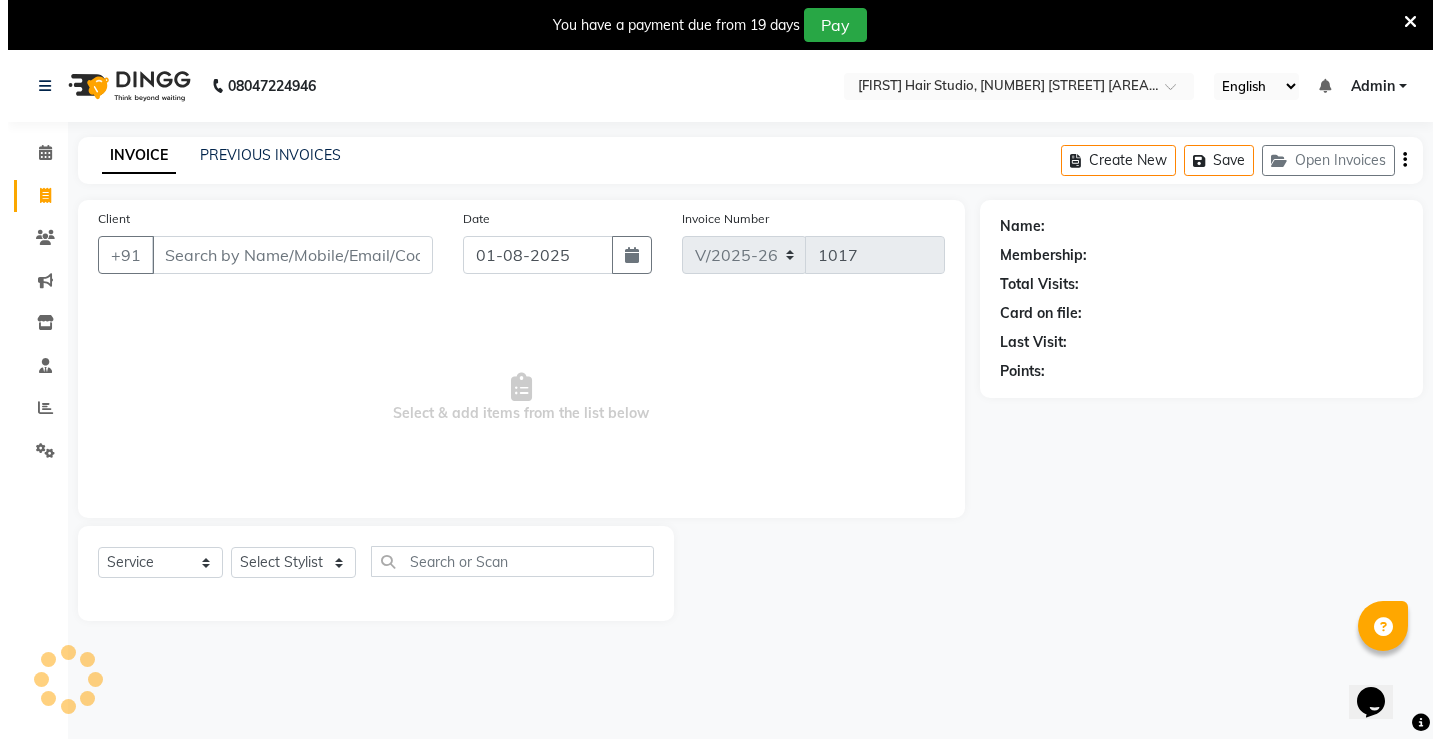 scroll, scrollTop: 0, scrollLeft: 0, axis: both 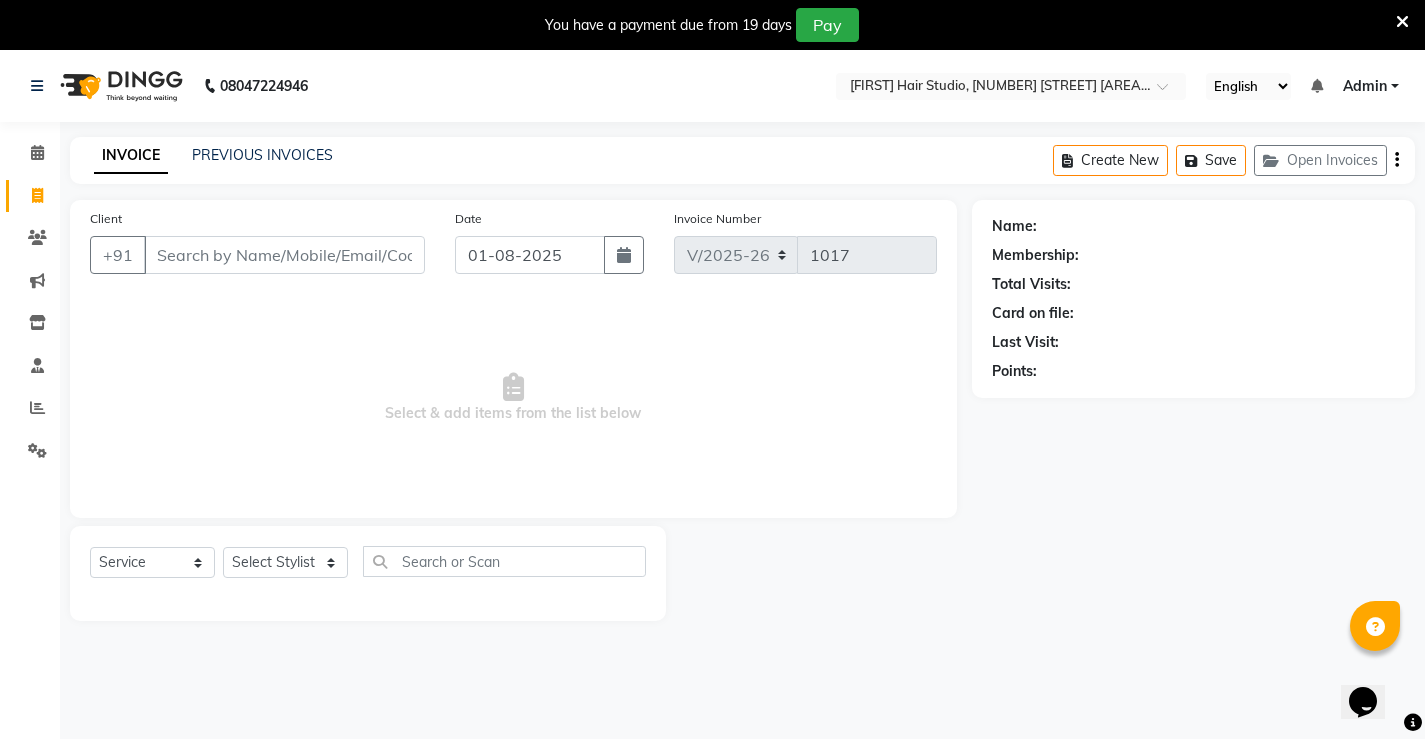 click on "Client" at bounding box center [284, 255] 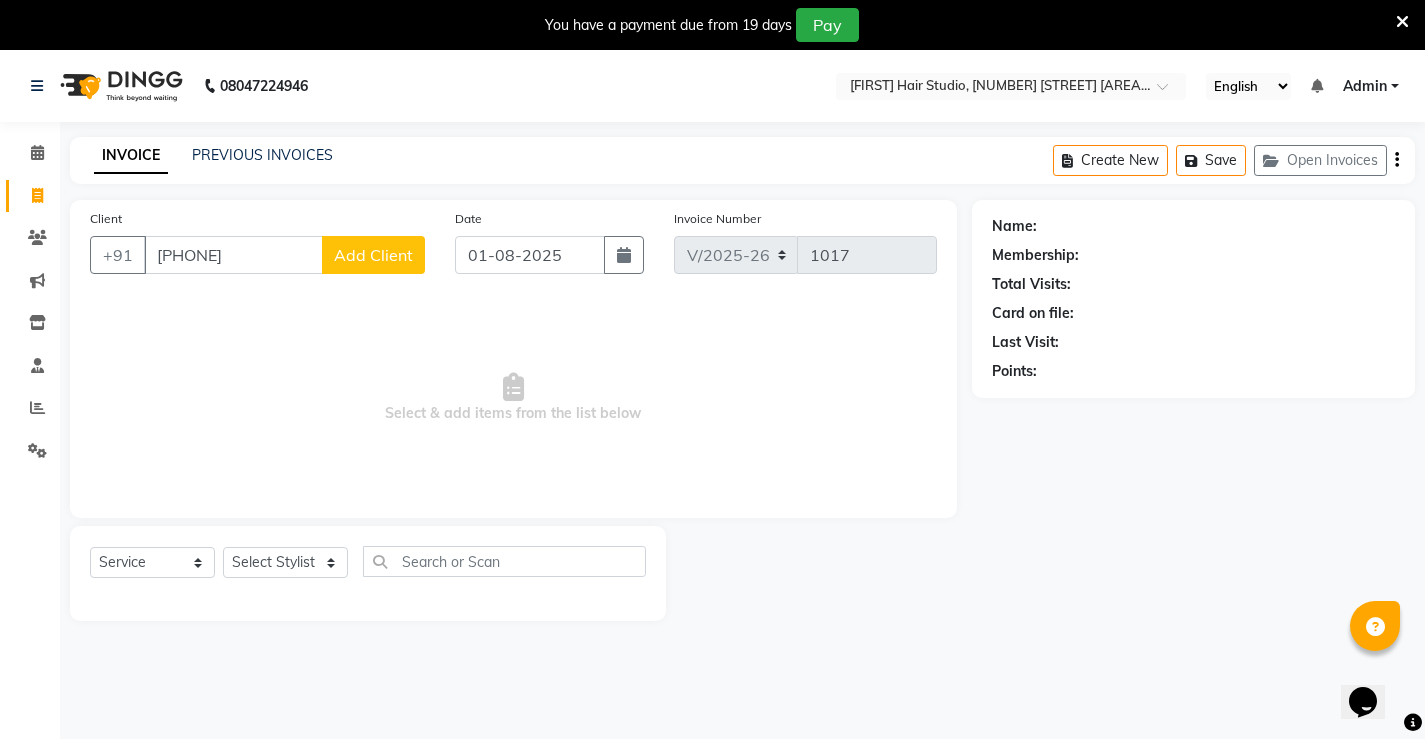 type on "[PHONE]" 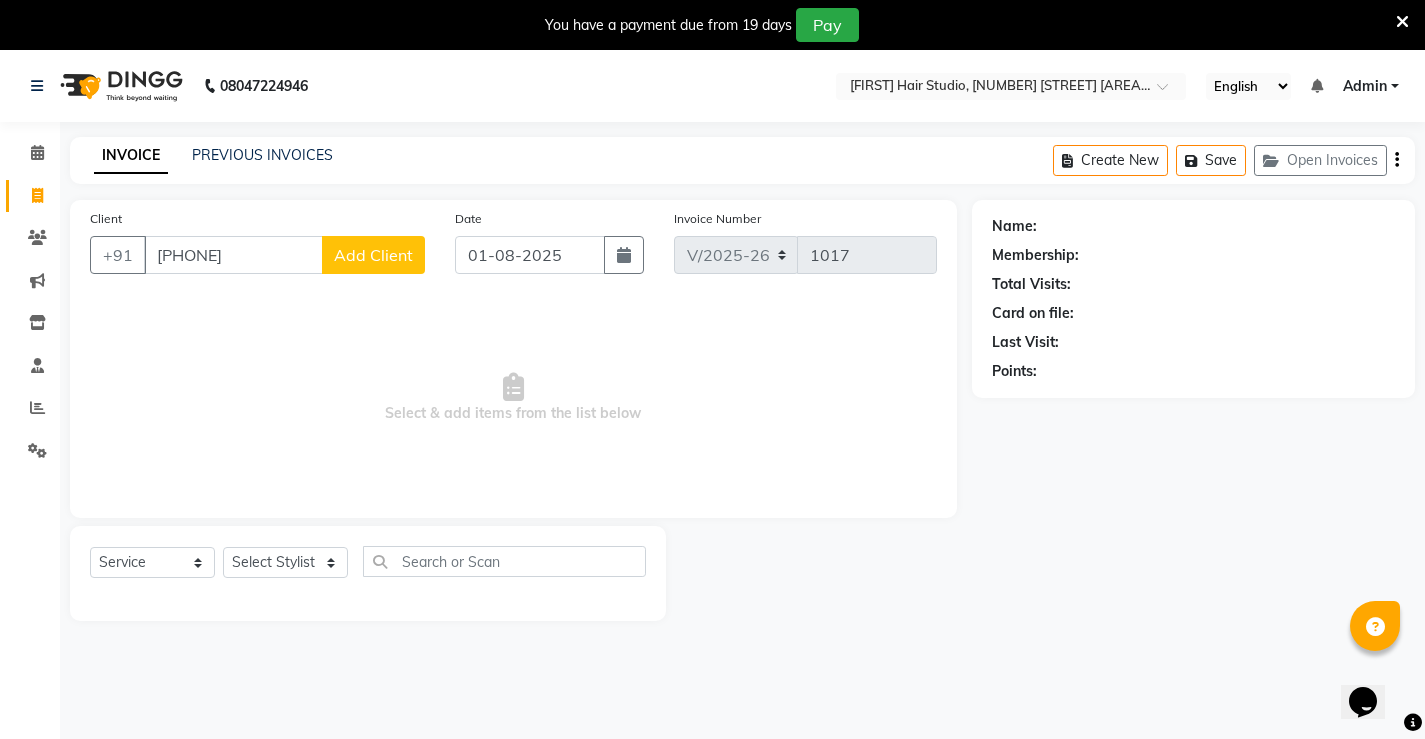 click on "Add Client" 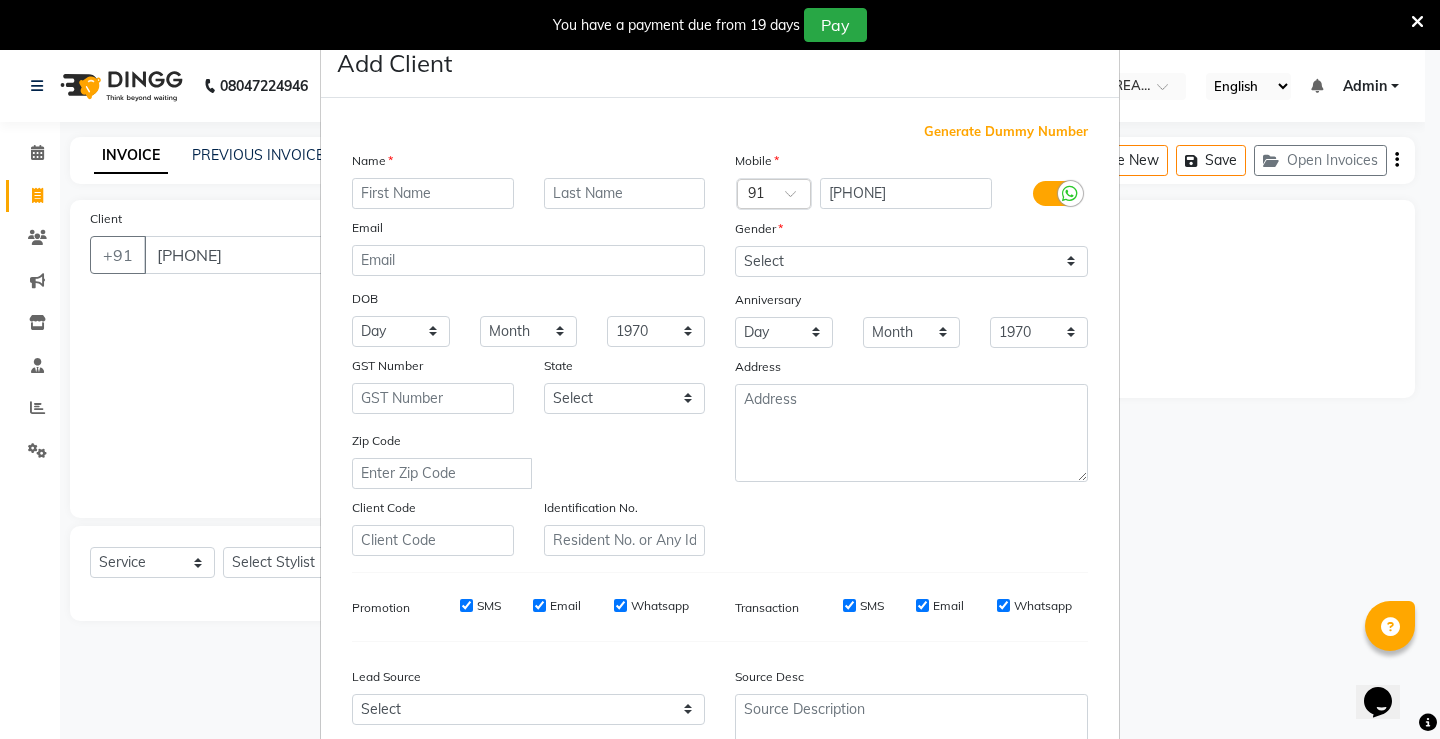 click at bounding box center (433, 193) 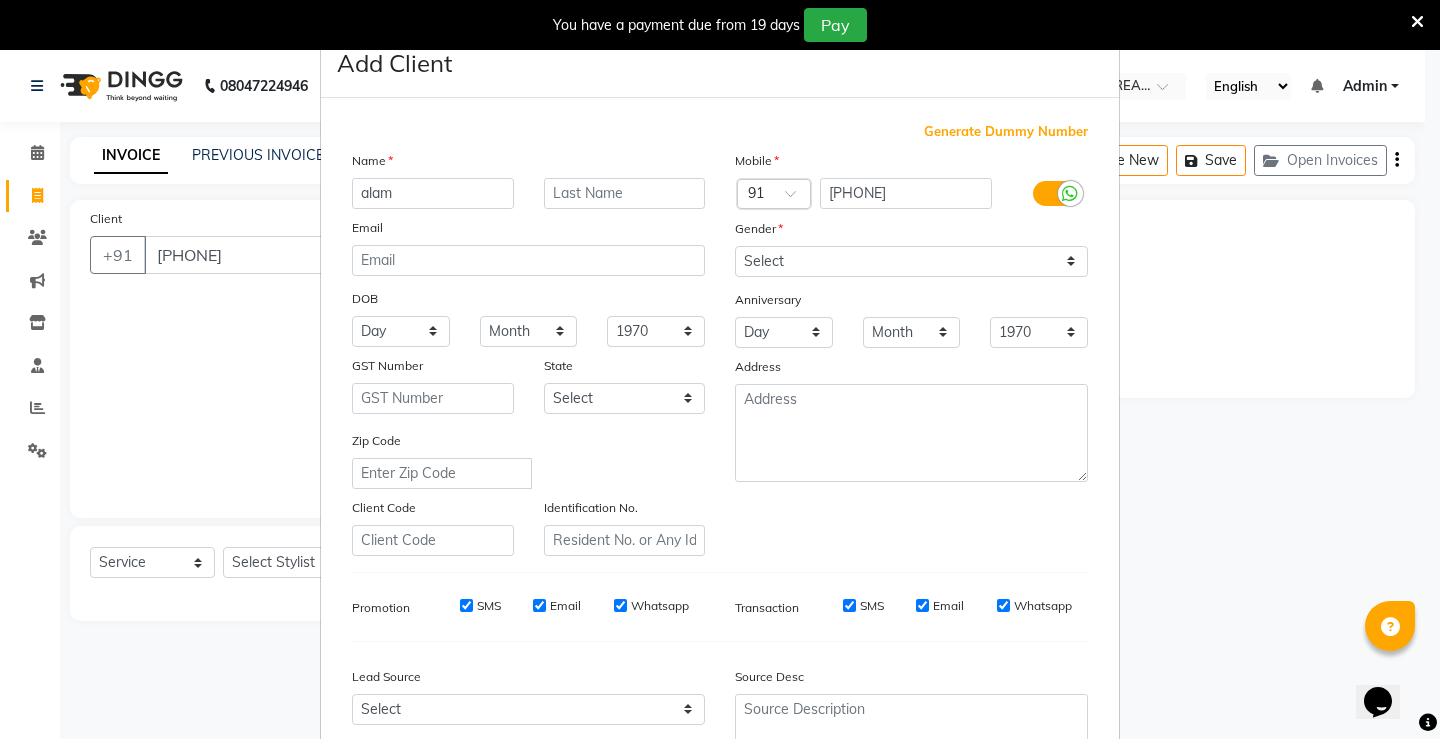 type on "alam" 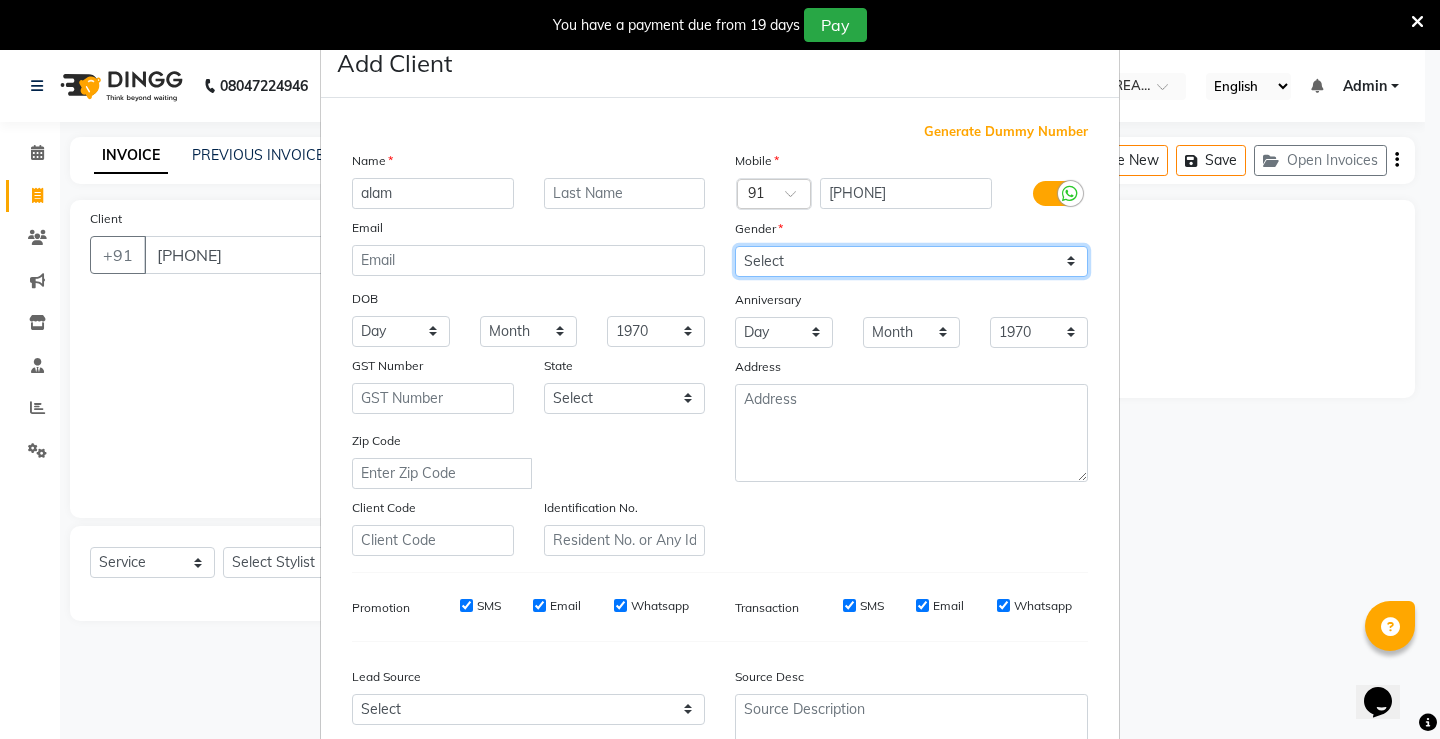click on "Select Male Female Other Prefer Not To Say" at bounding box center [911, 261] 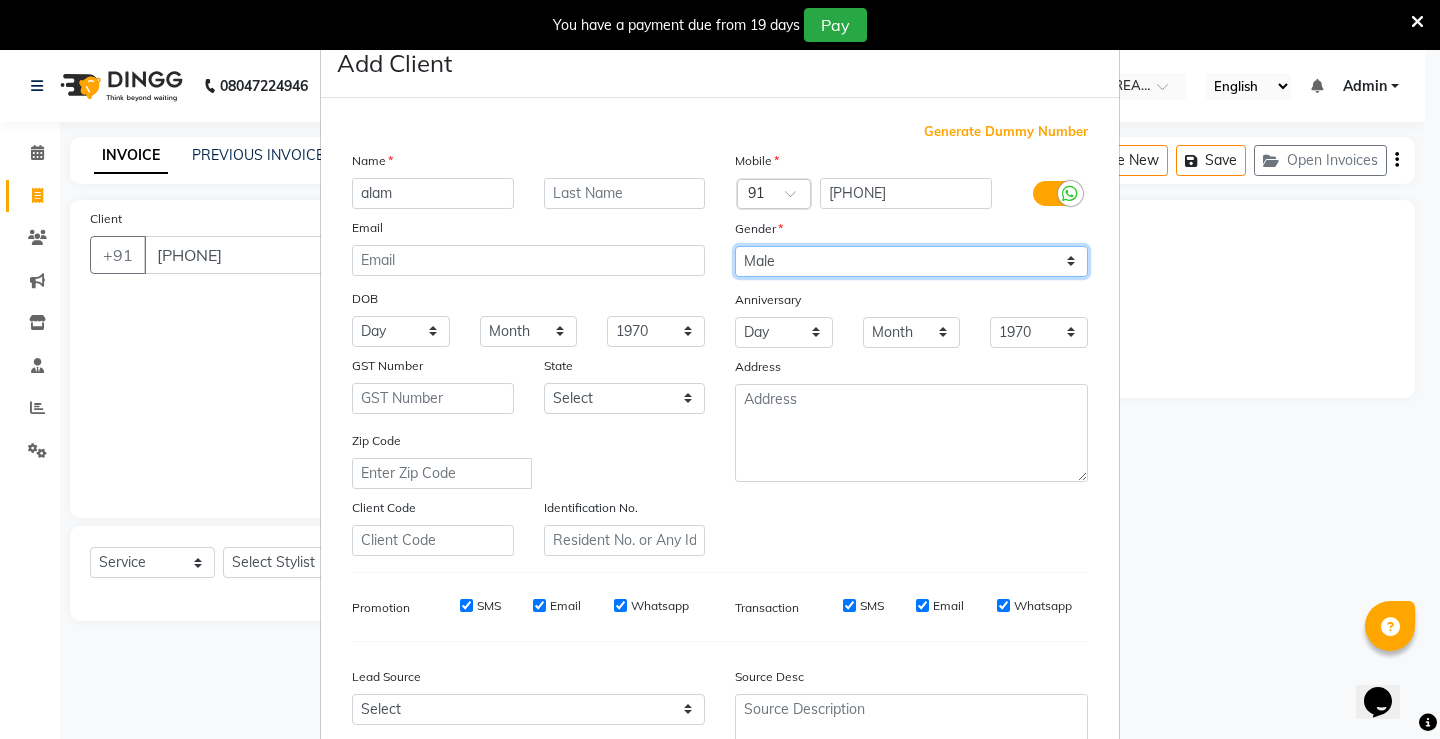 click on "Select Male Female Other Prefer Not To Say" at bounding box center (911, 261) 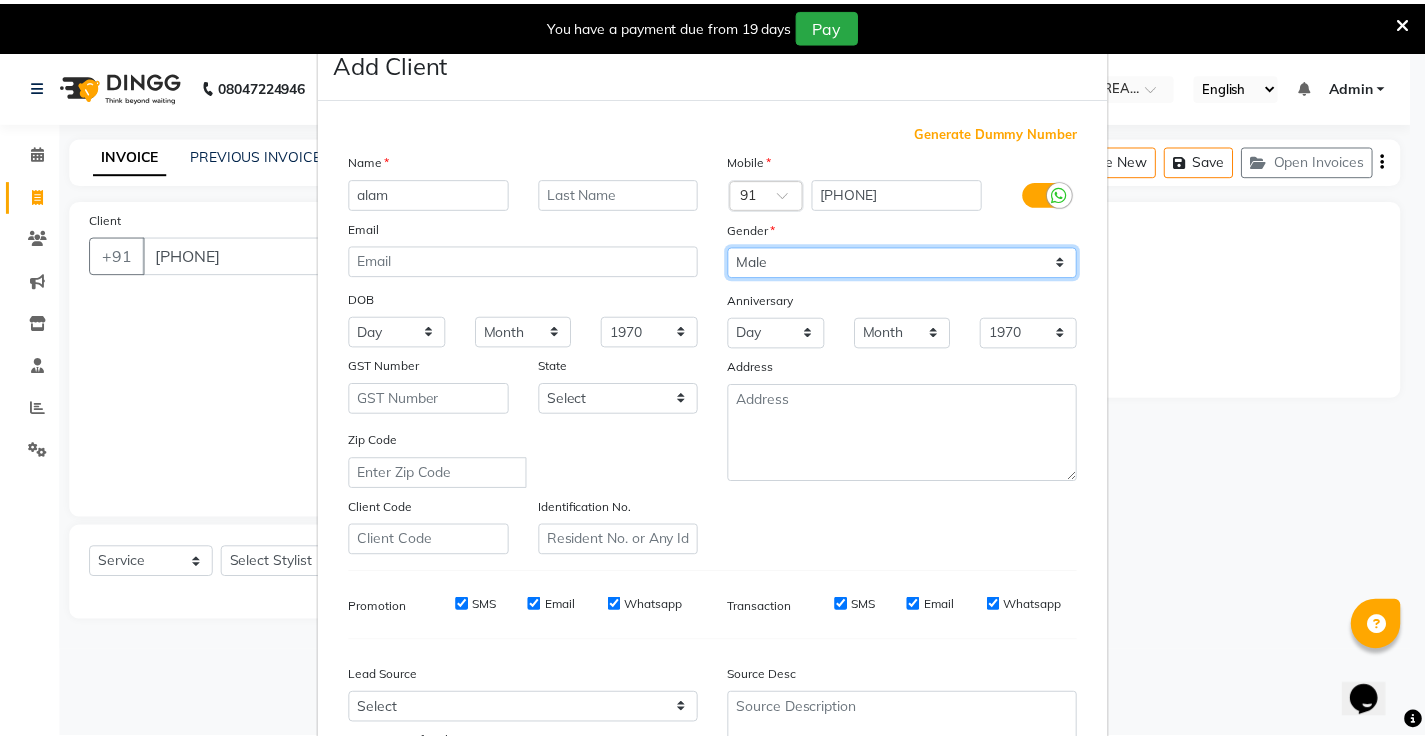 scroll, scrollTop: 184, scrollLeft: 0, axis: vertical 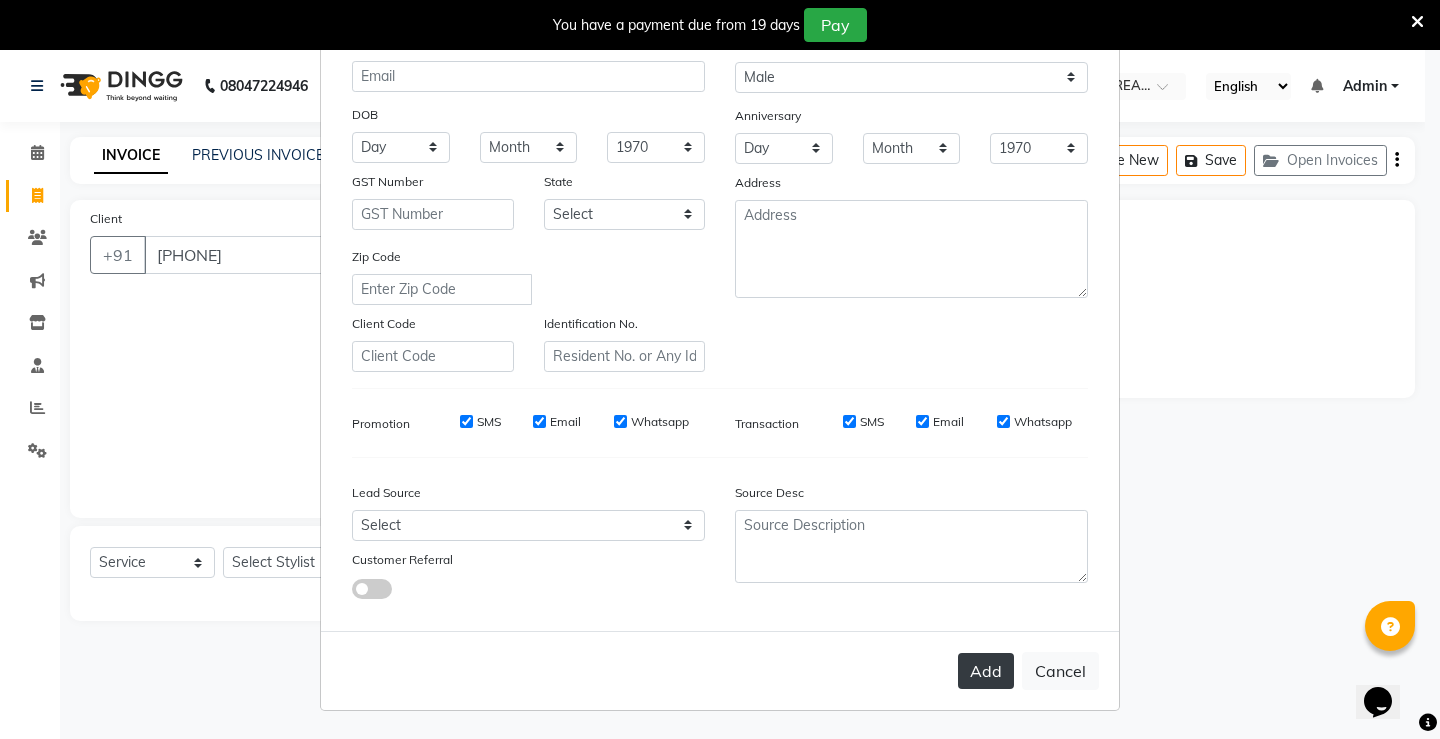 click on "Add" at bounding box center [986, 671] 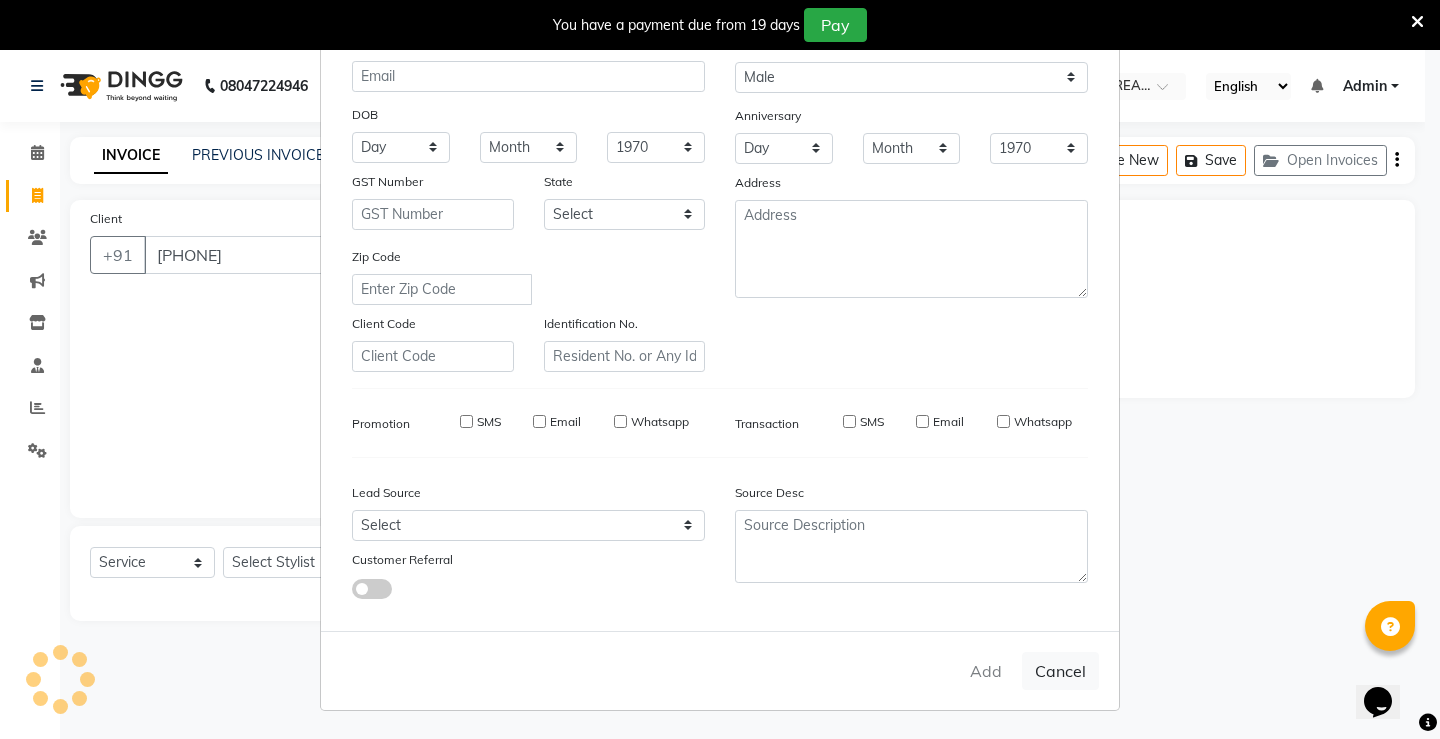 type 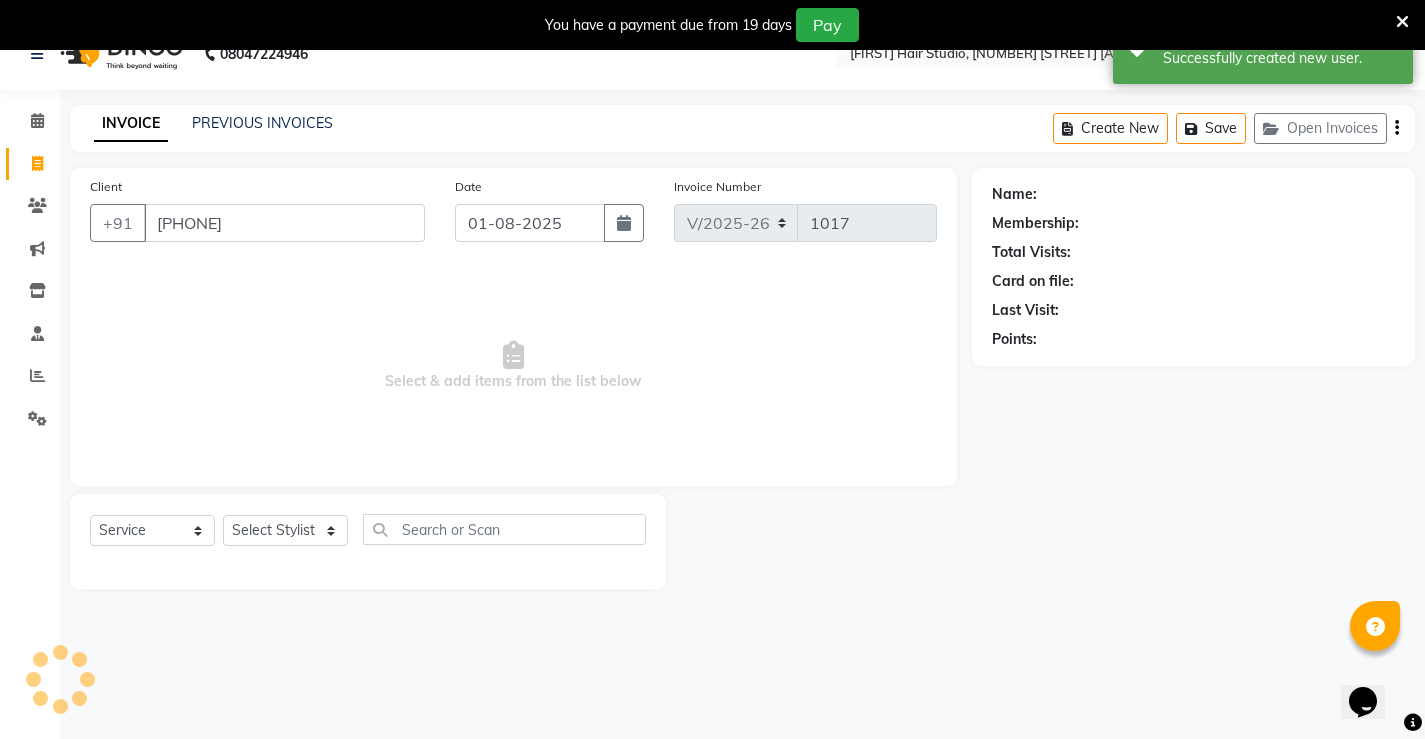 scroll, scrollTop: 50, scrollLeft: 0, axis: vertical 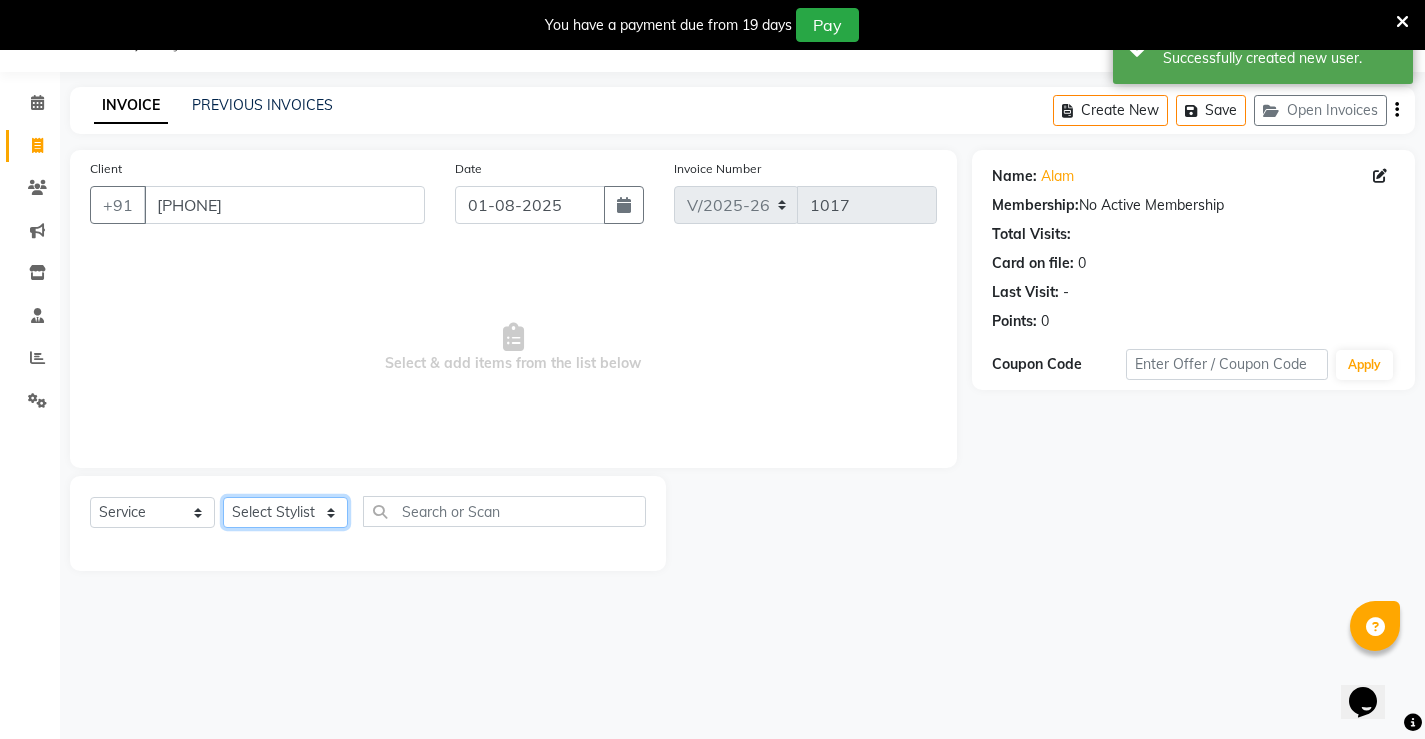 click on "Select Stylist [FIRST] [FIRST] [FIRST] [FIRST] [FIRST] [FIRST] [FIRST]" 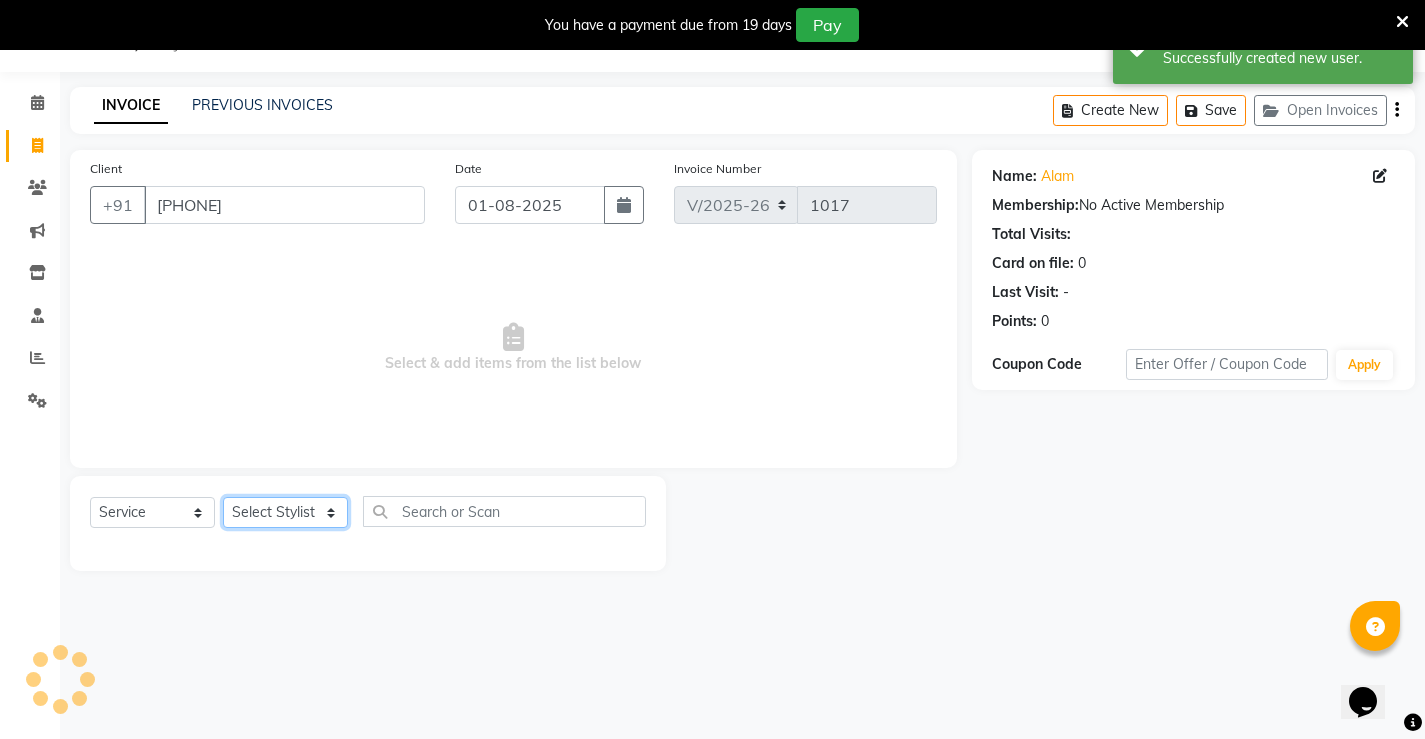 select on "68609" 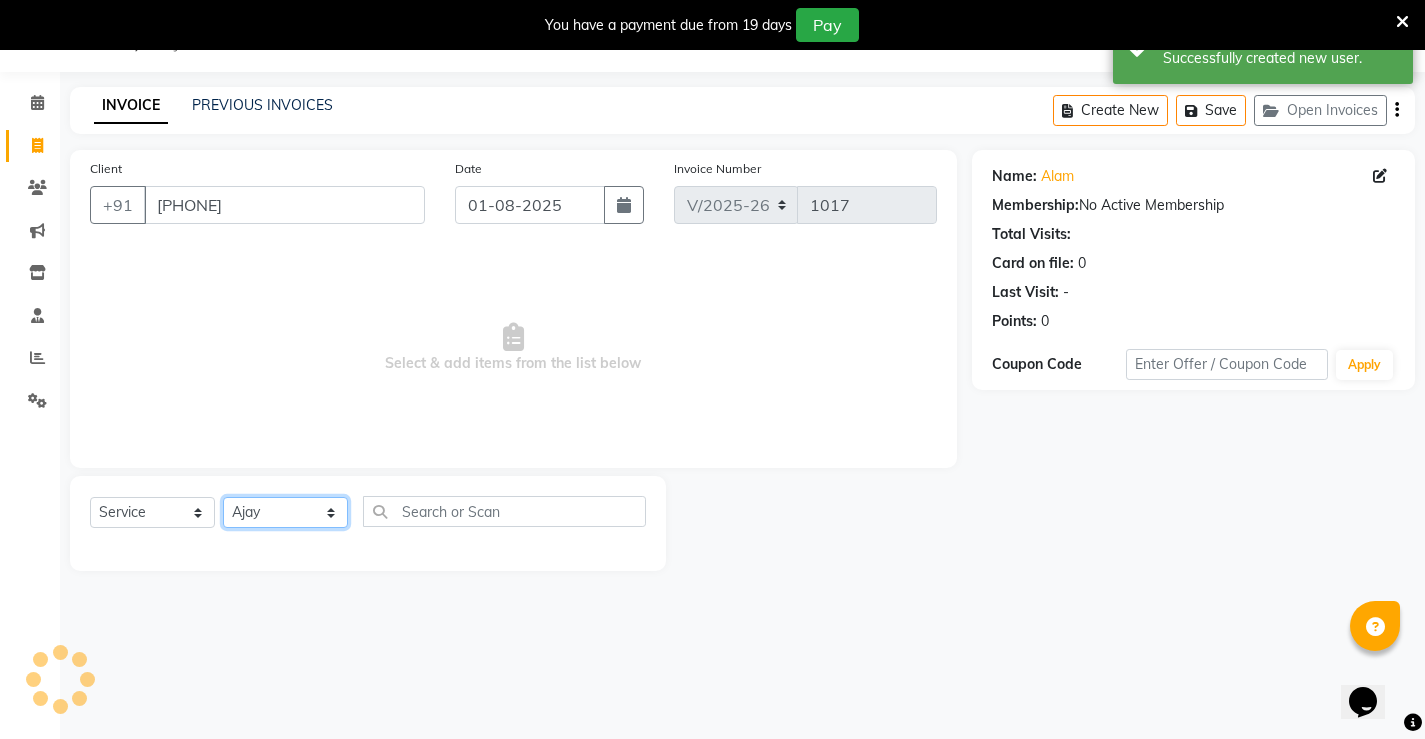 click on "Select Stylist [FIRST] [FIRST] [FIRST] [FIRST] [FIRST] [FIRST] [FIRST]" 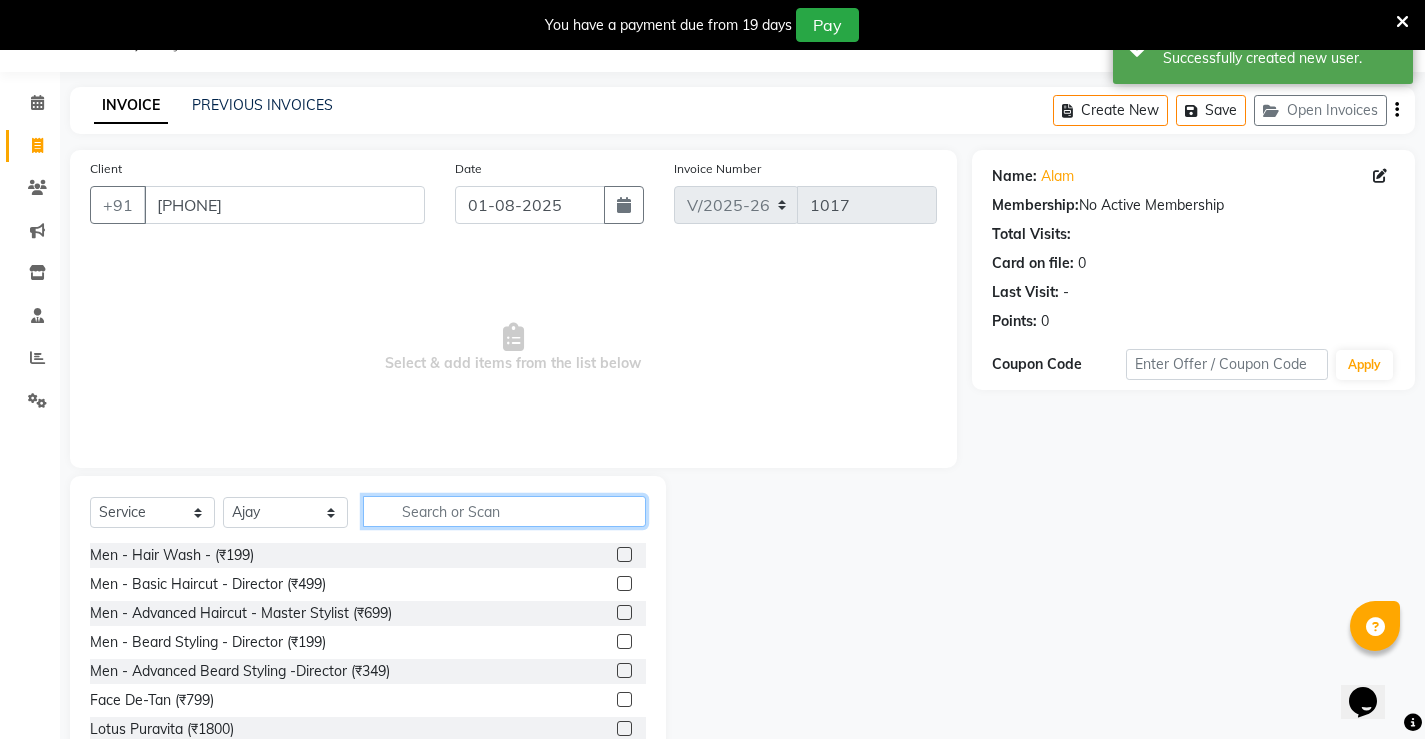 click 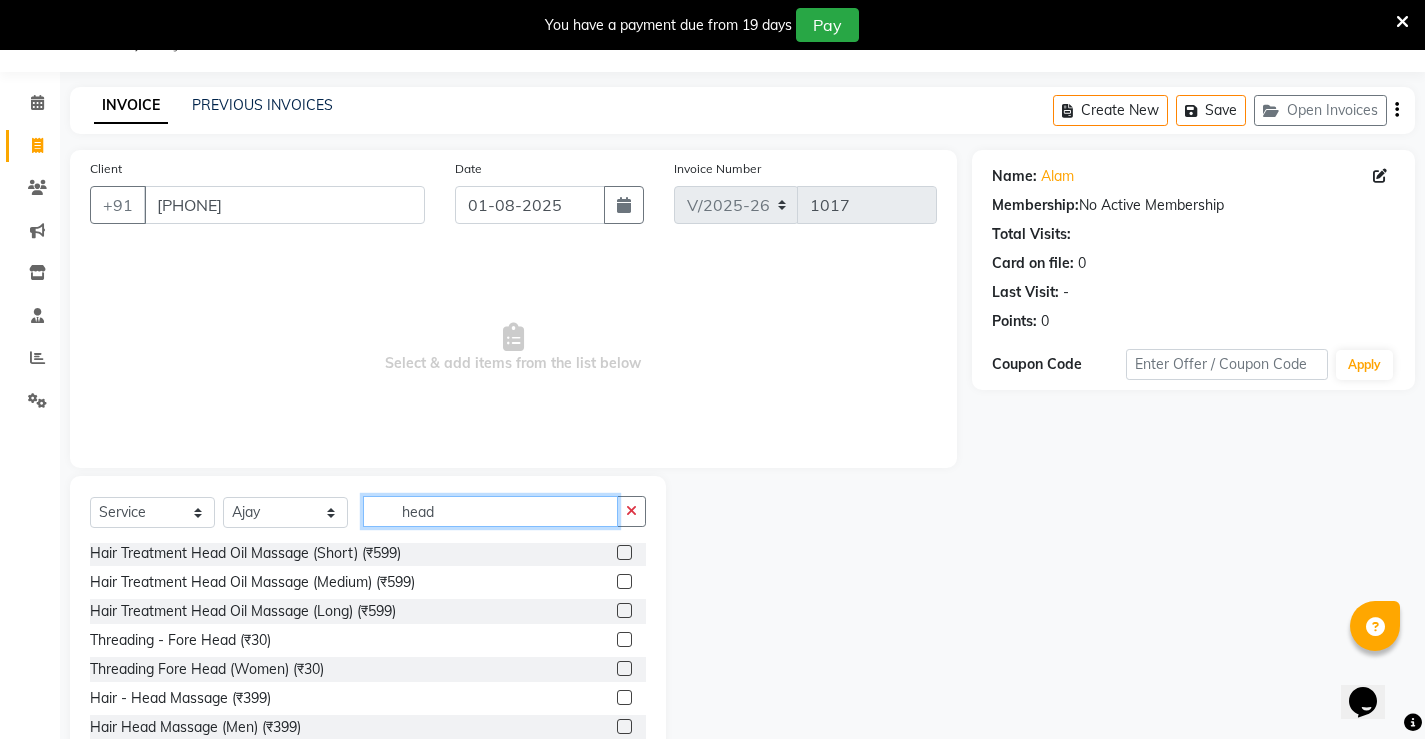 scroll, scrollTop: 177, scrollLeft: 0, axis: vertical 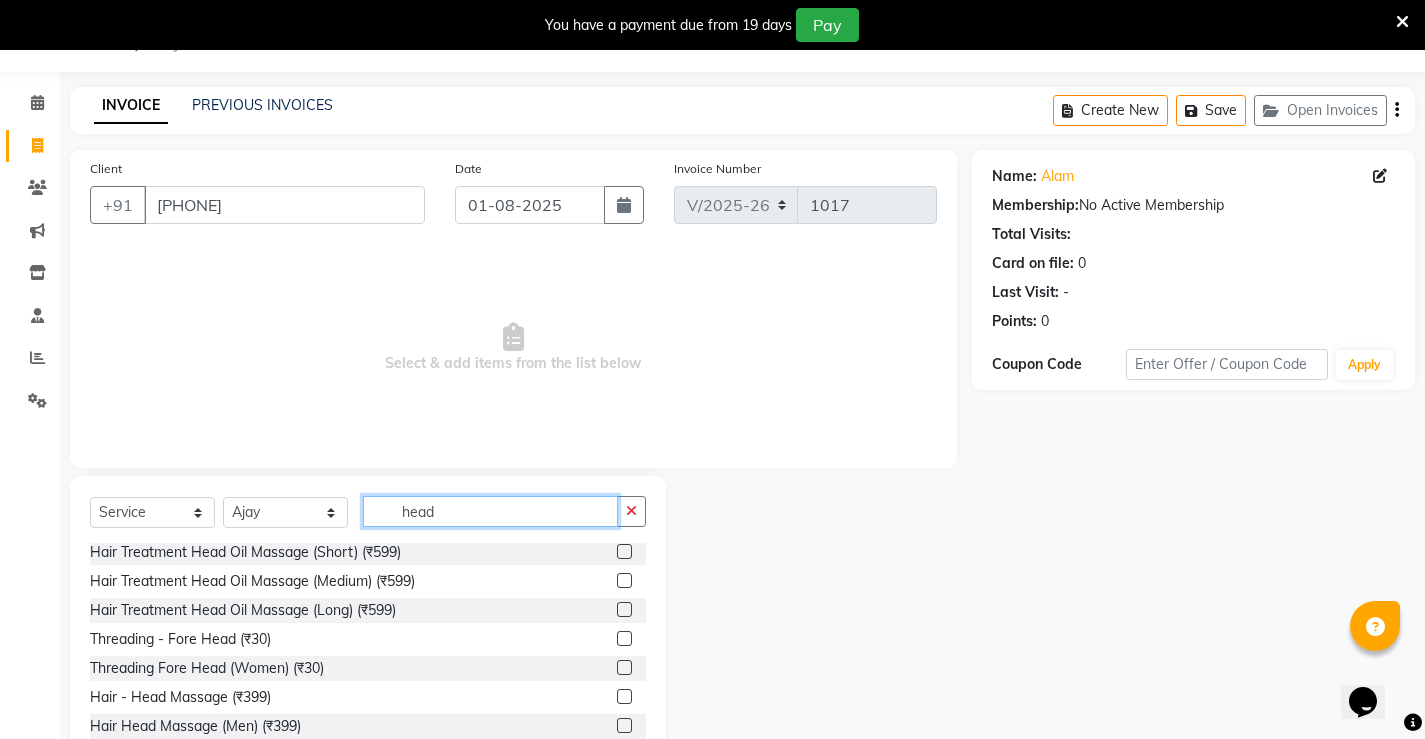 type on "head" 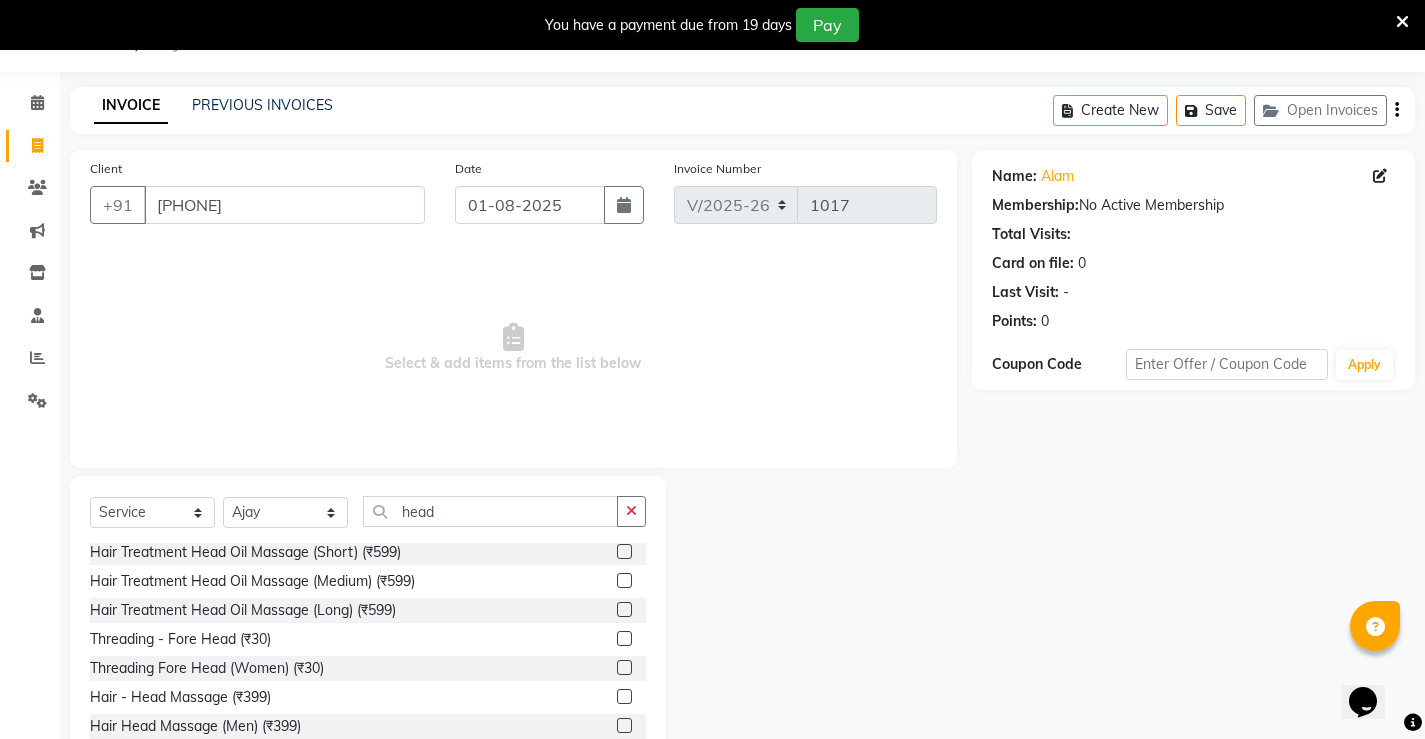 click 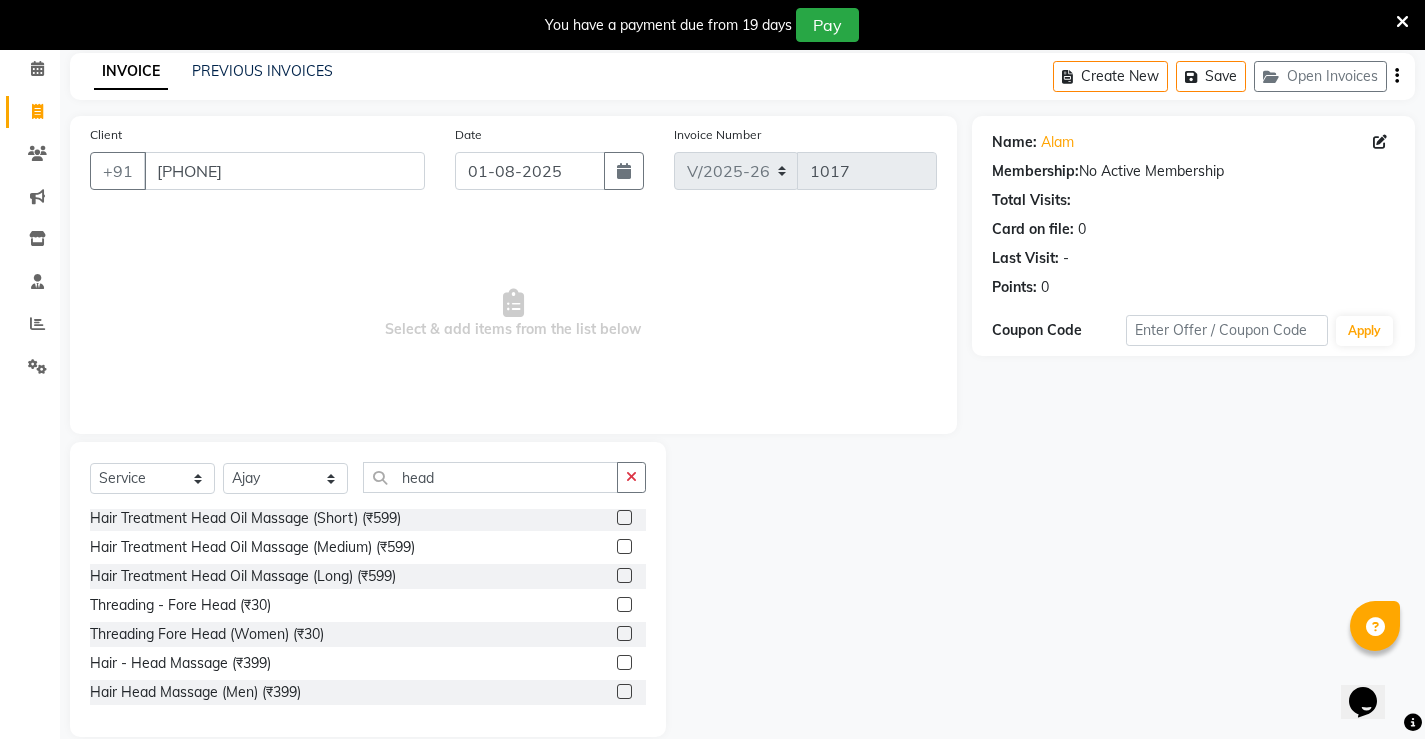 scroll, scrollTop: 112, scrollLeft: 0, axis: vertical 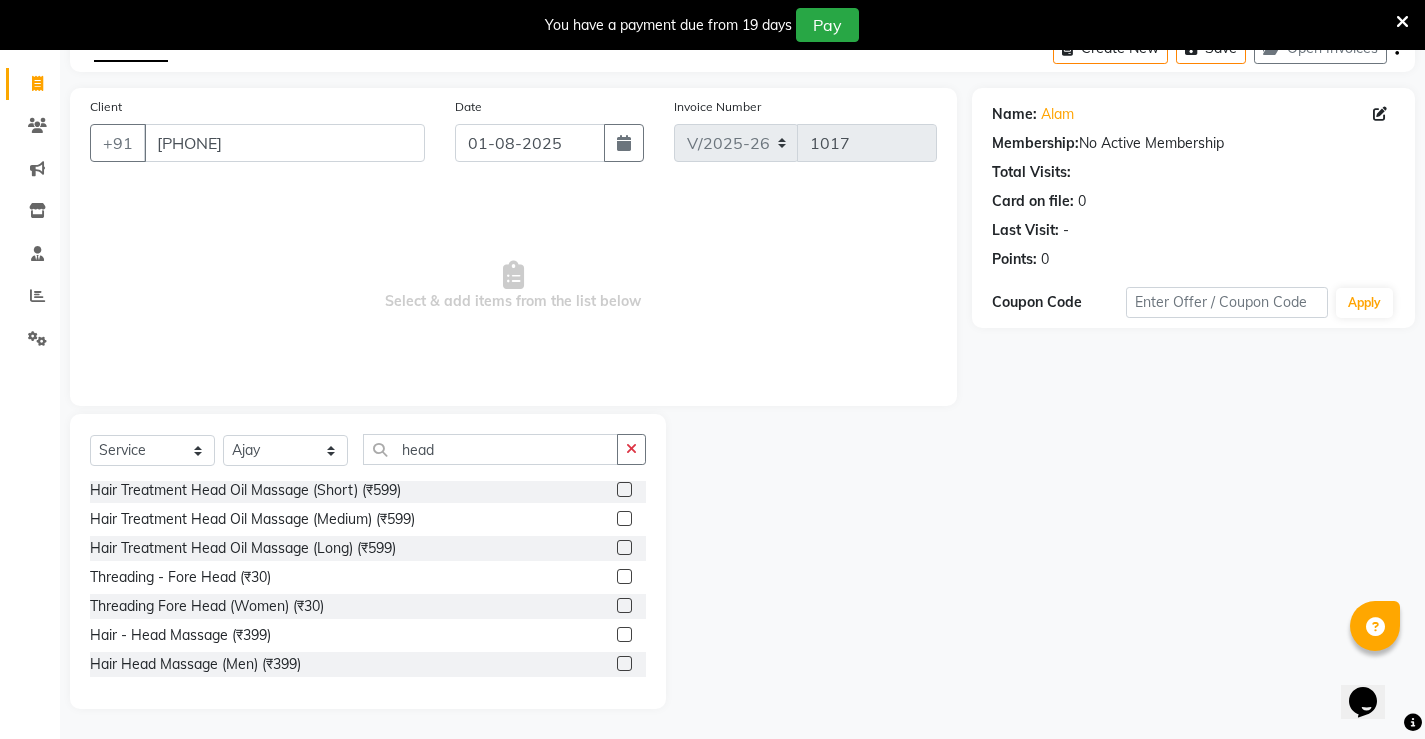 click 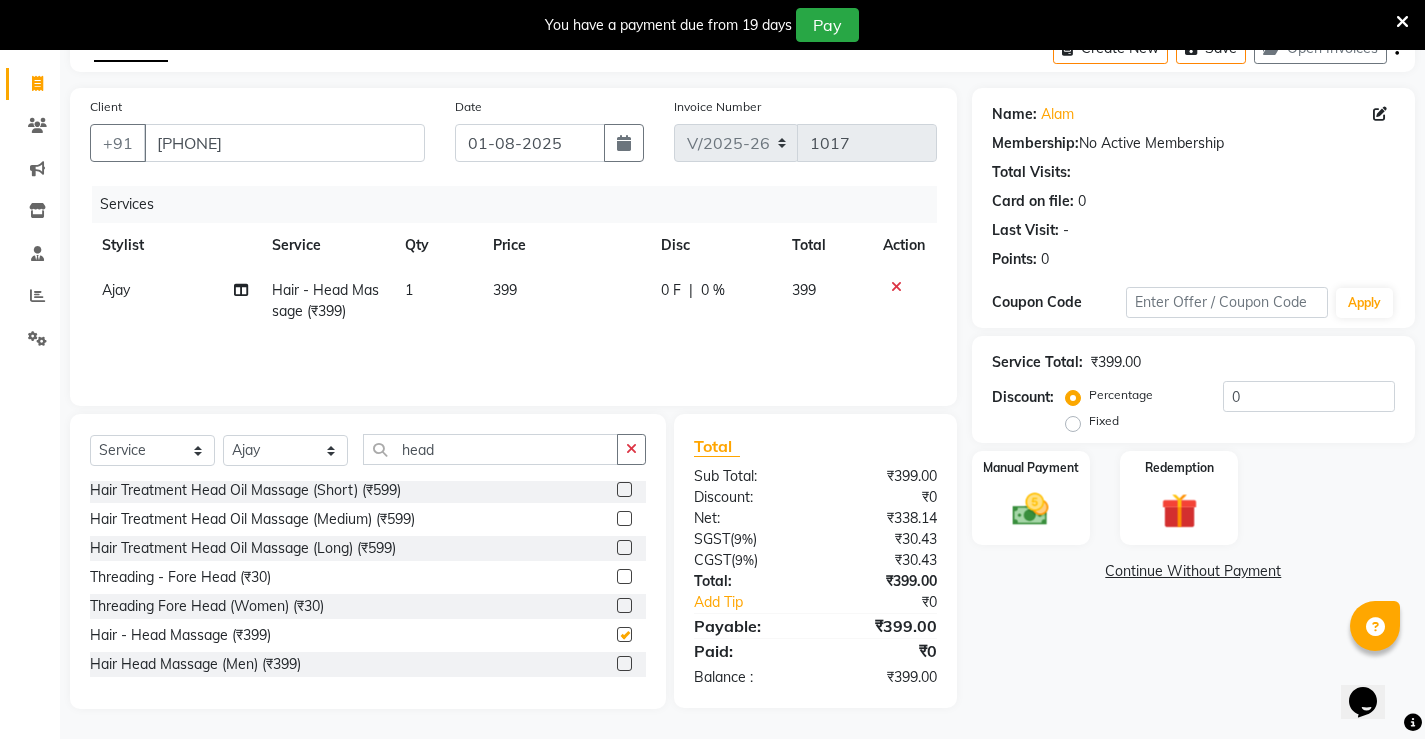 checkbox on "false" 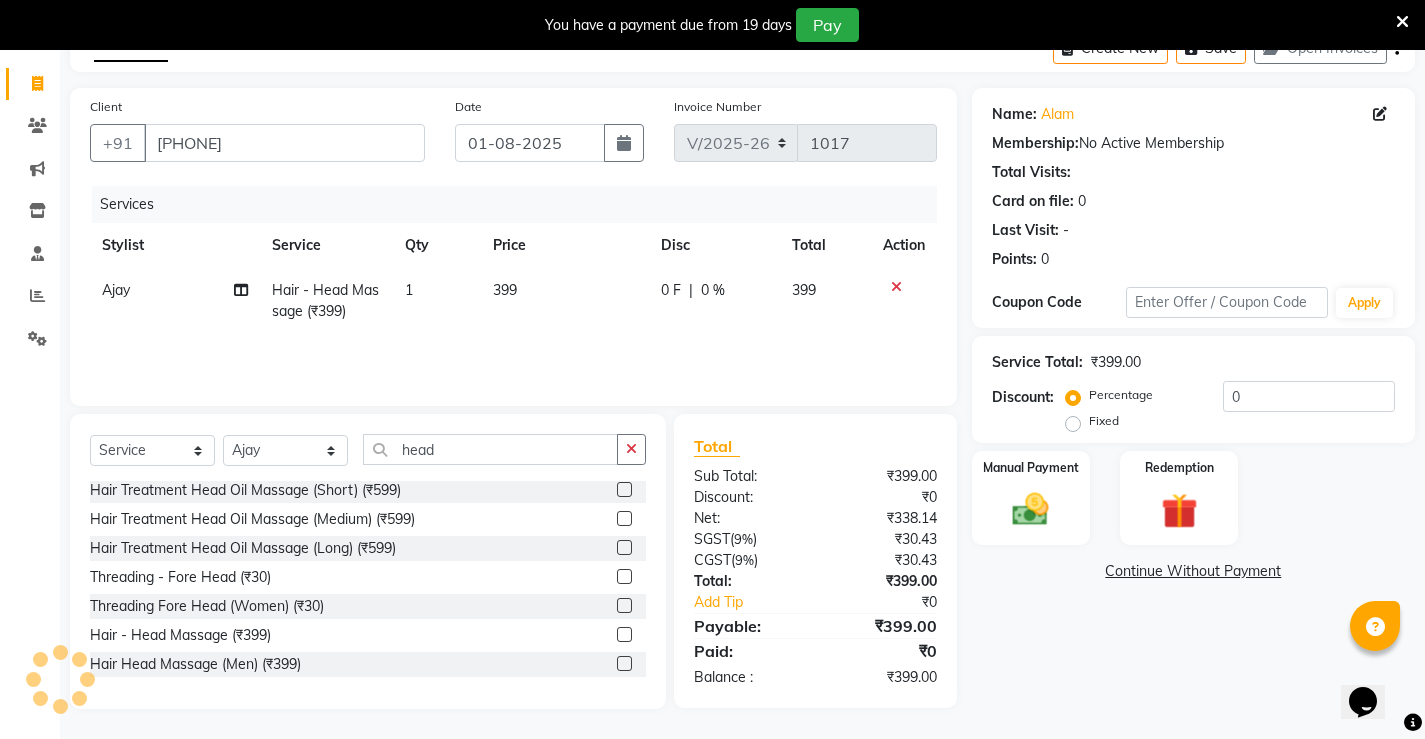 click on "399" 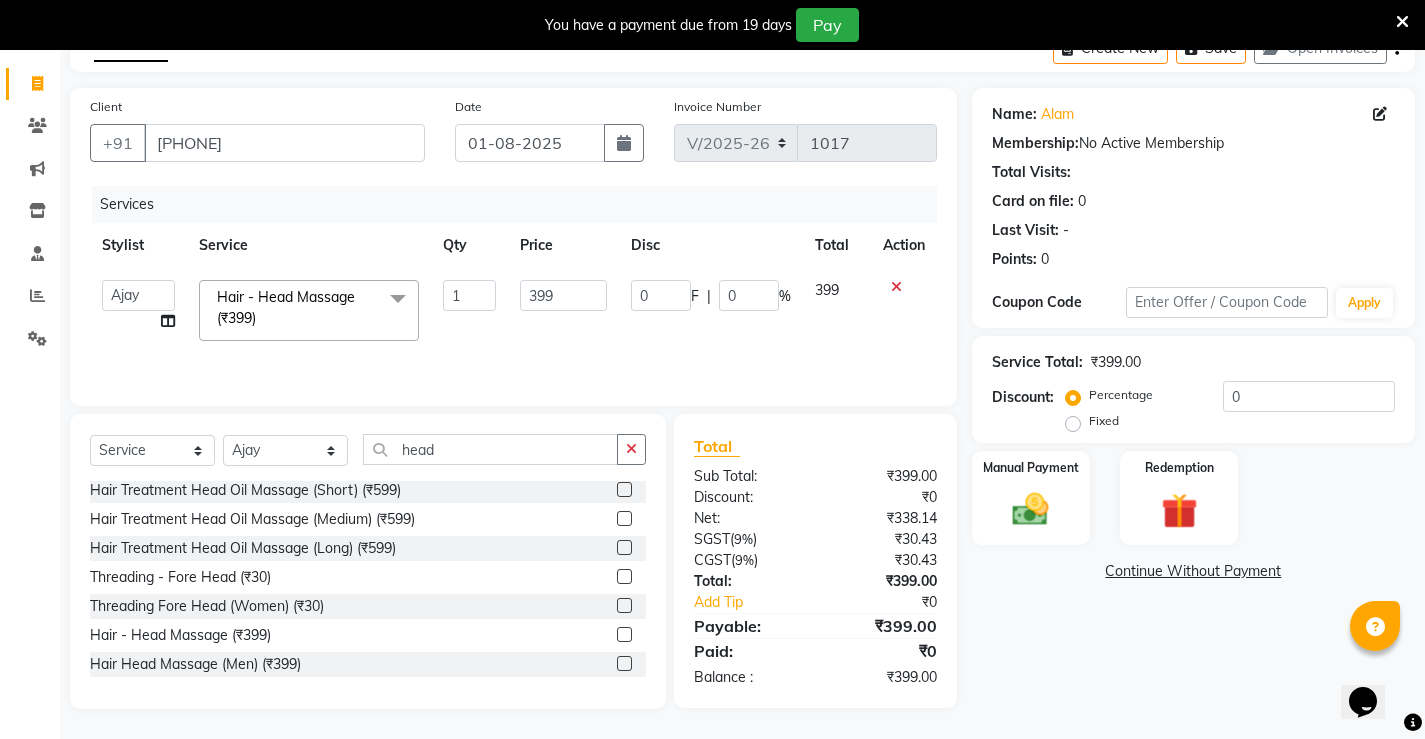click on "399" 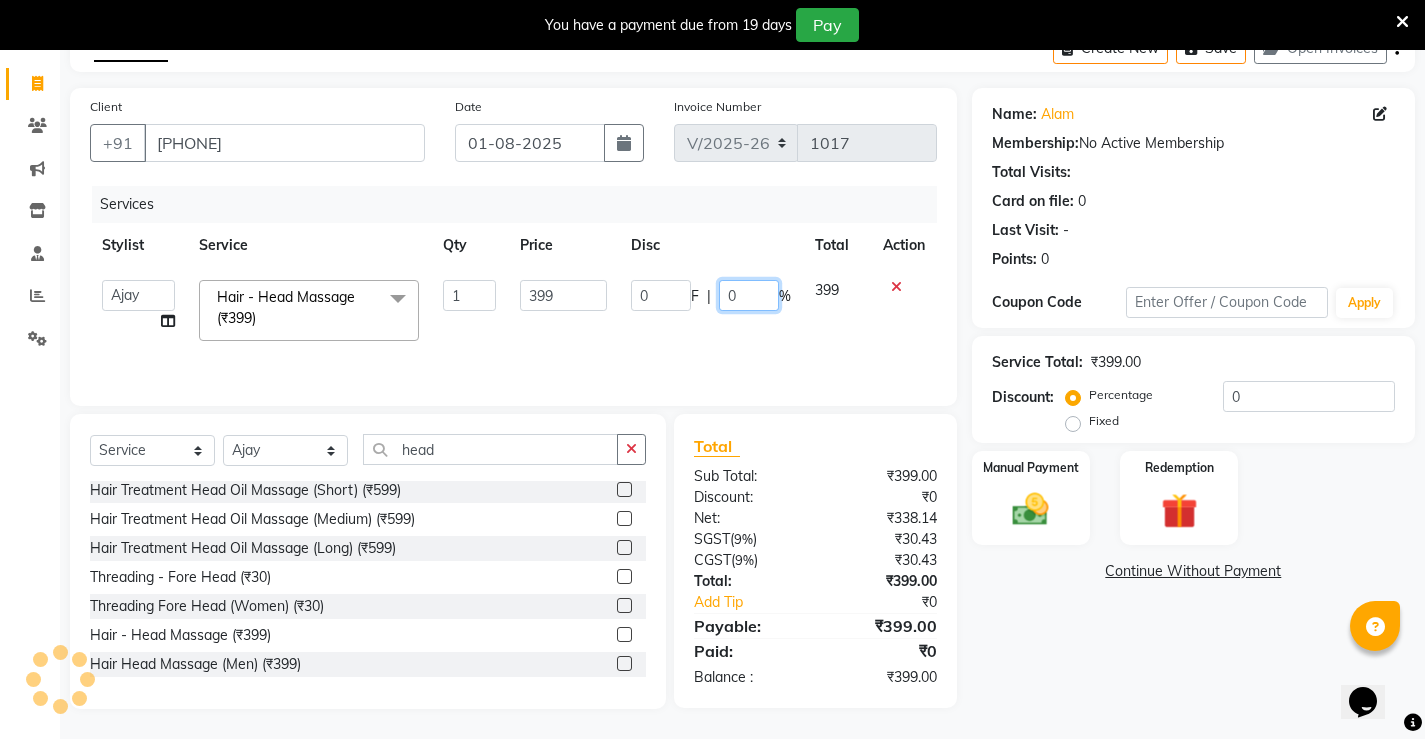 click on "0" 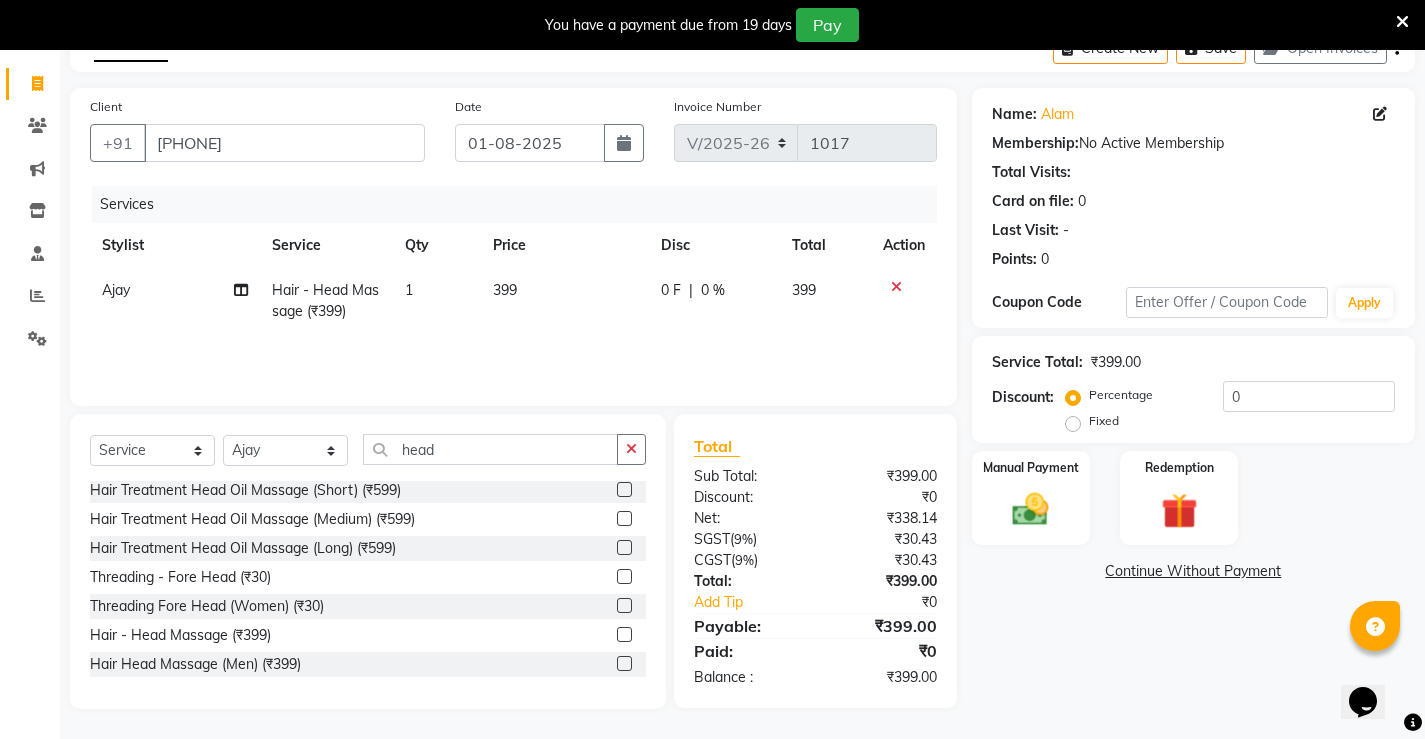 click on "399" 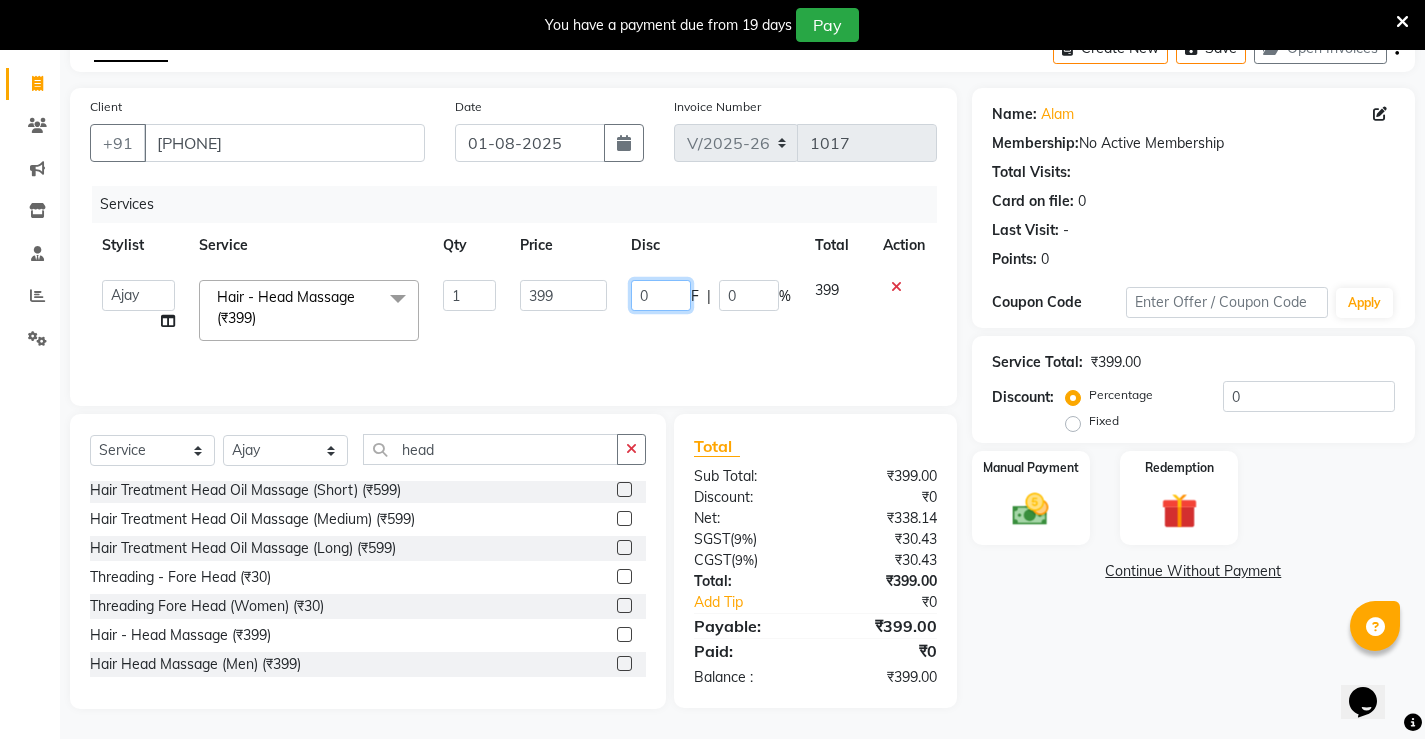 click on "0" 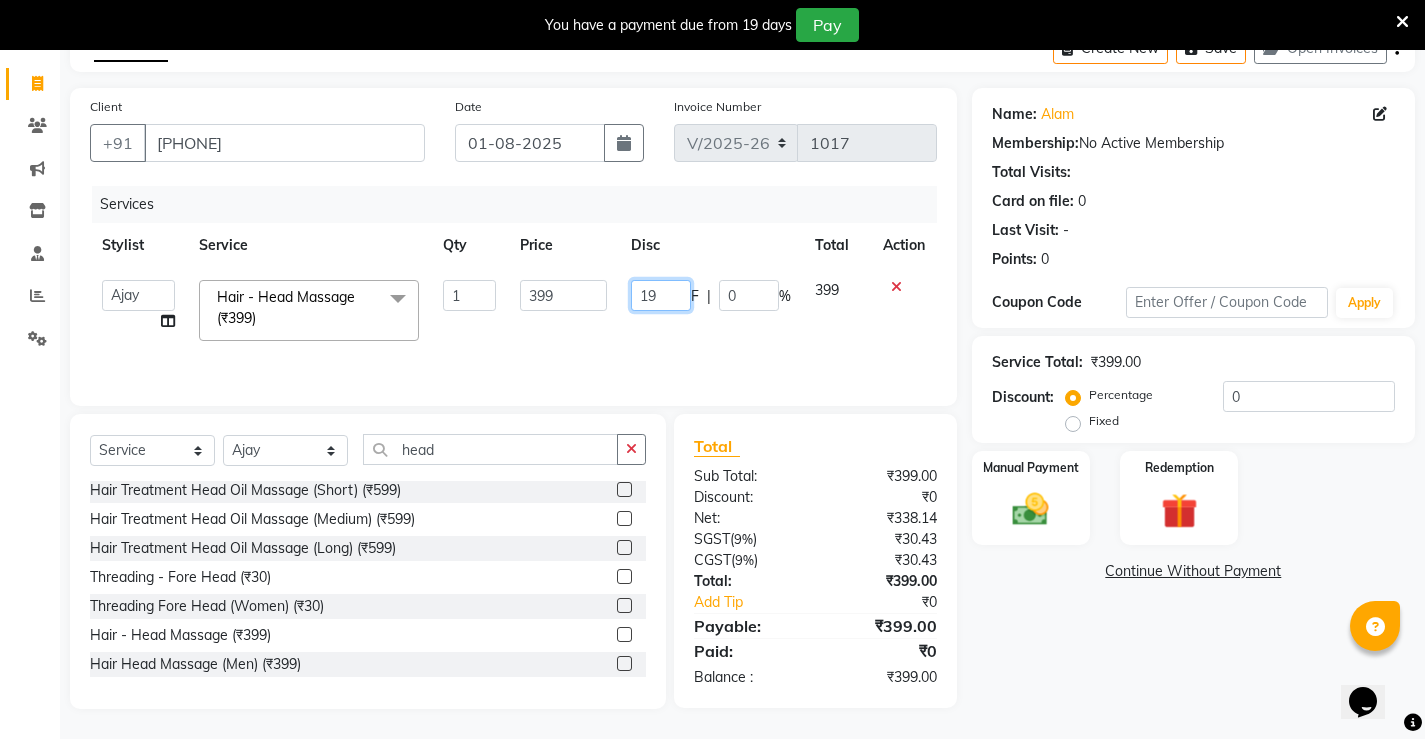 type on "199" 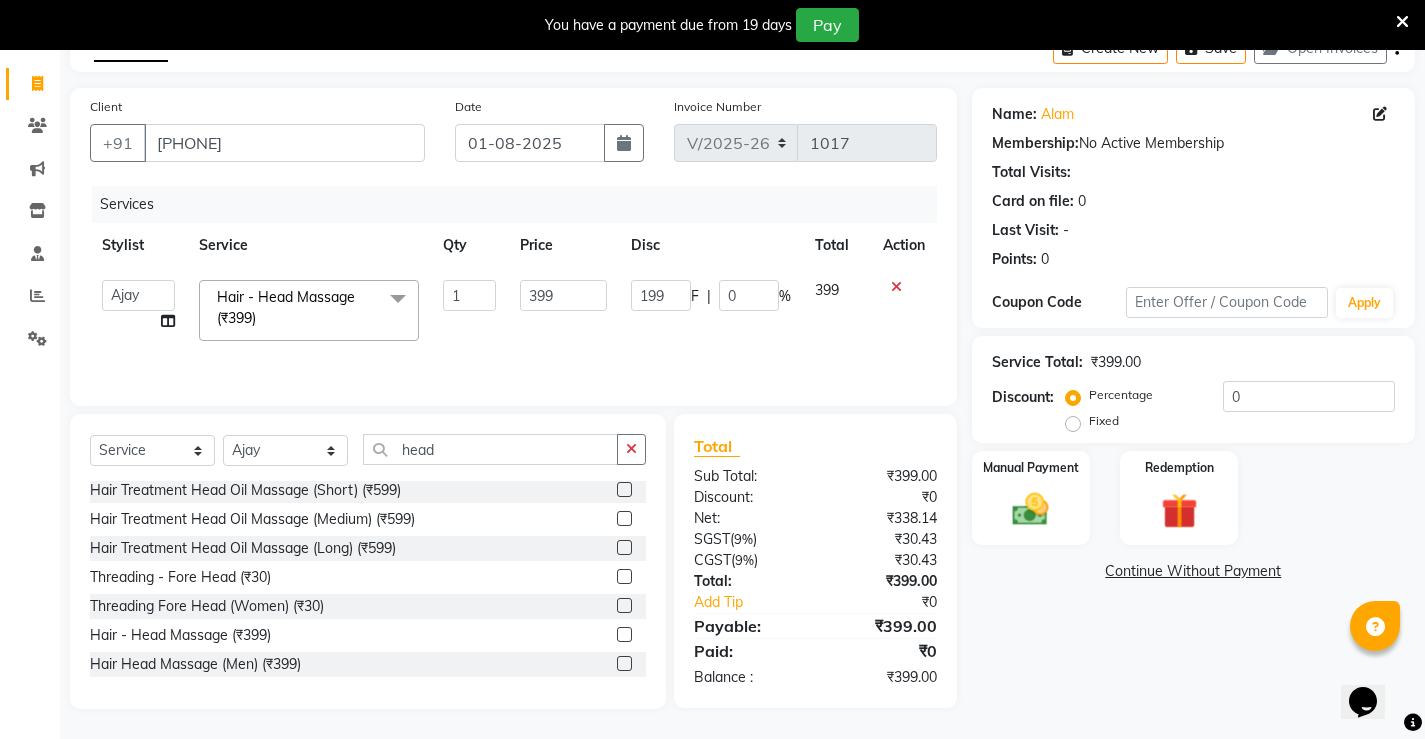 click on "199 F | 0 %" 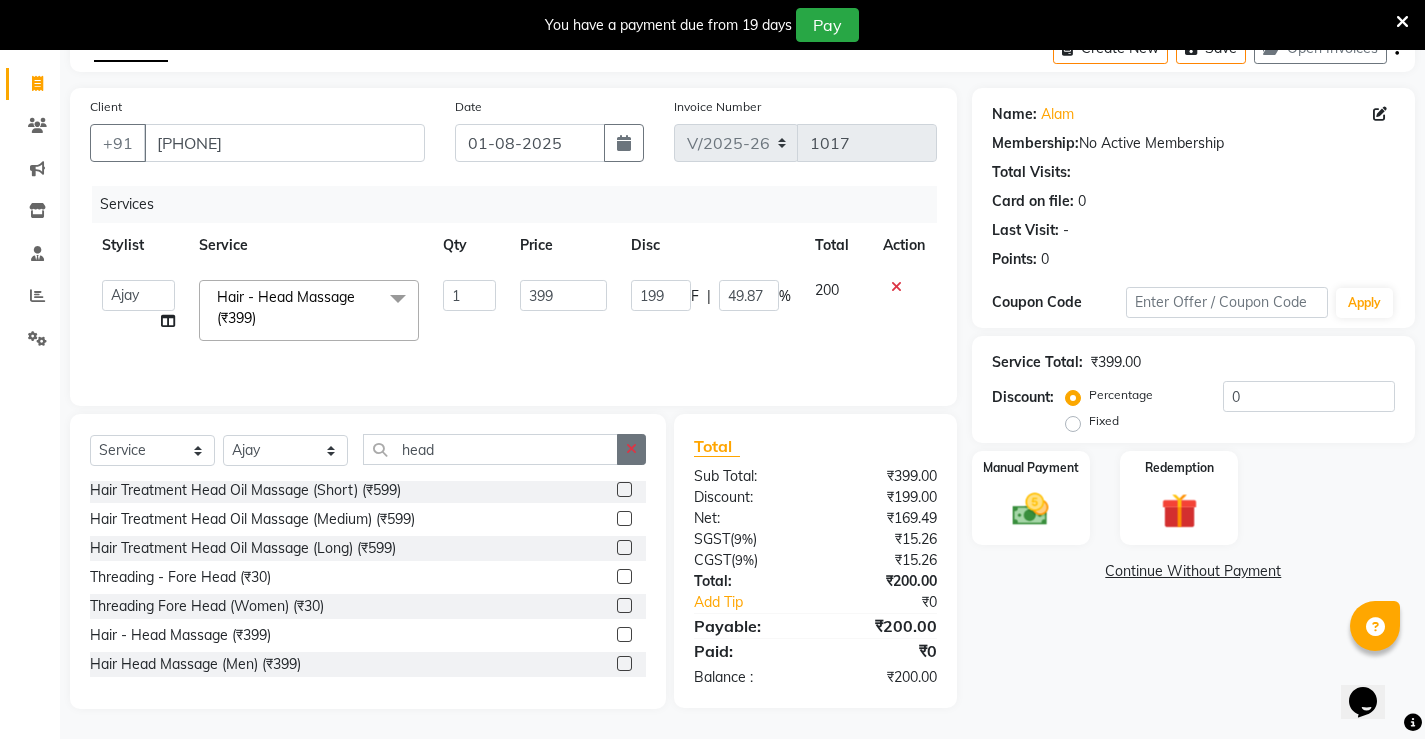 click 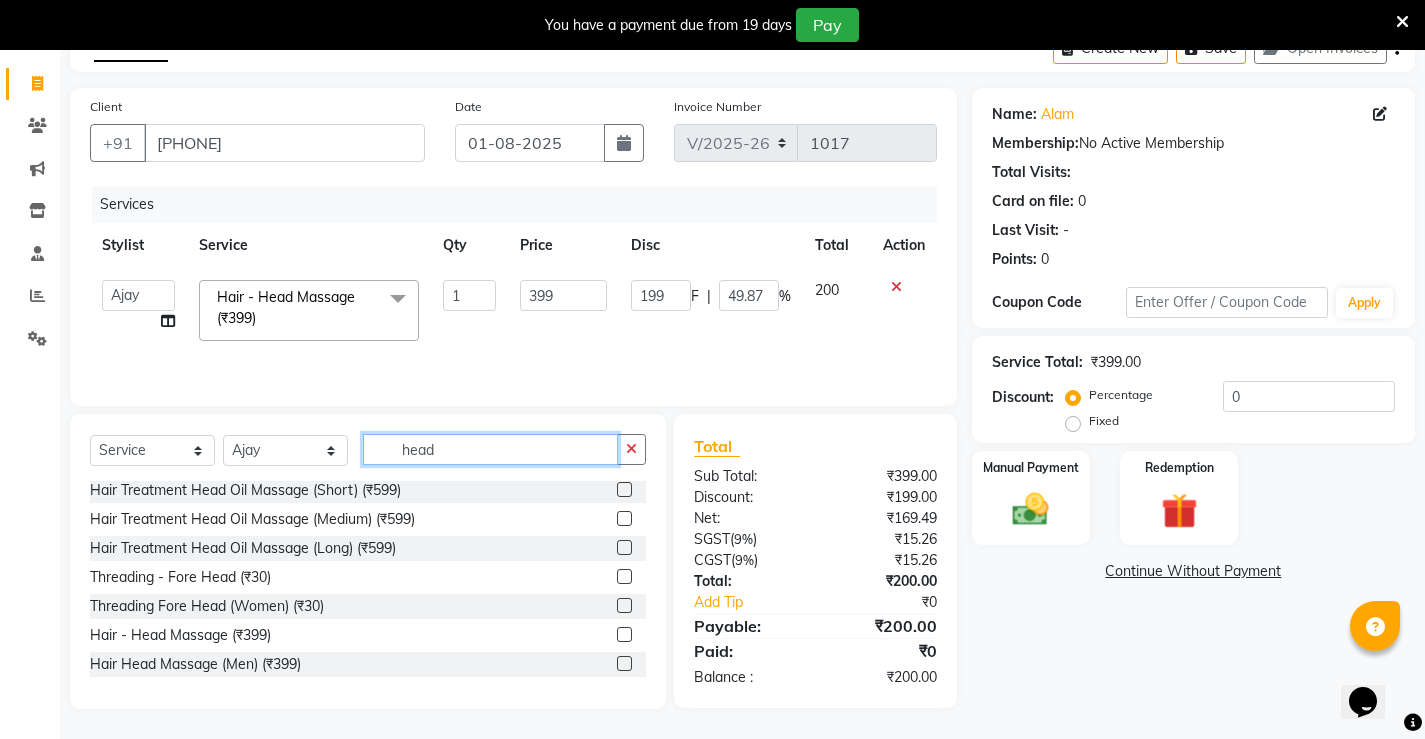 type 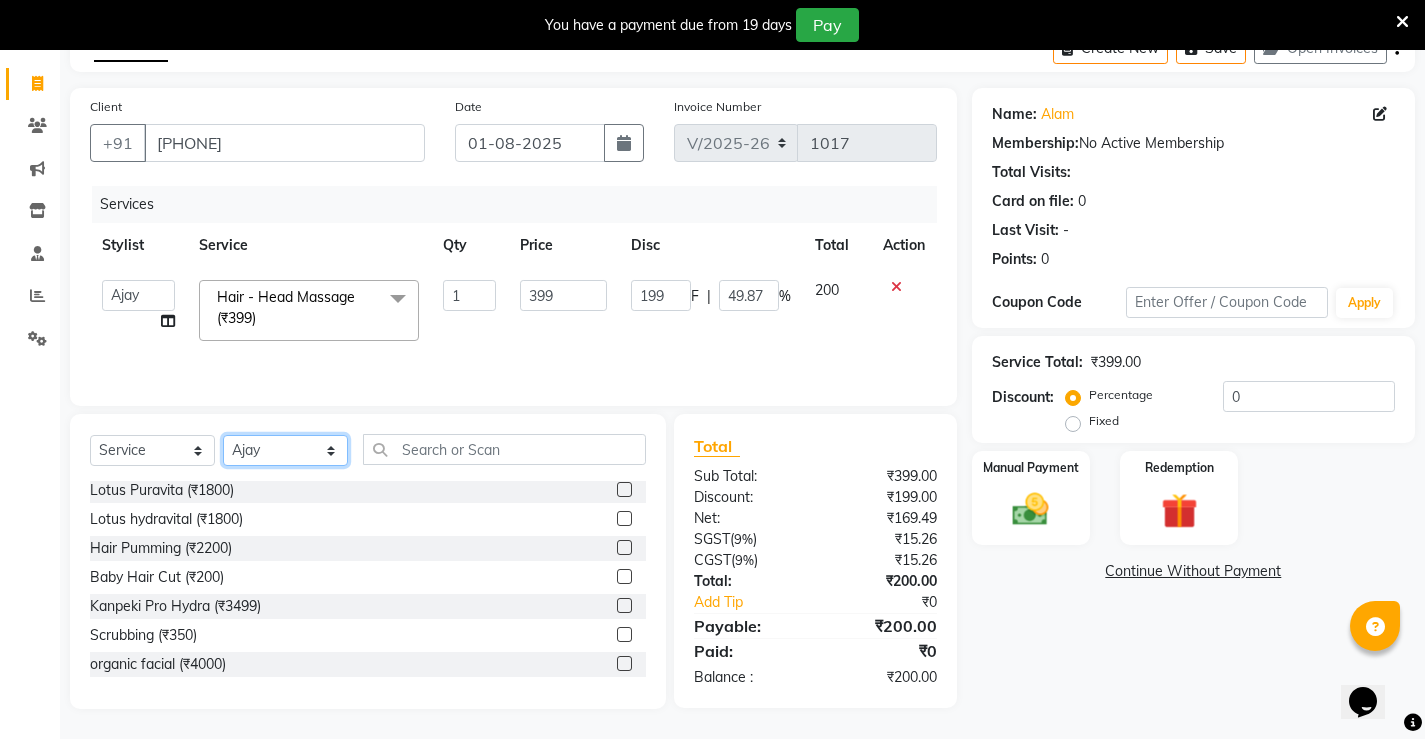 click on "Select Stylist [FIRST] [FIRST] [FIRST] [FIRST] [FIRST] [FIRST] [FIRST]" 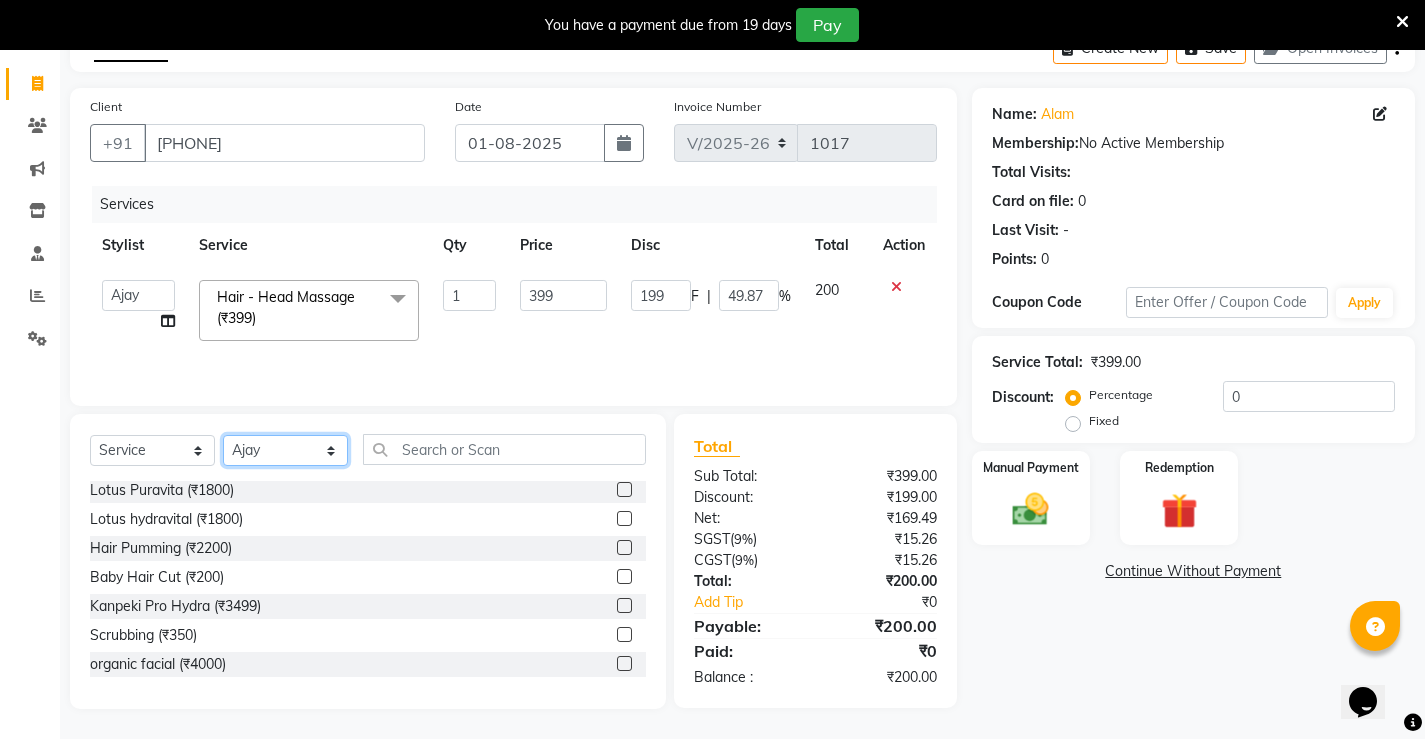 select on "68606" 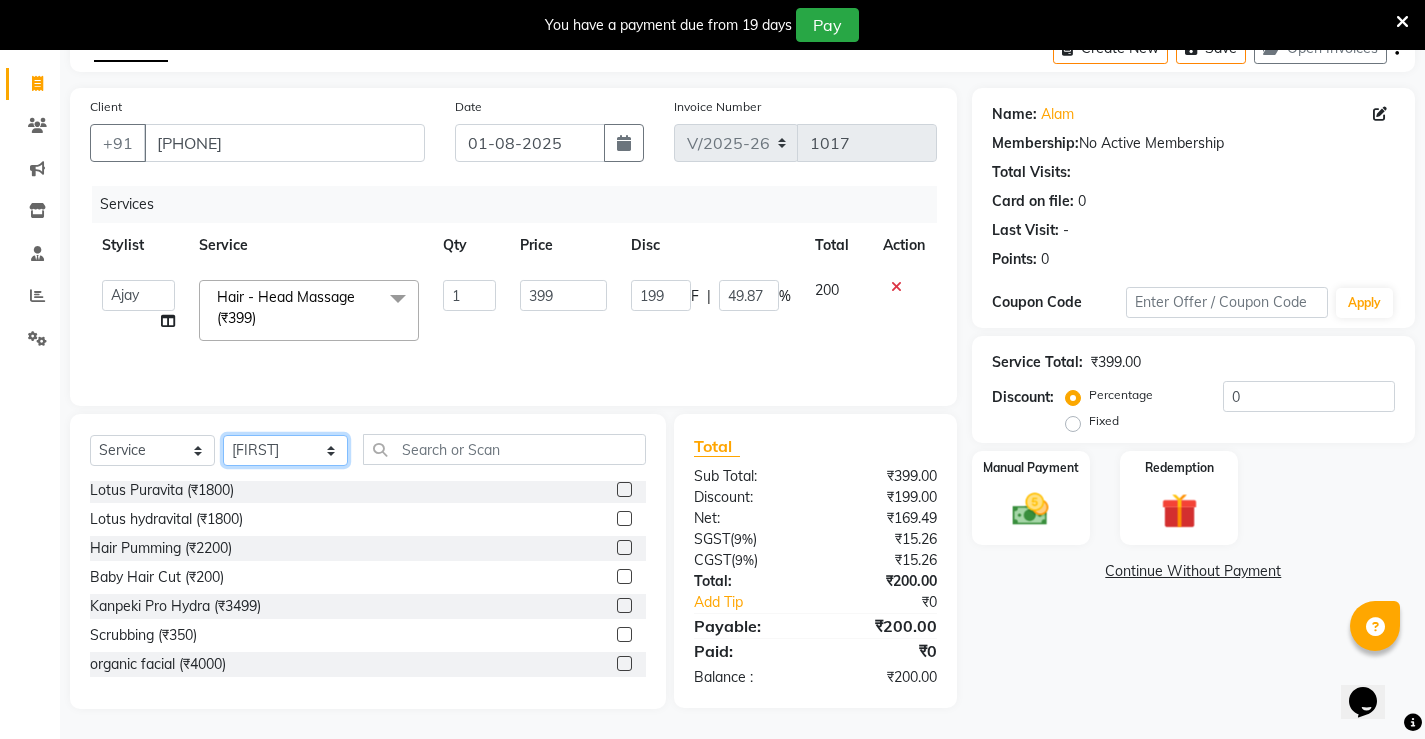 click on "Select Stylist [FIRST] [FIRST] [FIRST] [FIRST] [FIRST] [FIRST] [FIRST]" 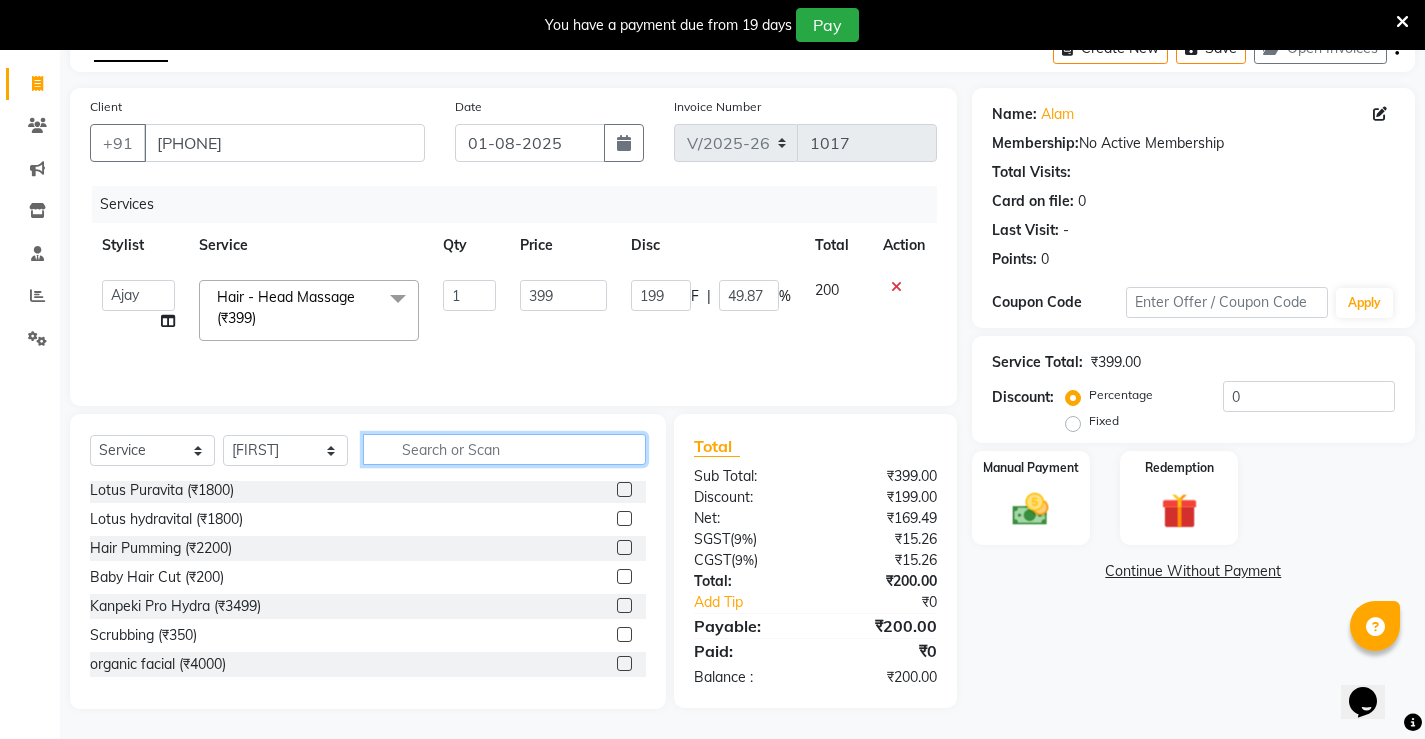 click 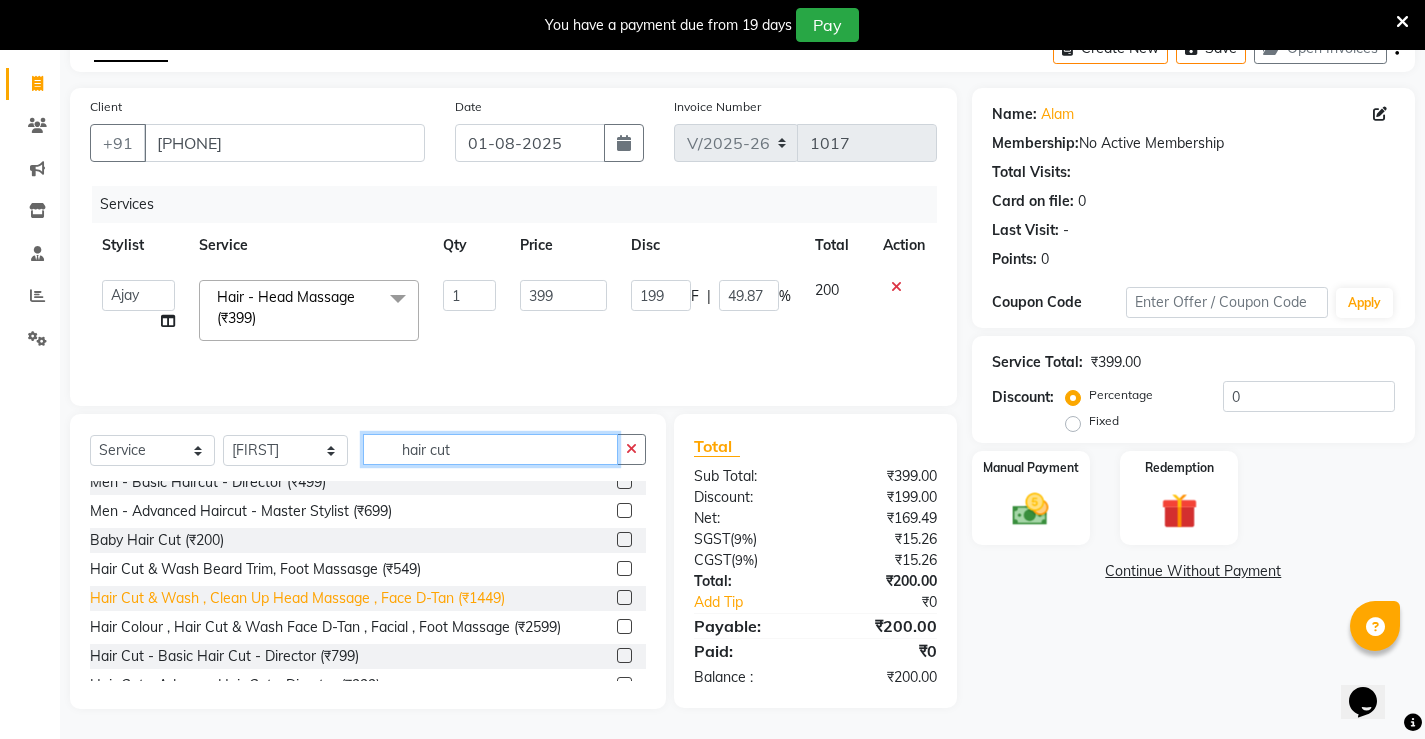 scroll, scrollTop: 0, scrollLeft: 0, axis: both 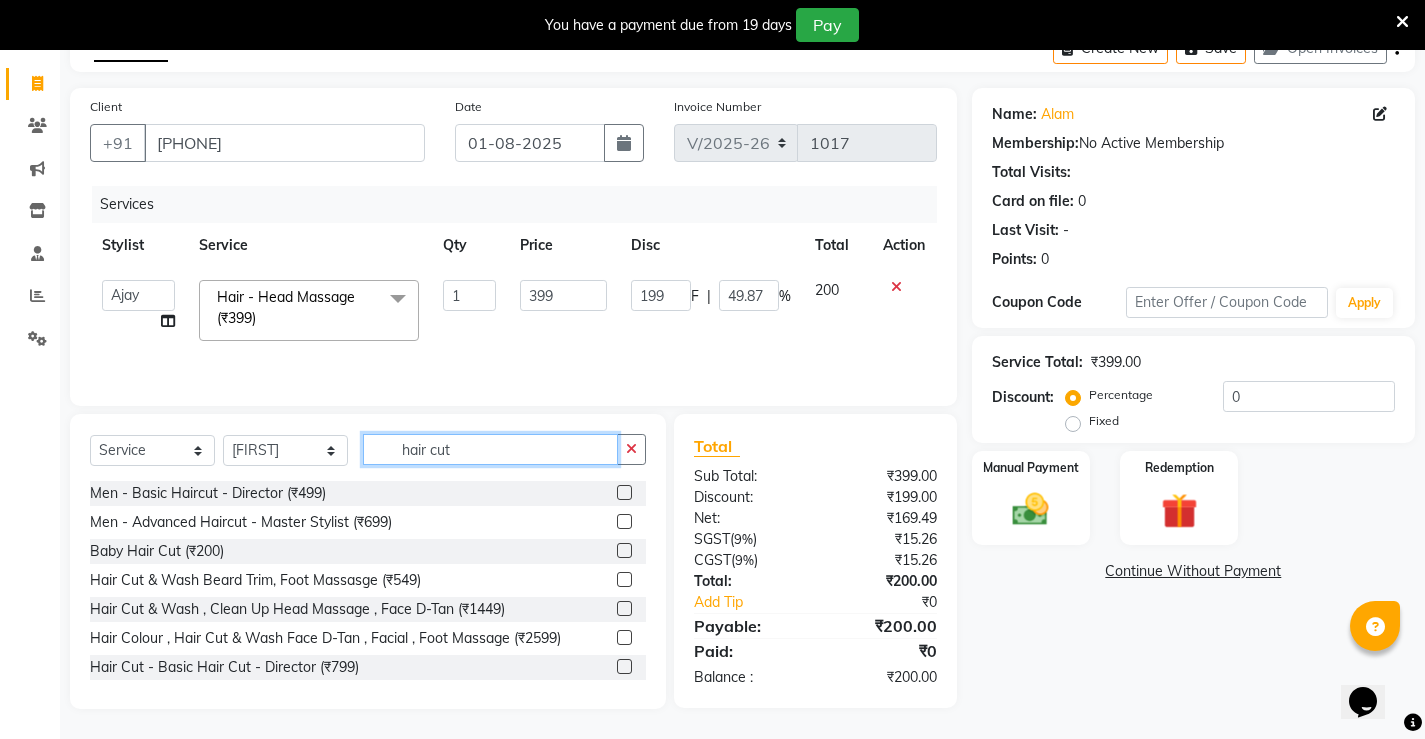 type on "hair cut" 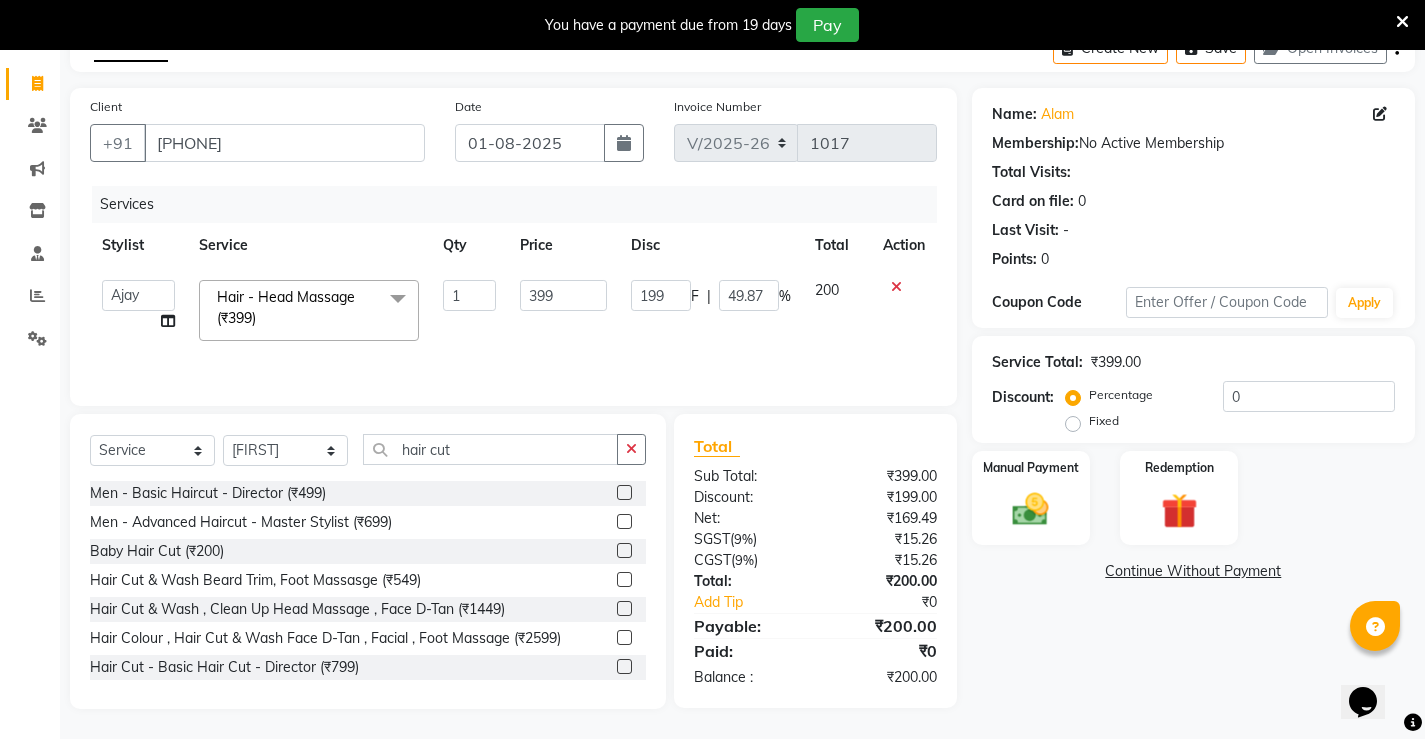 click 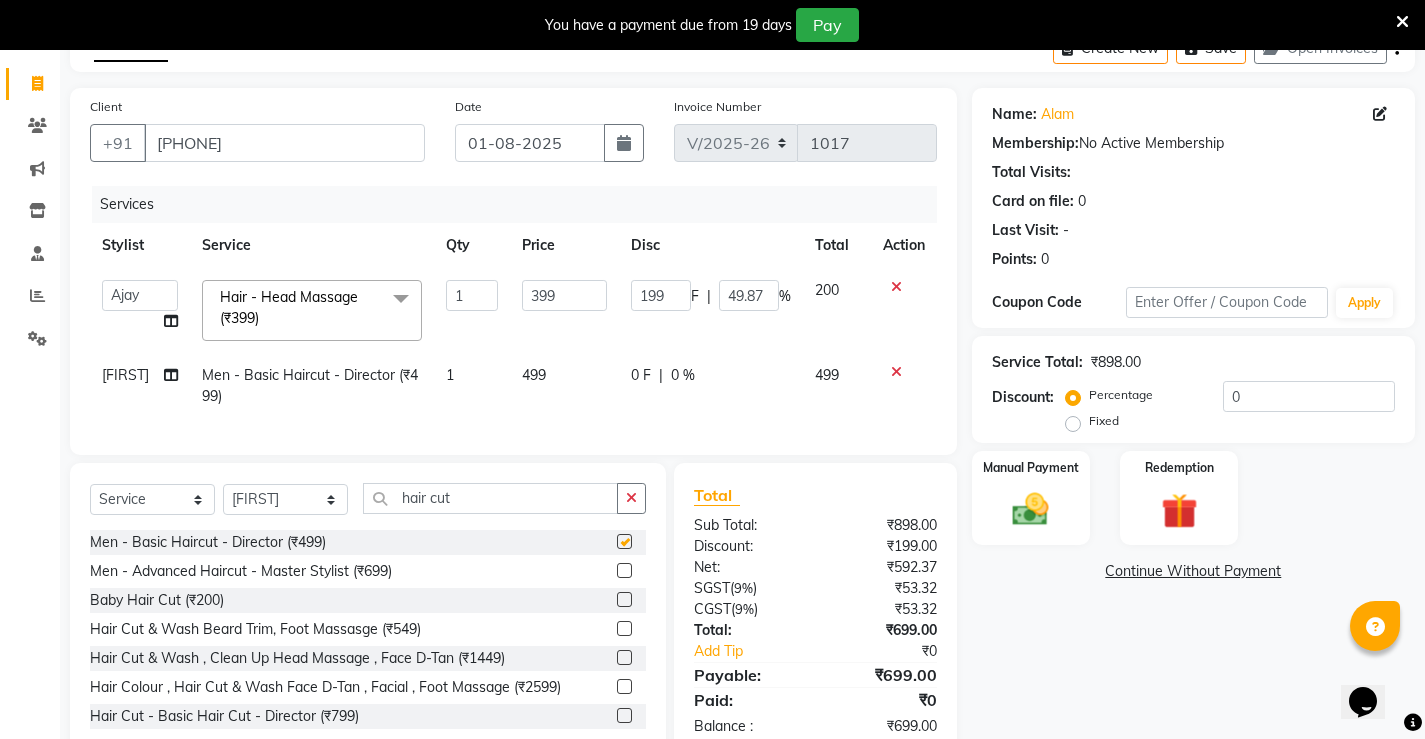 checkbox on "false" 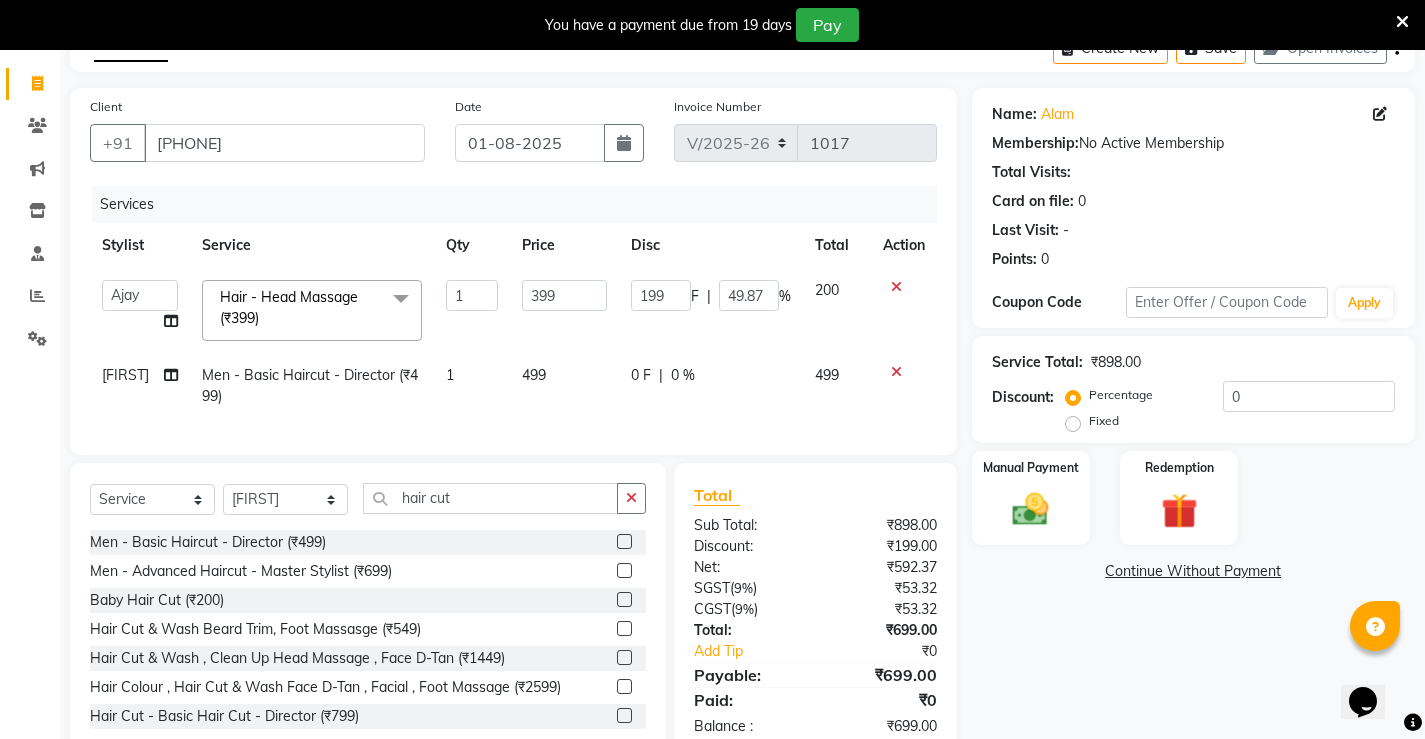 click on "0 F" 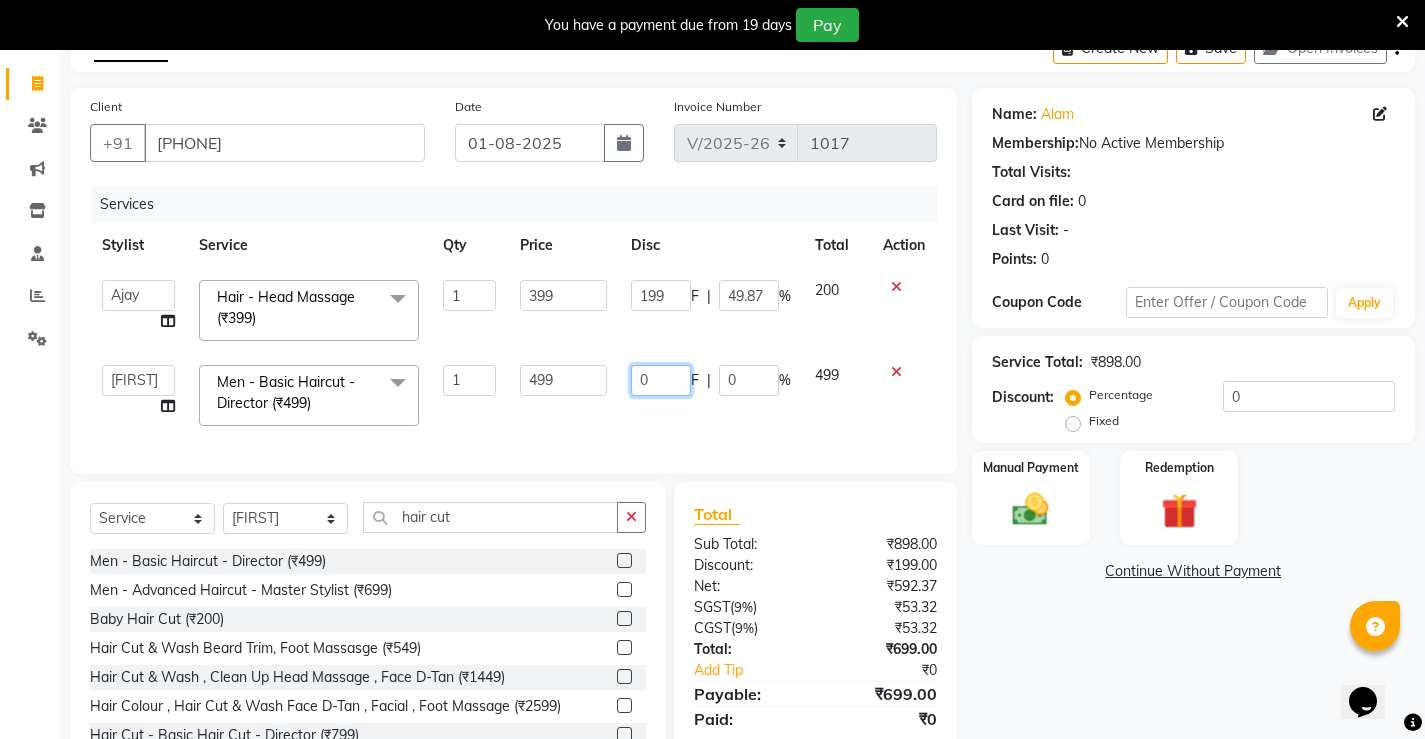 click on "0" 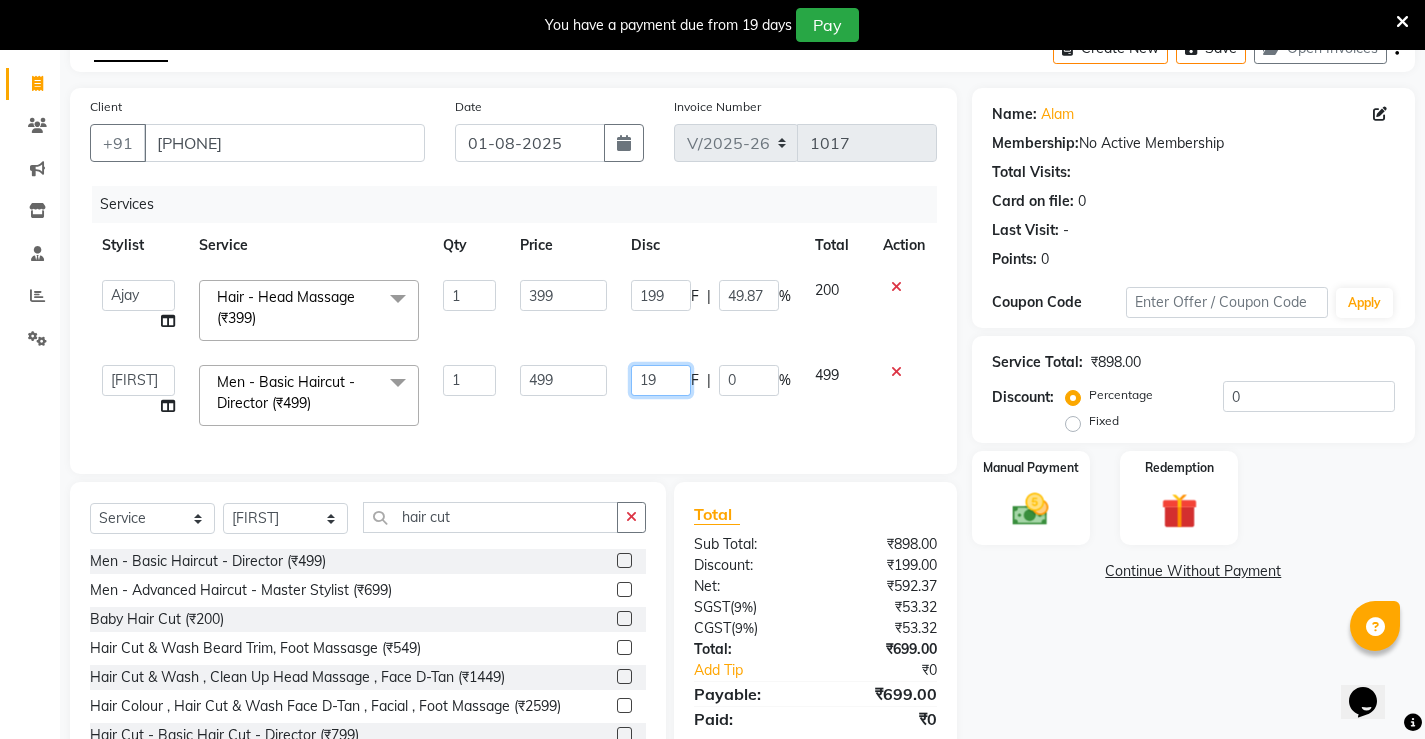 type on "199" 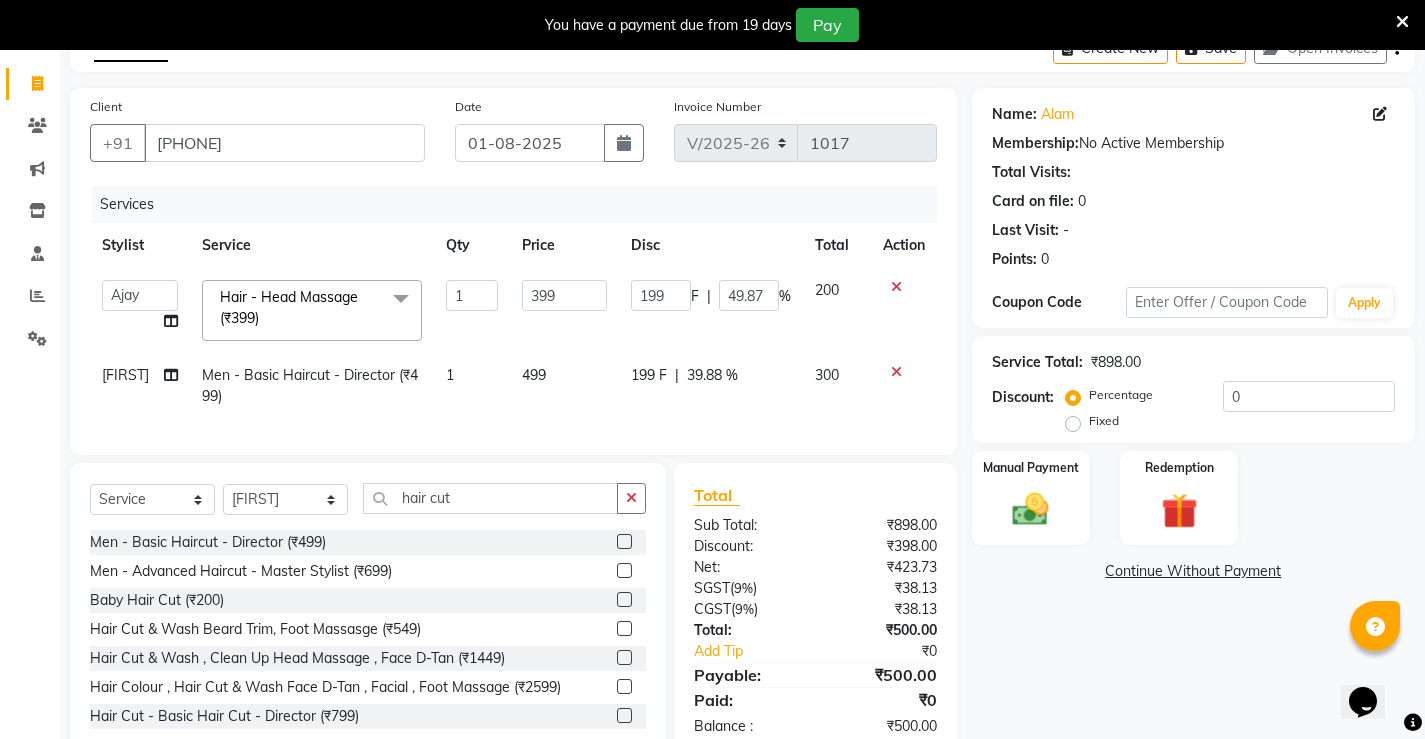 click on "Services Stylist Service Qty Price Disc Total Action [FIRST] [FIRST] [FIRST] [FIRST] [FIRST] [FIRST] [FIRST] Hair - Head Massage (₹399) x Men - Hair Wash - (₹199) Men - Basic Haircut - Director (₹499) Men - Advanced Haircut - Master Stylist (₹699) Men - Beard Styling - Director (₹199) Men - Advanced Beard Styling -Director (₹349) Face De-Tan (₹799) Lotus Puravita (₹1800) Lotus hydravital (₹1800) Hair Pumming (₹2200) Baby Hair Cut (₹200) Kanpeki Pro Hydra (₹3499) Scrubbing (₹350) organic facial (₹4000) Anti Dandruff Treatment (₹2500) Eyebrow,Hair Trim, Clean up (₹799) Eyebrow, Face D-Tan,Clean up (₹999) Hair Spa, Face D-Tan, Clean up (₹1499) Head Masssage, Hair Trim ,Face D-Tan, Clean Up (₹1999) Facial, Face D-Tan, Hair Basic Colour, Foot Massage (₹2999) Hair Spa With Treatment, Face D-Tan , Facial, Pedicure (₹3222) Hair Cut & Wash Beard Trim, Foot Massasge (₹549) Hair Cut & Wash , Clean Up Head Massage , Face D-Tan (₹1449) Cleansing (₹200) 1 399 F" 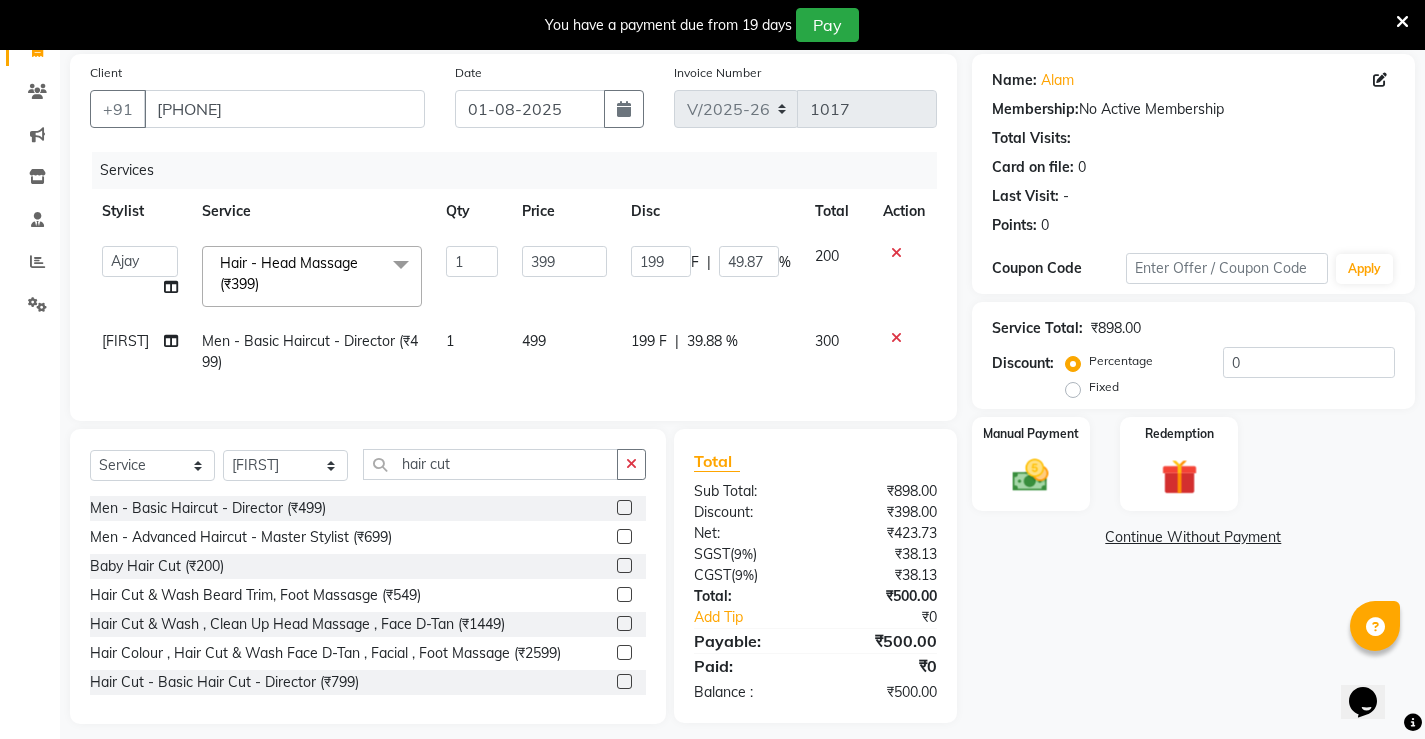 scroll, scrollTop: 176, scrollLeft: 0, axis: vertical 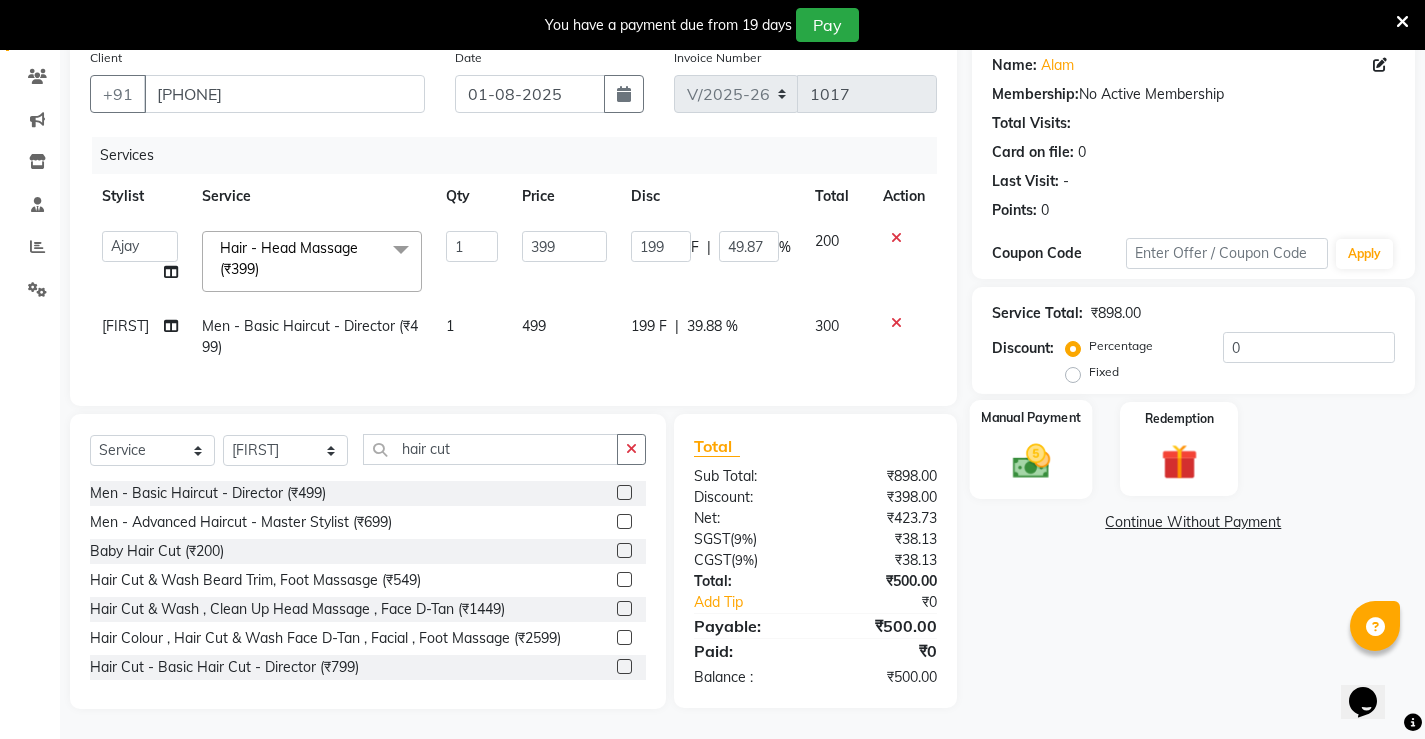 click 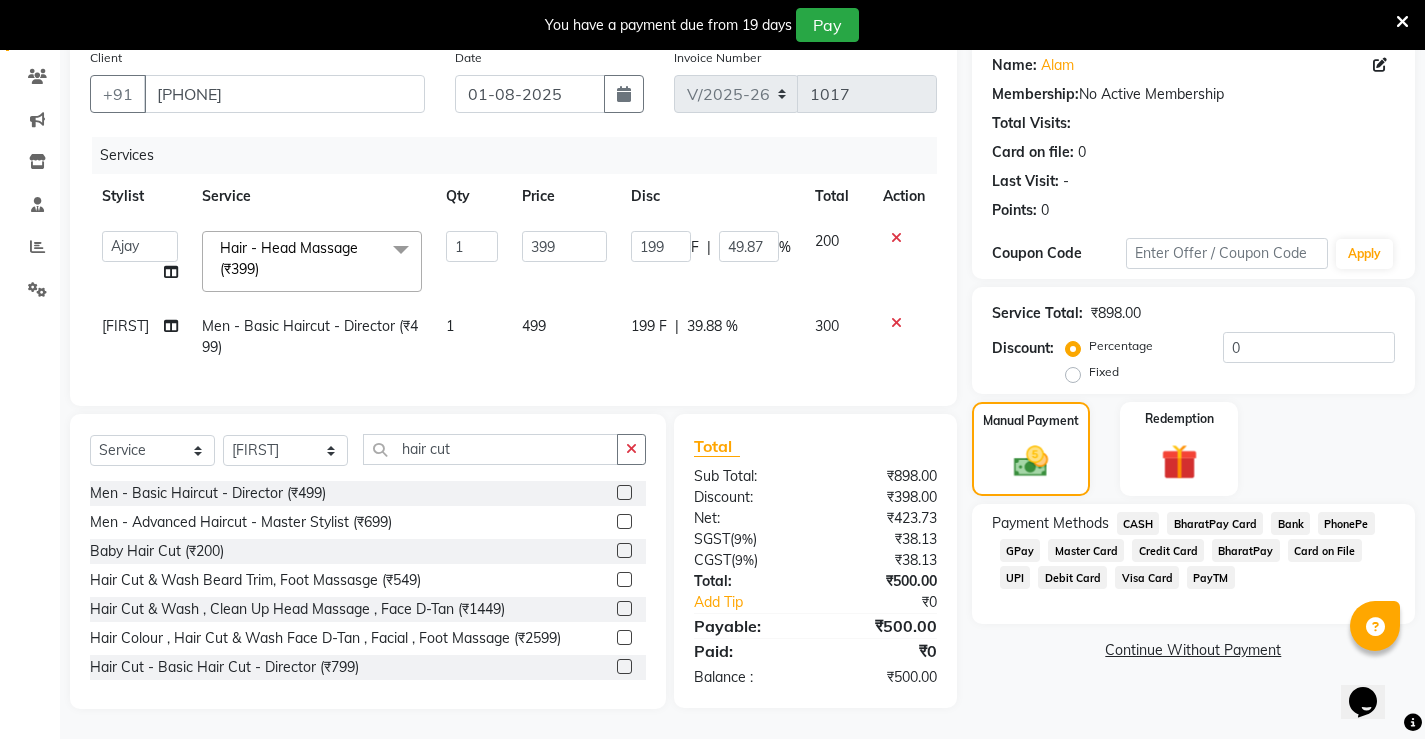 click on "PhonePe" 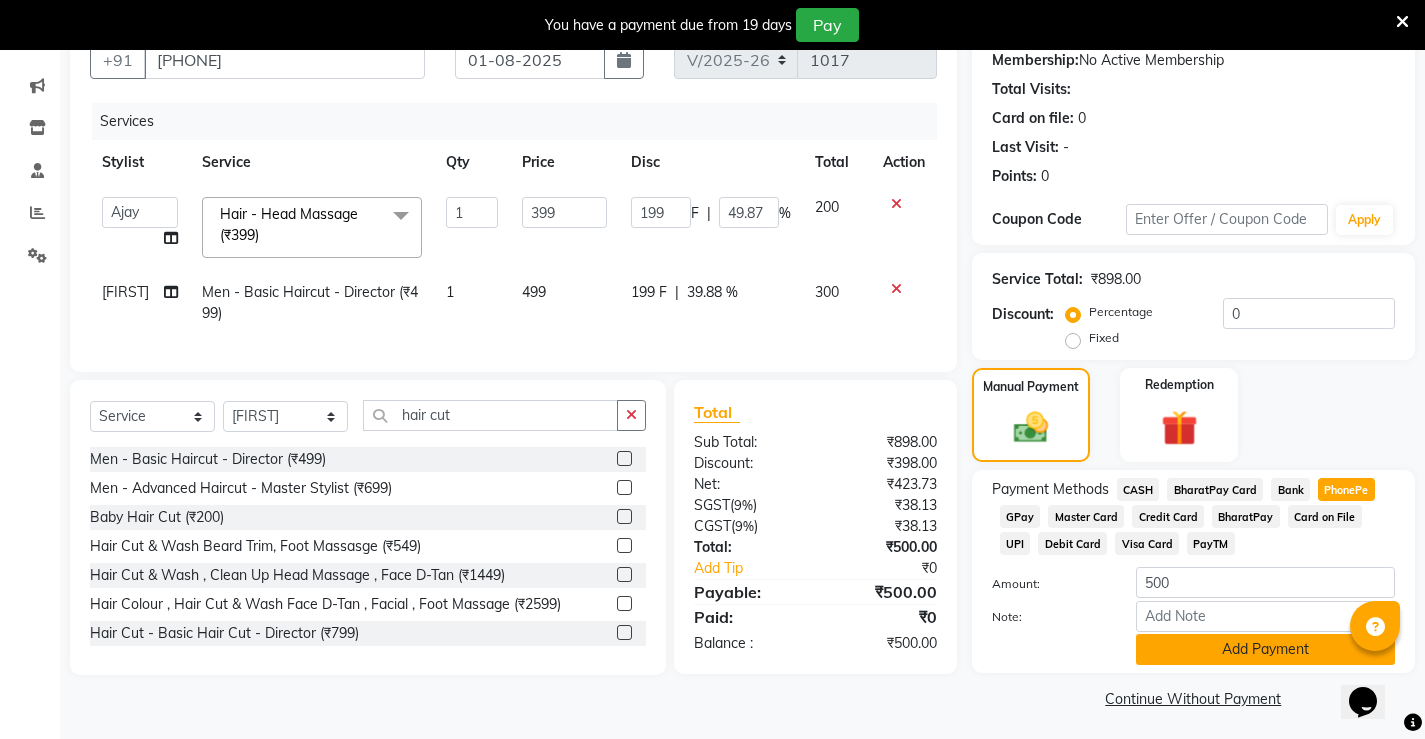 scroll, scrollTop: 200, scrollLeft: 0, axis: vertical 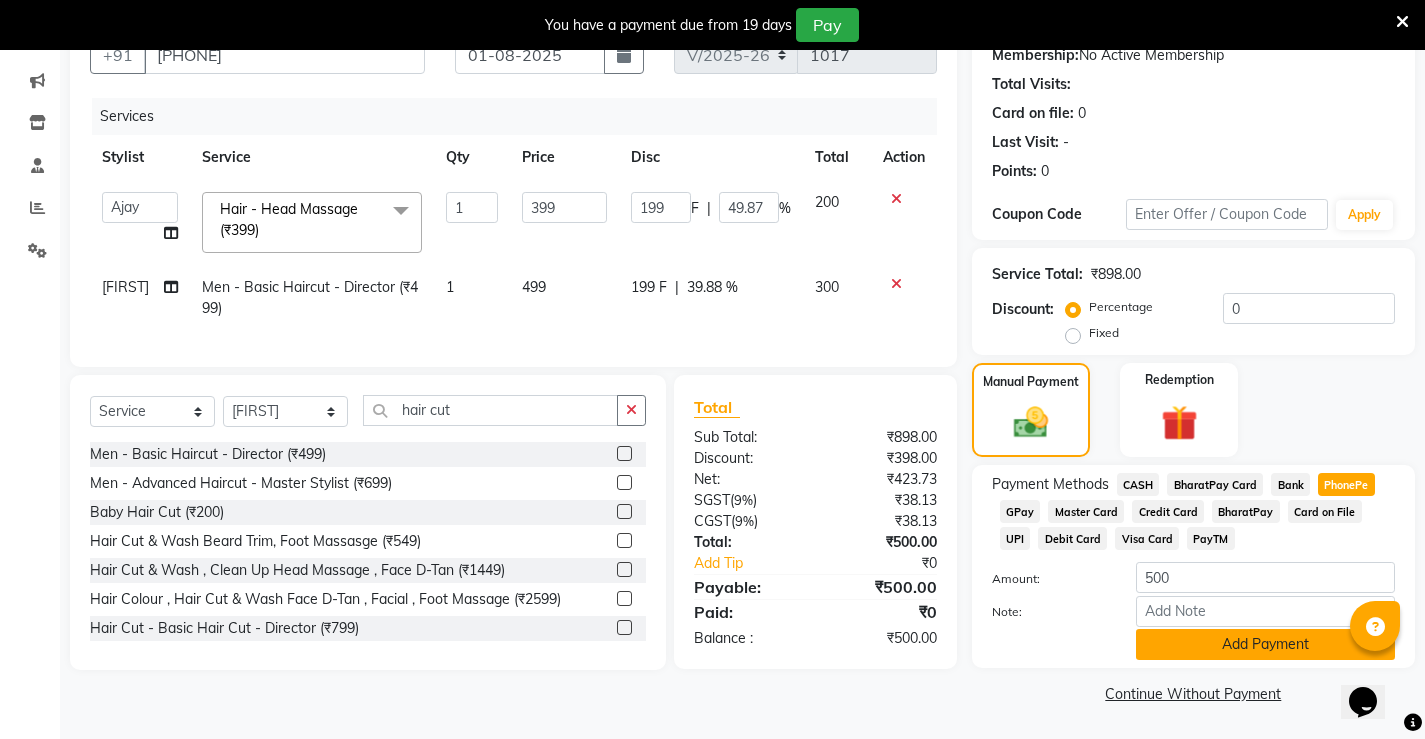 click on "Add Payment" 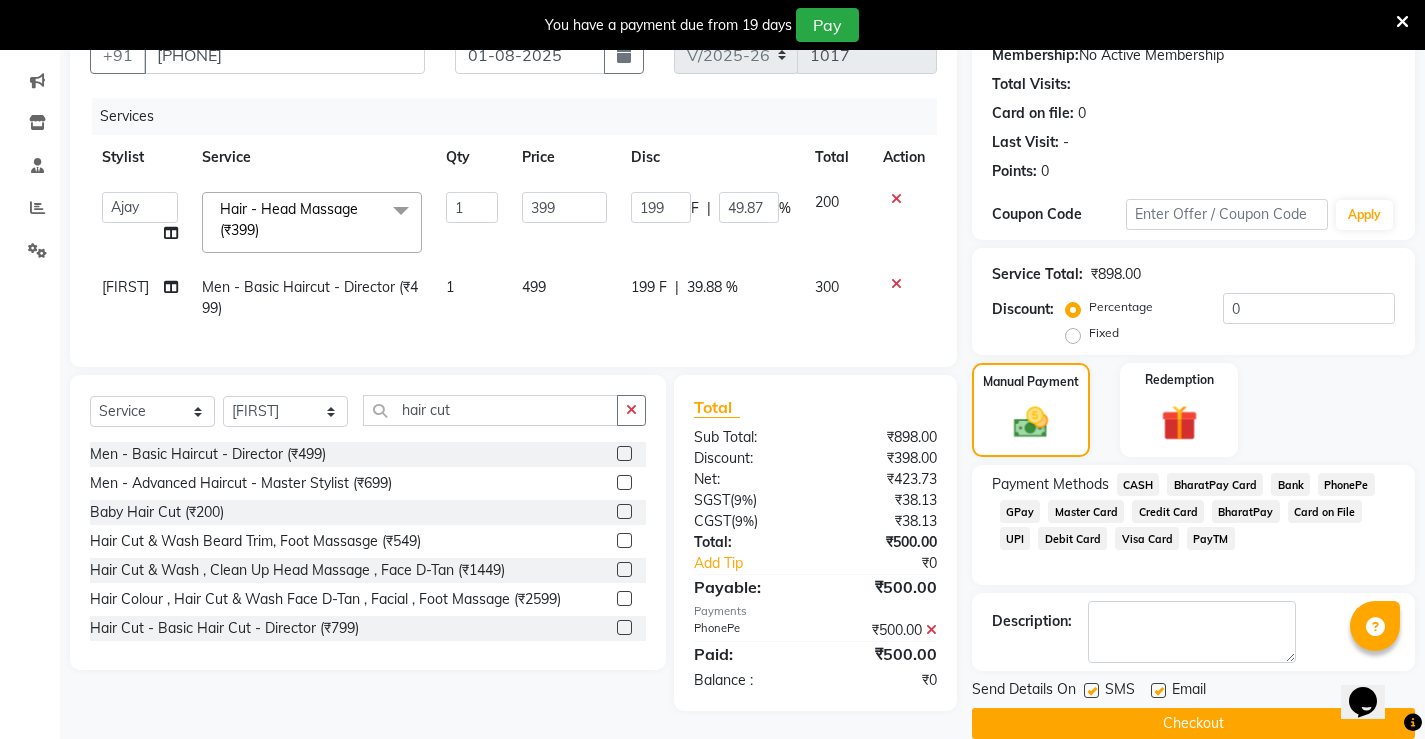 scroll, scrollTop: 230, scrollLeft: 0, axis: vertical 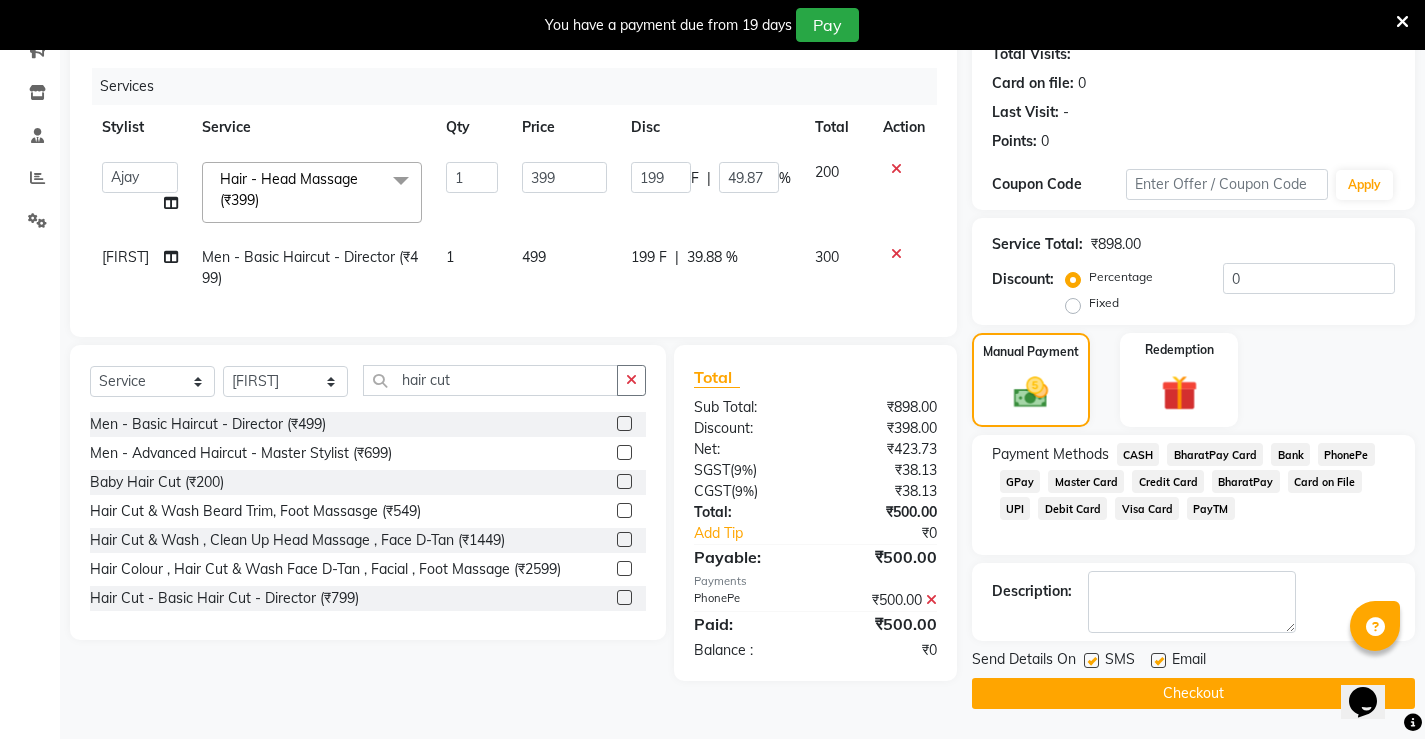 click on "Checkout" 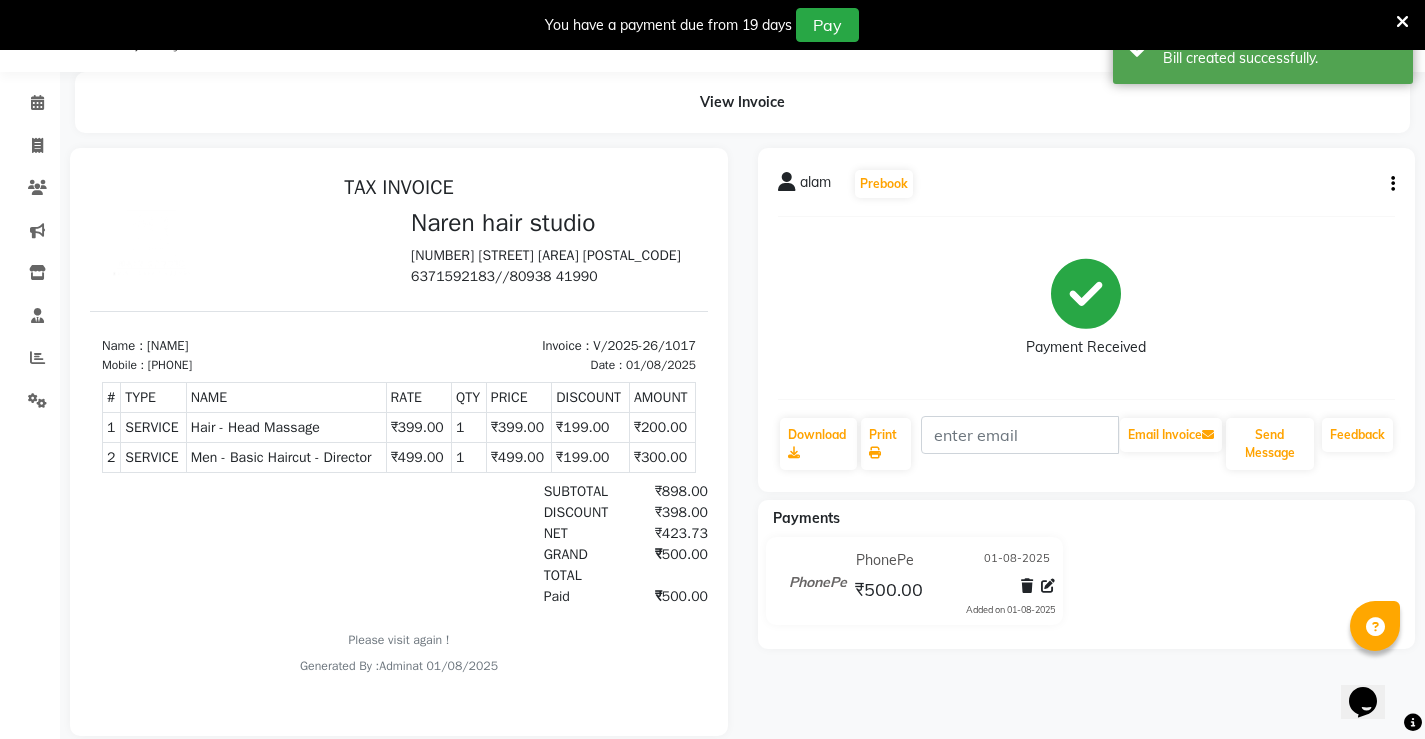 scroll, scrollTop: 0, scrollLeft: 0, axis: both 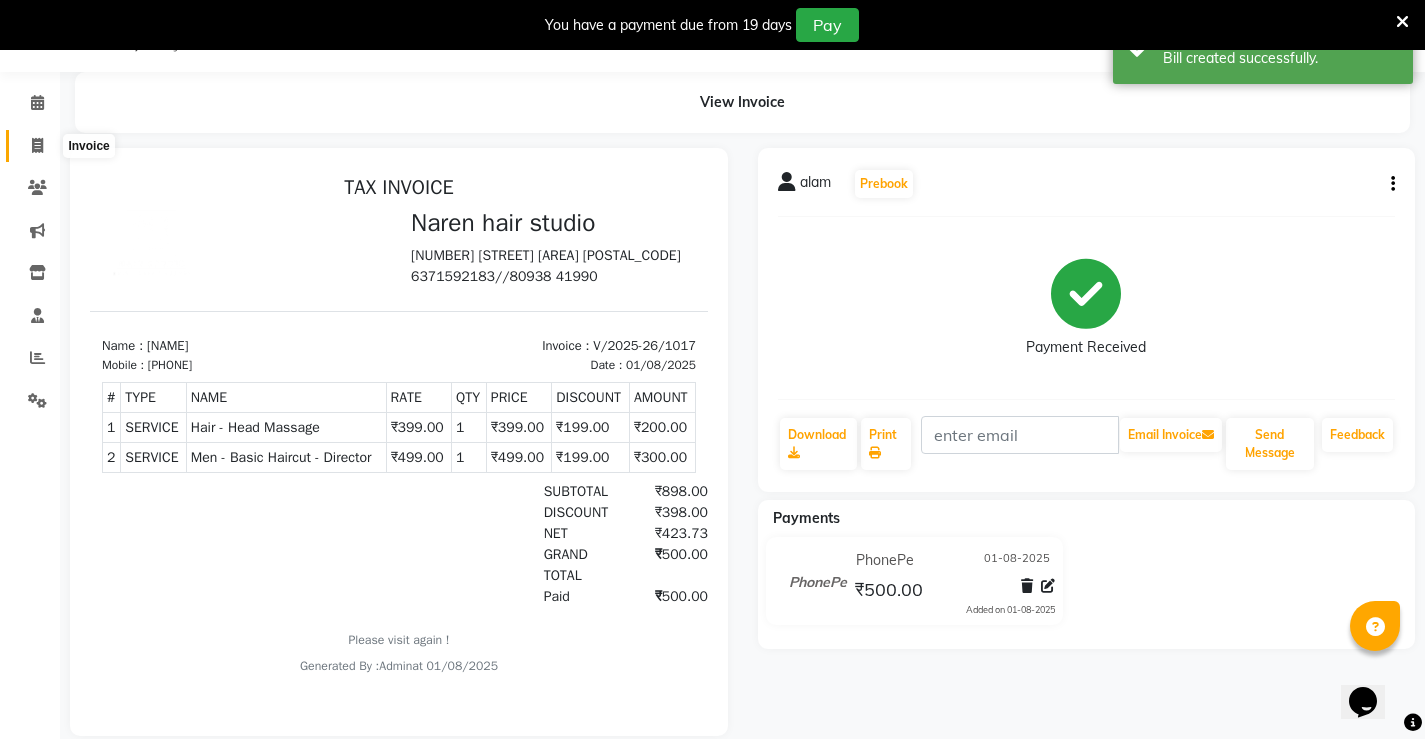 click 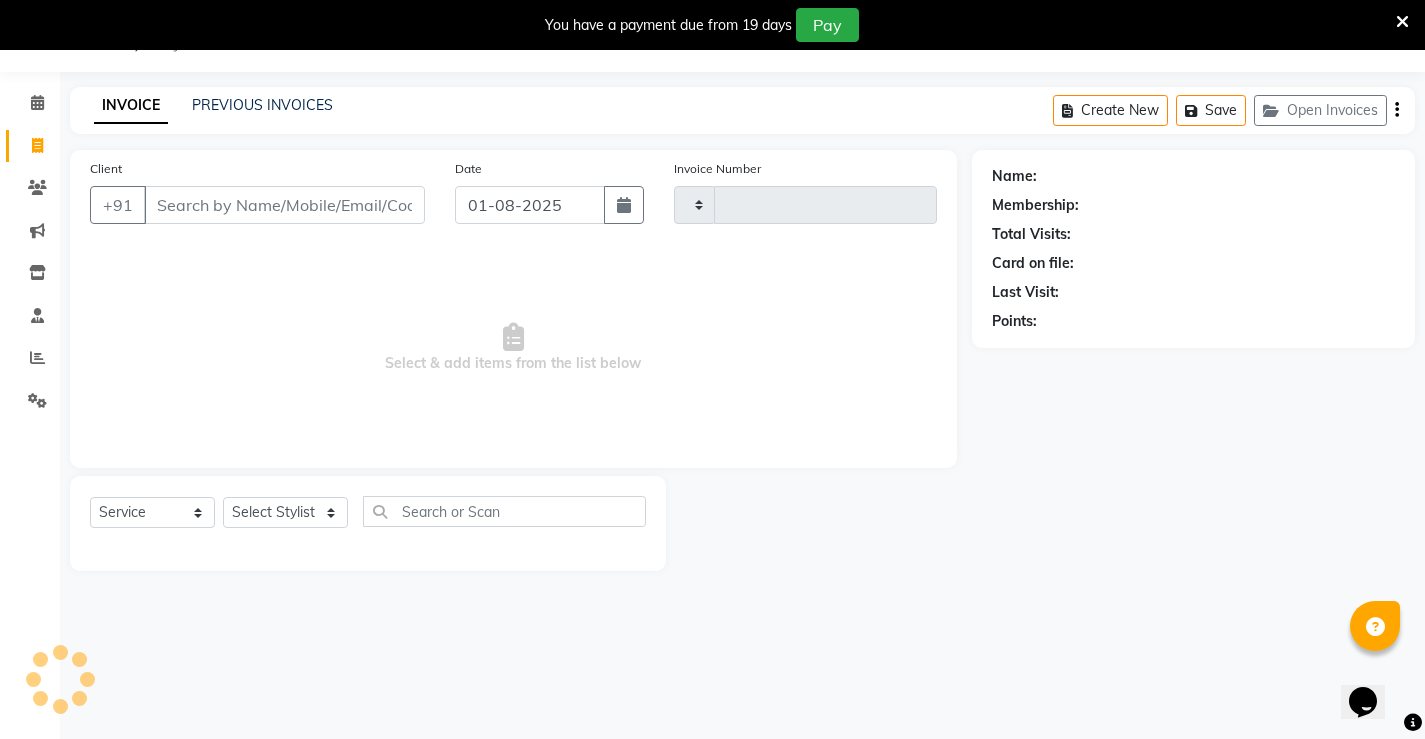 type on "1018" 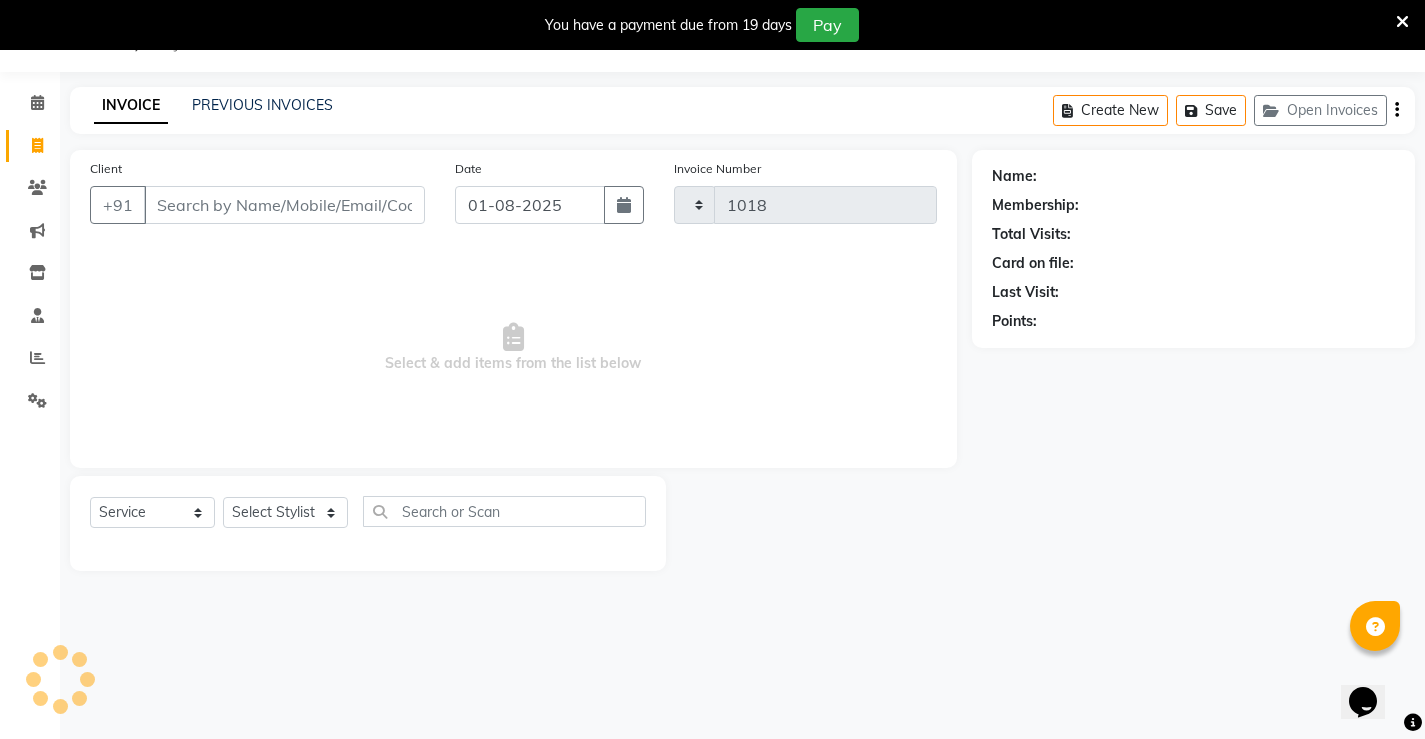 select on "7705" 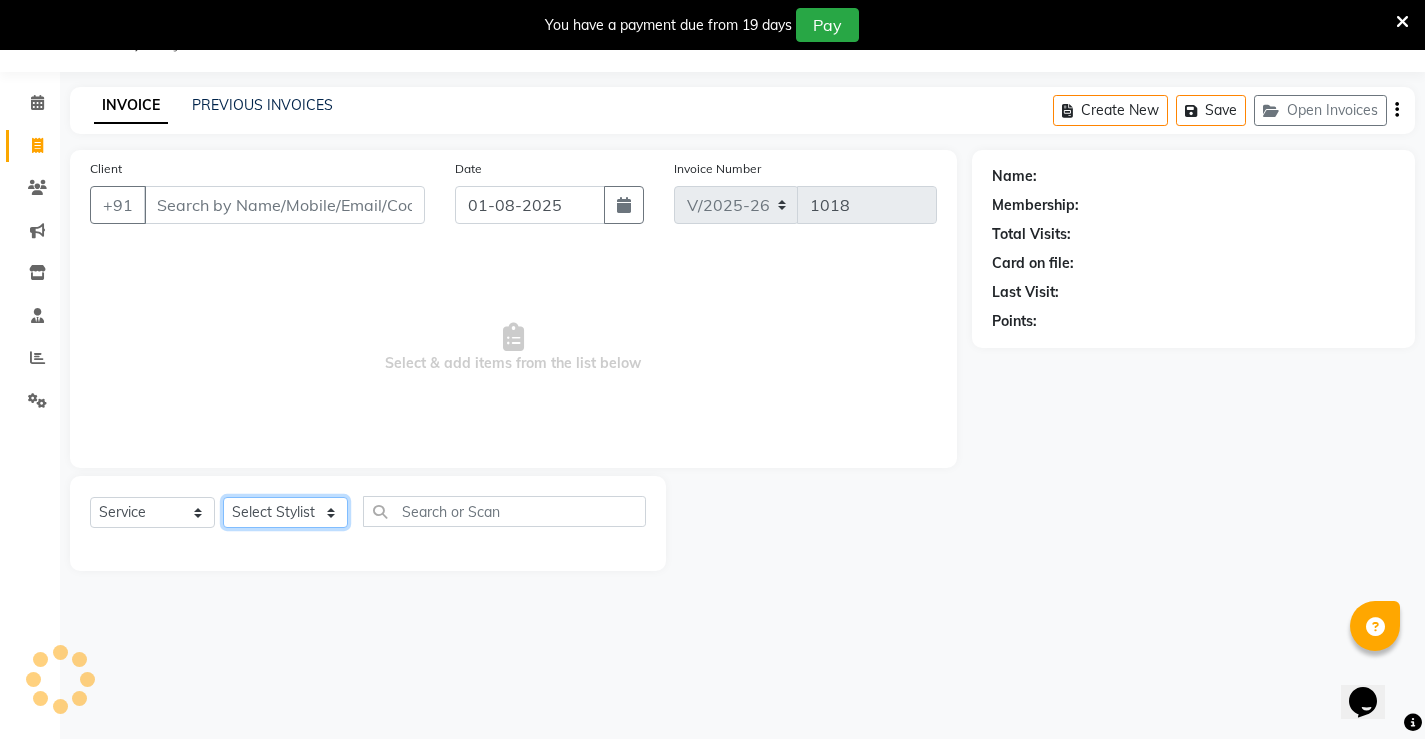 click on "Select Stylist" 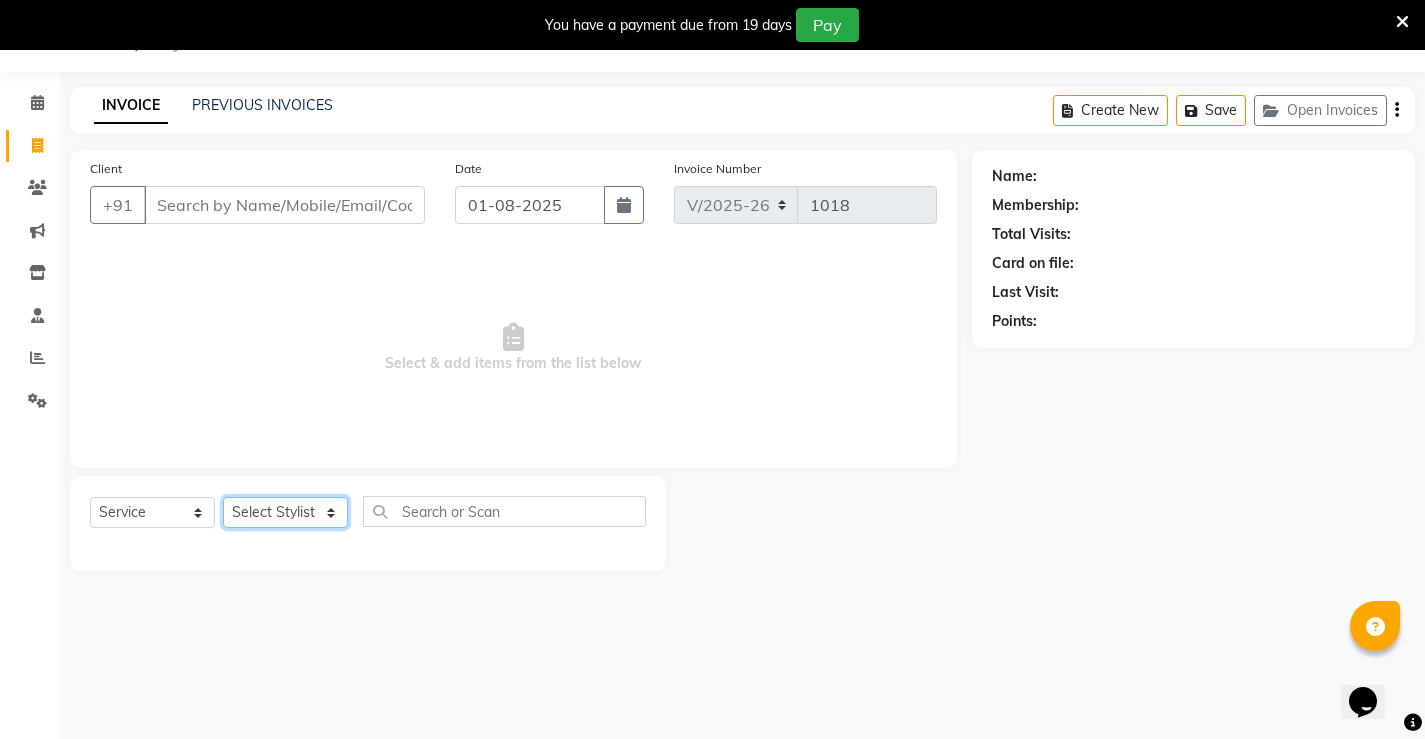 select on "68609" 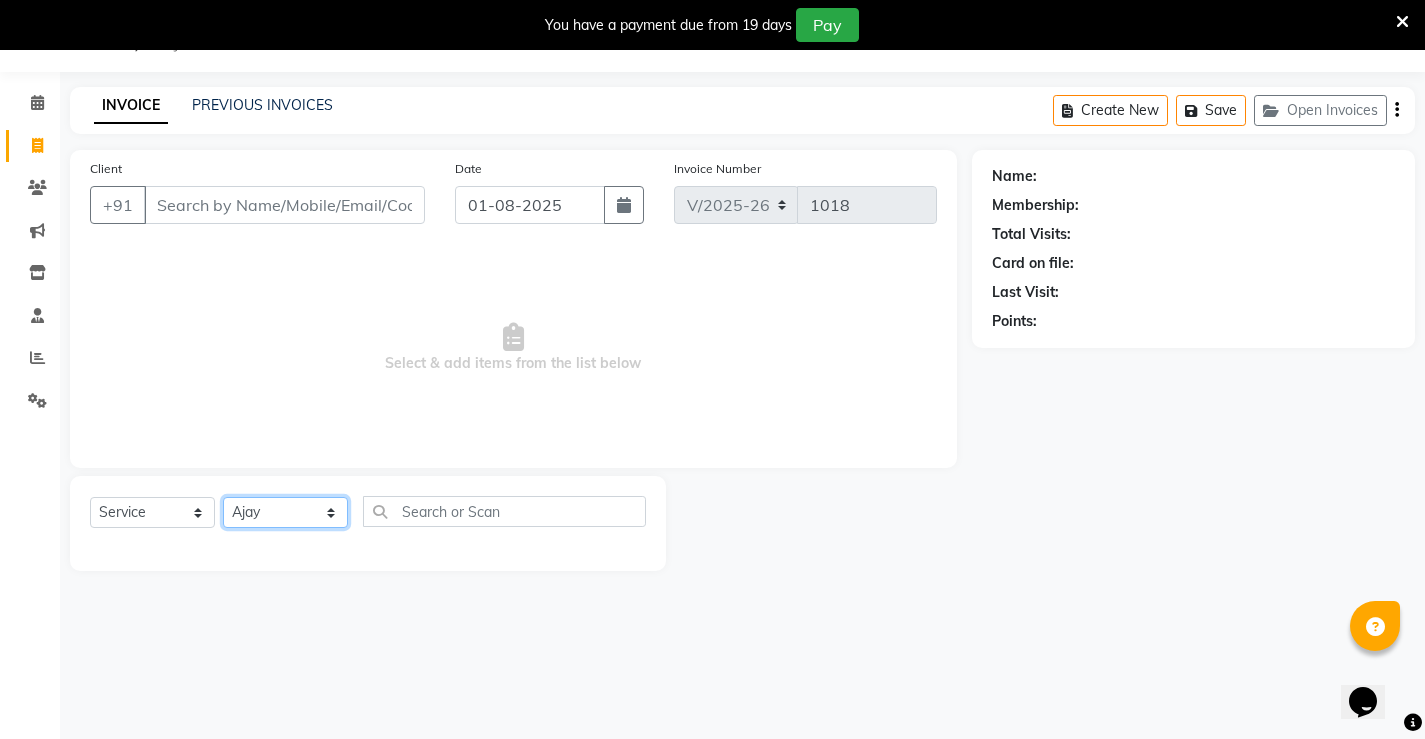 click on "Select Stylist [FIRST] [FIRST] [FIRST] [FIRST] [FIRST] [FIRST] [FIRST]" 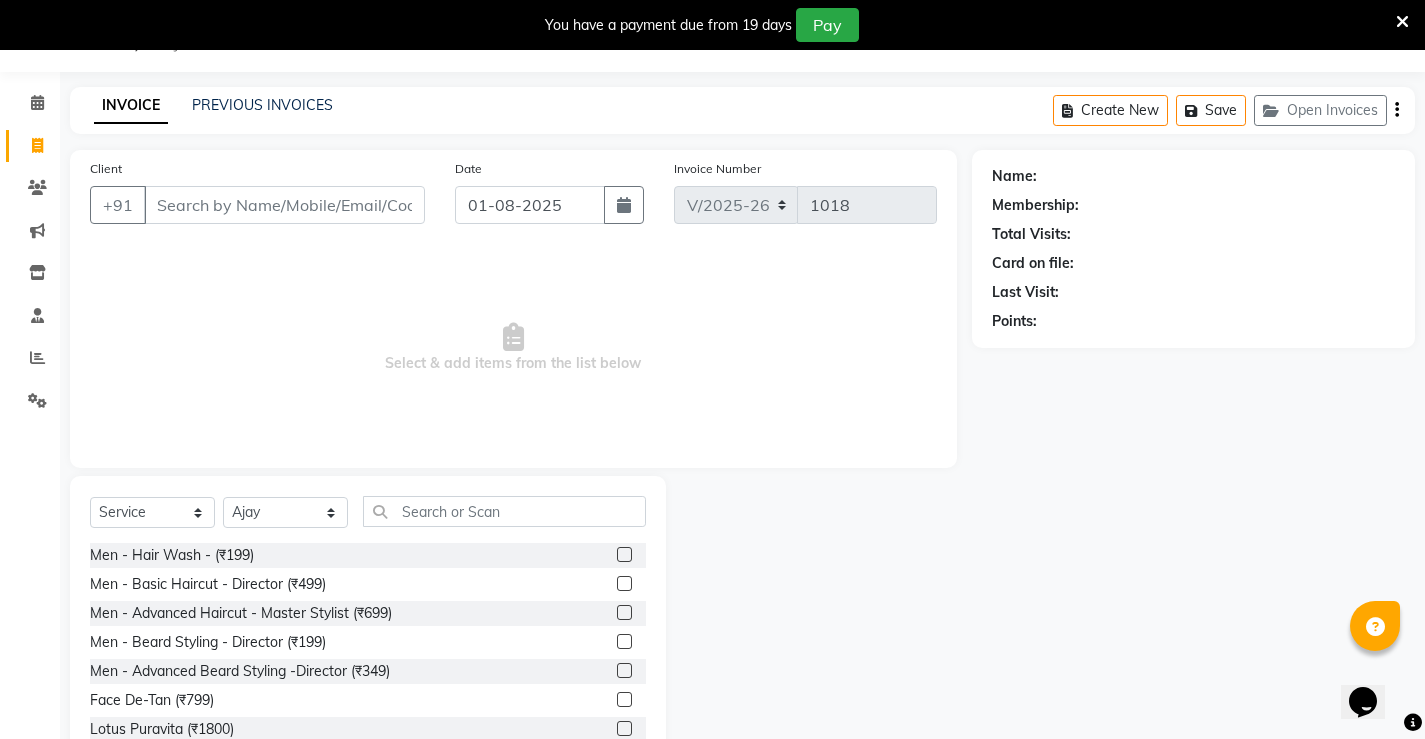 click 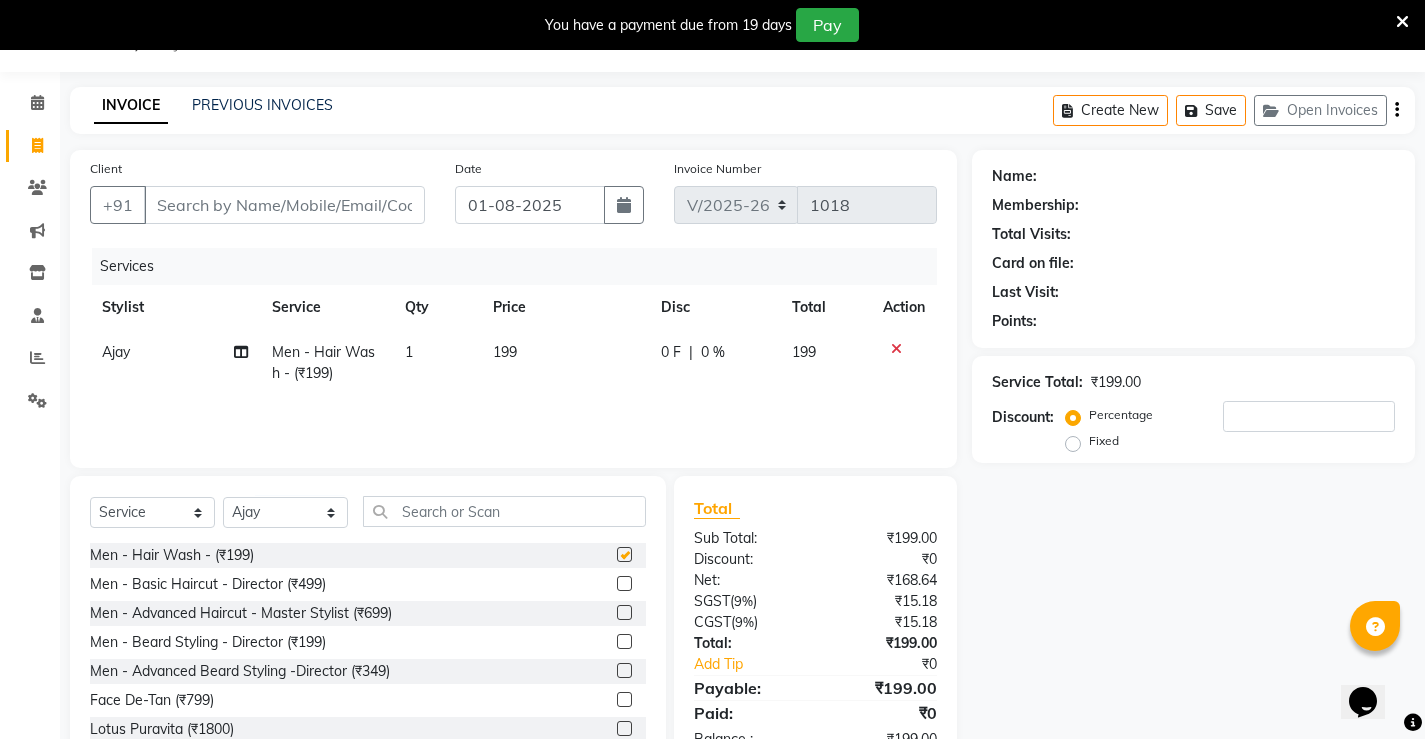 checkbox on "false" 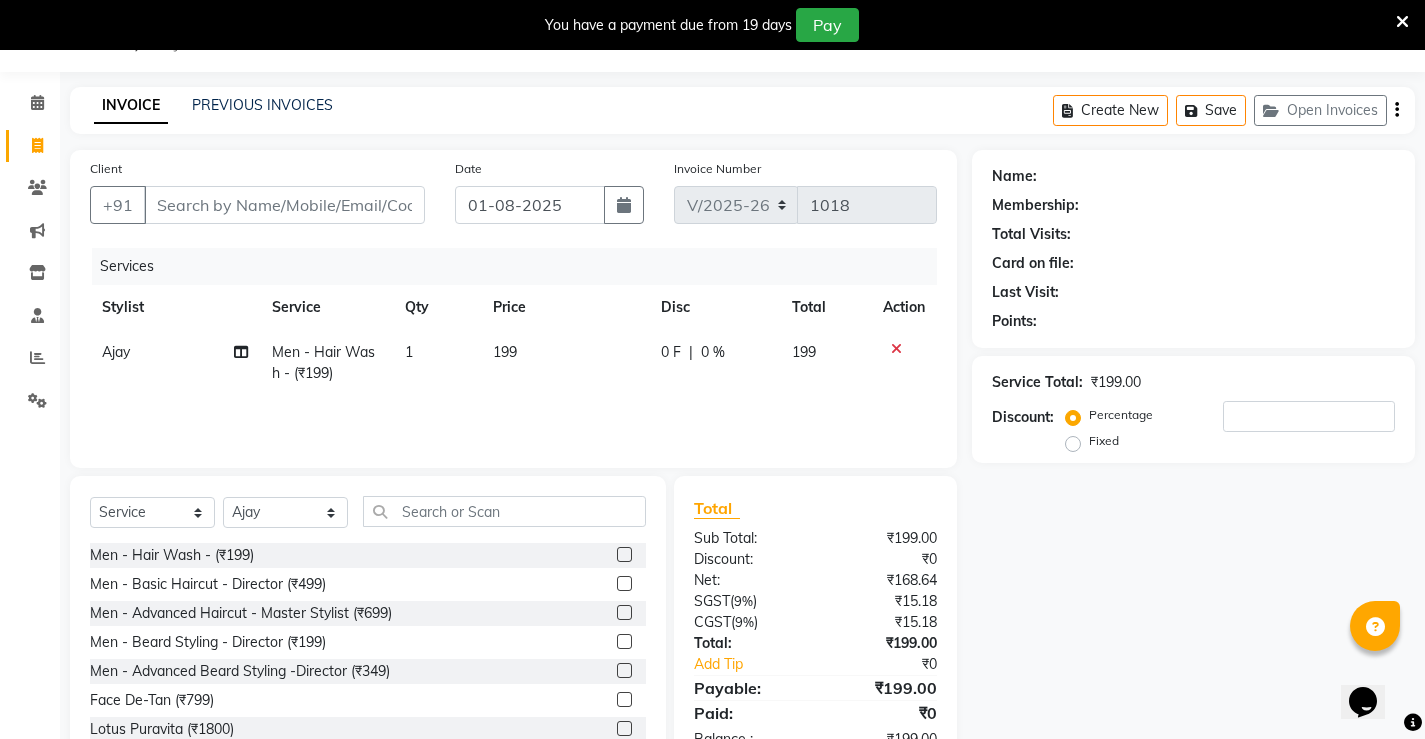 click on "0 F | 0 %" 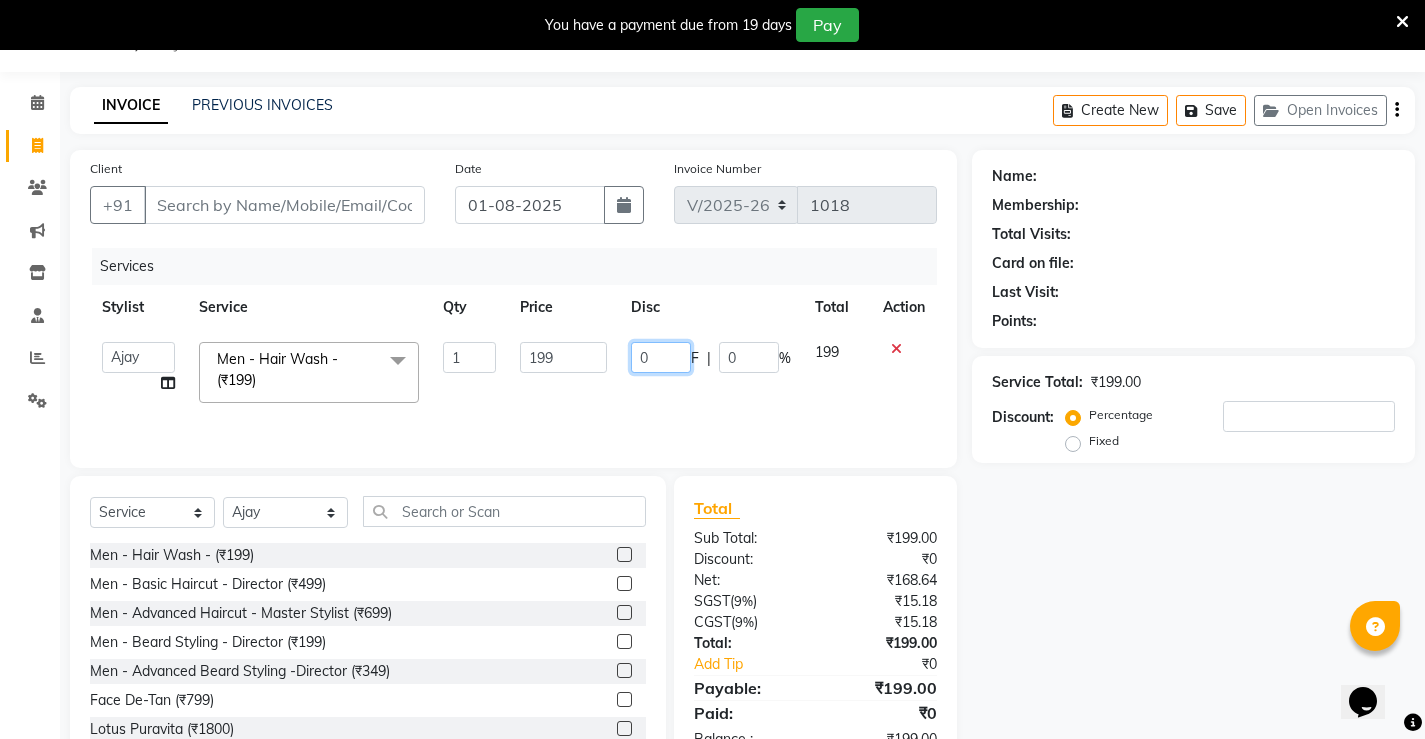 click on "0" 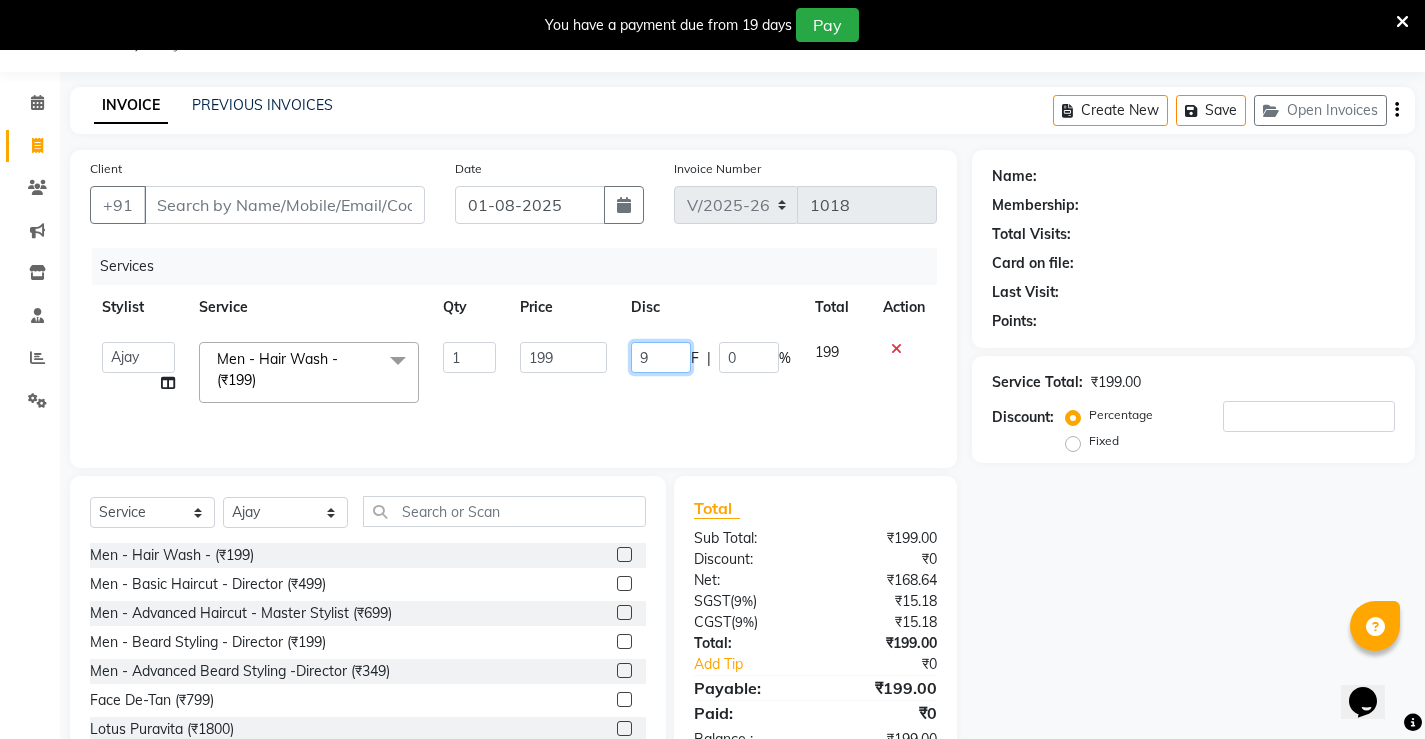 type on "99" 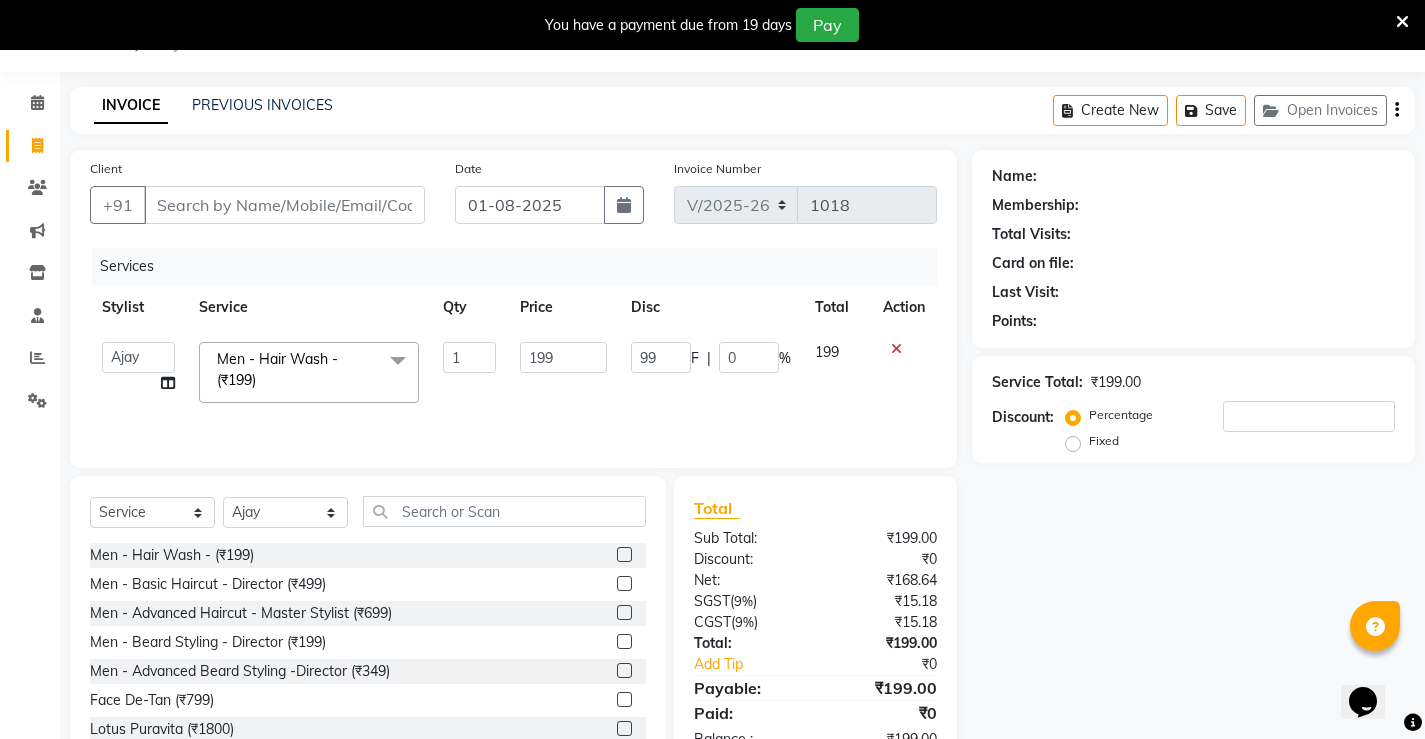 click on "Services Stylist Service Qty Price Disc Total Action [FIRST] [FIRST] [FIRST] [FIRST] [FIRST] [FIRST] [FIRST] Men - Hair Wash - (₹199) x Men - Hair Wash - (₹199) Men - Basic Haircut - Director (₹499) Men - Advanced Haircut - Master Stylist (₹699) Men - Beard Styling - Director (₹199) Men - Advanced Beard Styling -Director (₹349) Face De-Tan (₹799) Lotus Puravita (₹1800) Lotus hydravital (₹1800) Hair Pumming (₹2200) Baby Hair Cut (₹200) Kanpeki Pro Hydra (₹3499) Scrubbing (₹350) organic facial (₹4000) Anti Dandruff Treatment (₹2500) Eyebrow,Hair Trim, Clean up (₹799) Eyebrow, Face D-Tan,Clean up (₹999) Hair Spa, Face D-Tan, Clean up (₹1499) Head Masssage, Hair Trim ,Face D-Tan, Clean Up (₹1999) Facial, Face D-Tan, Hair Basic Colour, Foot Massage (₹2999) Hair Spa With Treatment, Face D-Tan , Facial, Pedicure (₹3222) Hair Cut & Wash Beard Trim, Foot Massasge (₹549) Hair Cut & Wash , Clean Up Head Massage , Face D-Tan (₹1449) Cleansing (₹200) 1 199 99" 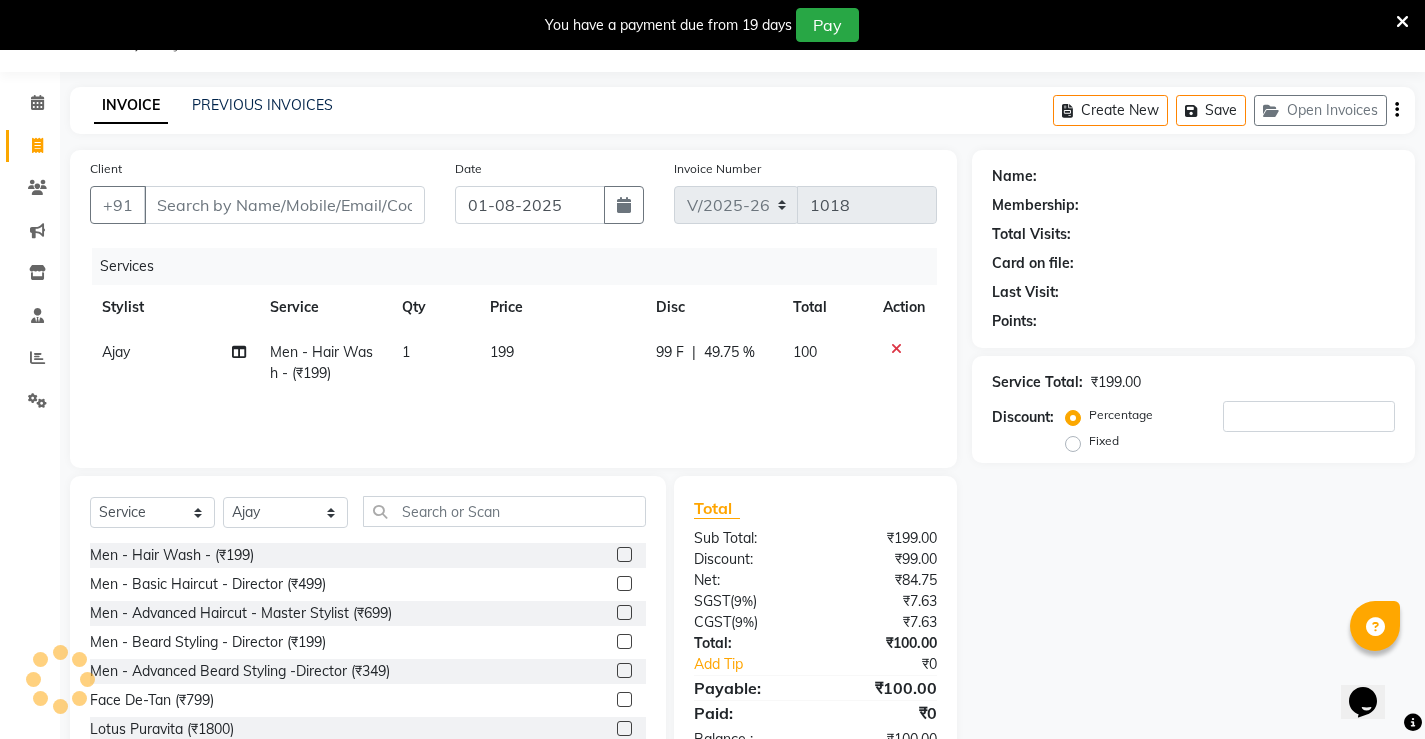 scroll, scrollTop: 112, scrollLeft: 0, axis: vertical 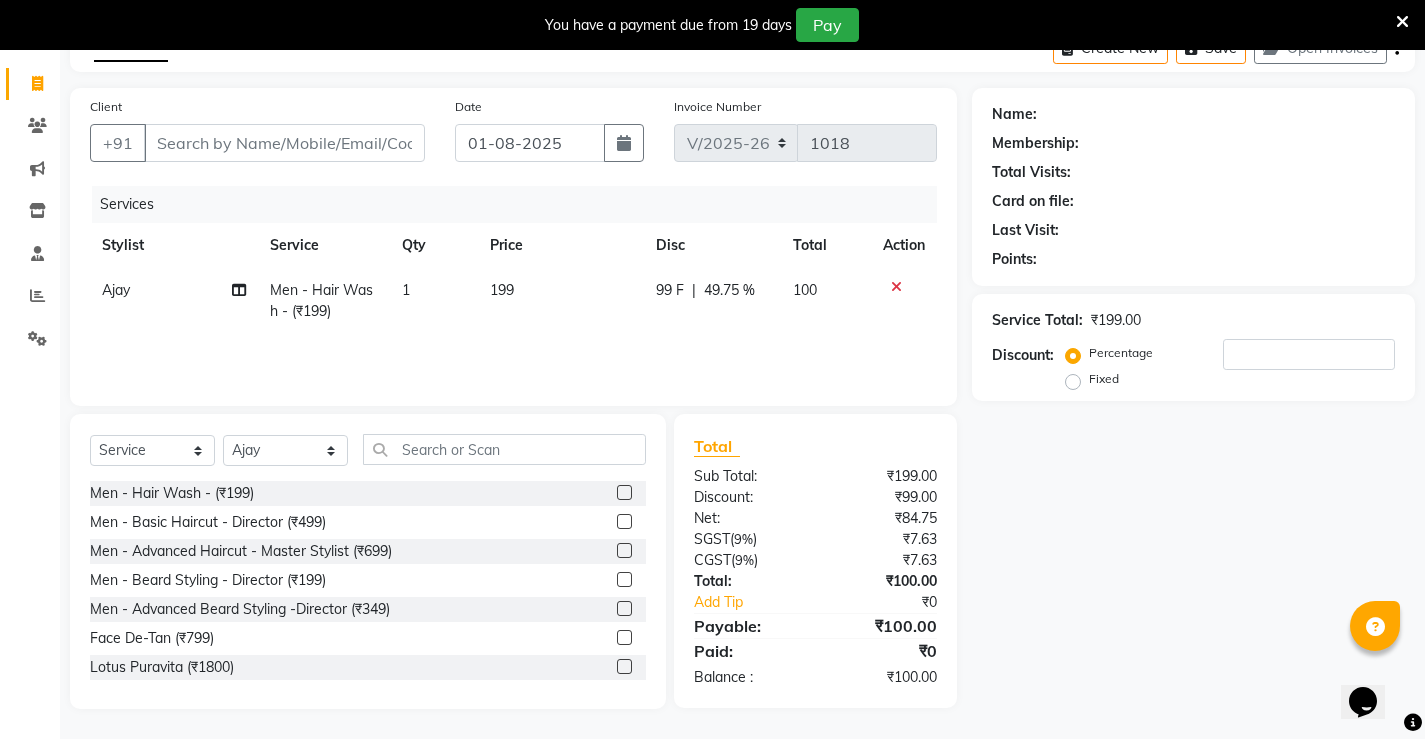 click 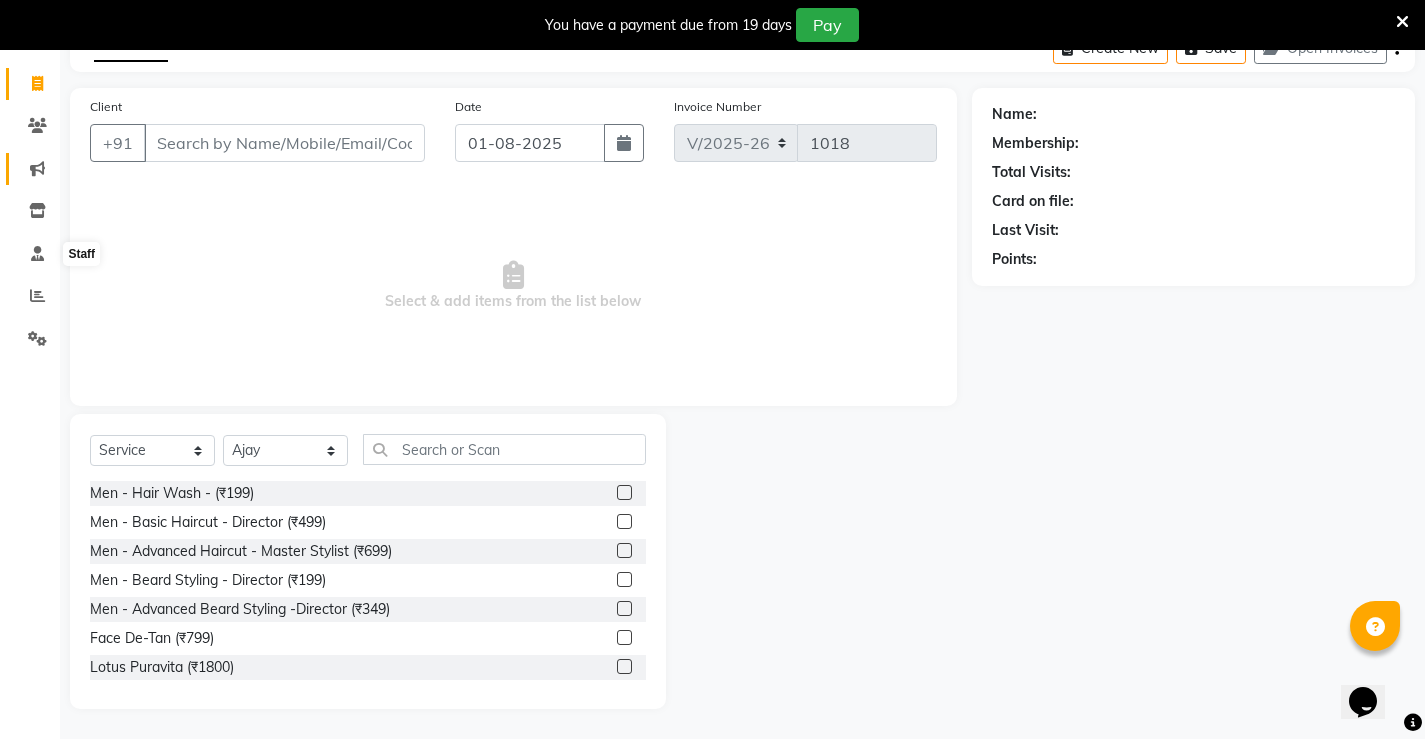 scroll, scrollTop: 0, scrollLeft: 0, axis: both 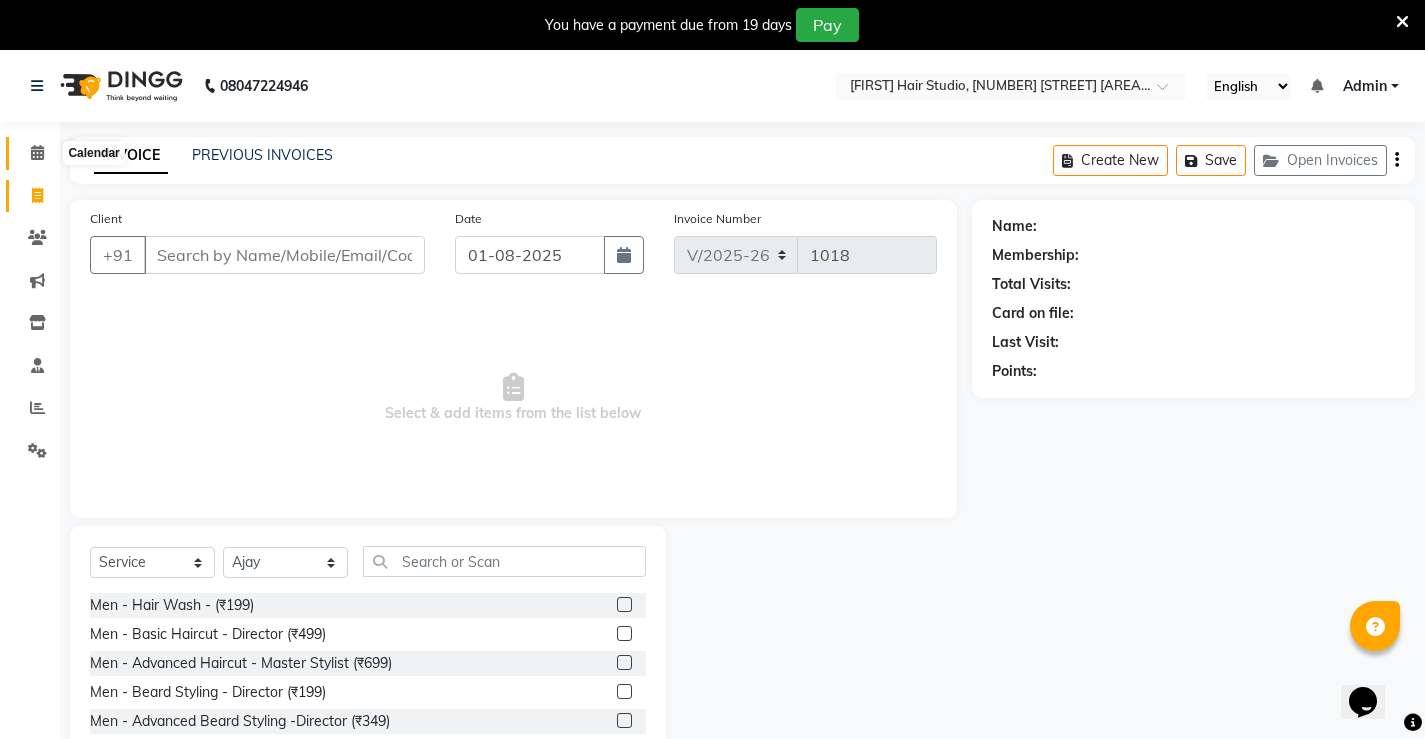 click 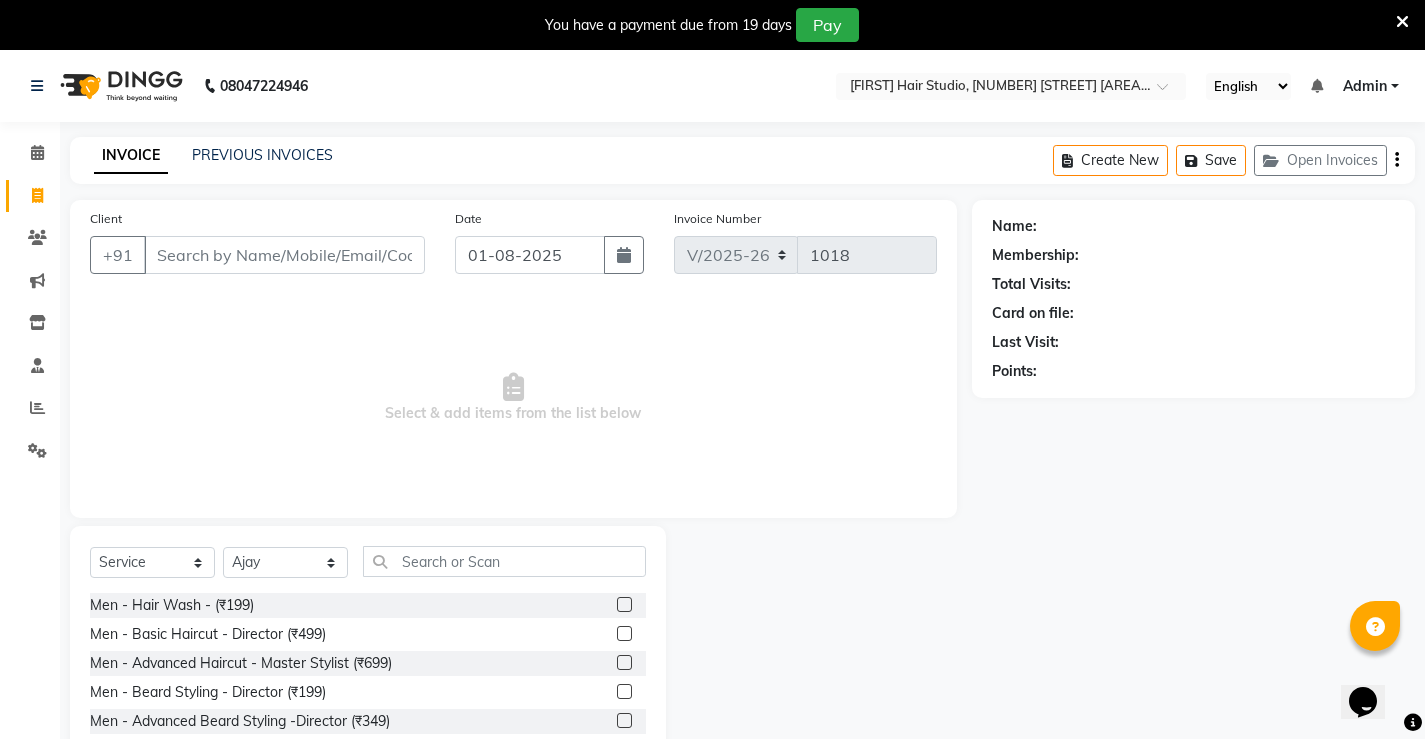 click on "INVOICE PREVIOUS INVOICES Create New   Save   Open Invoices" 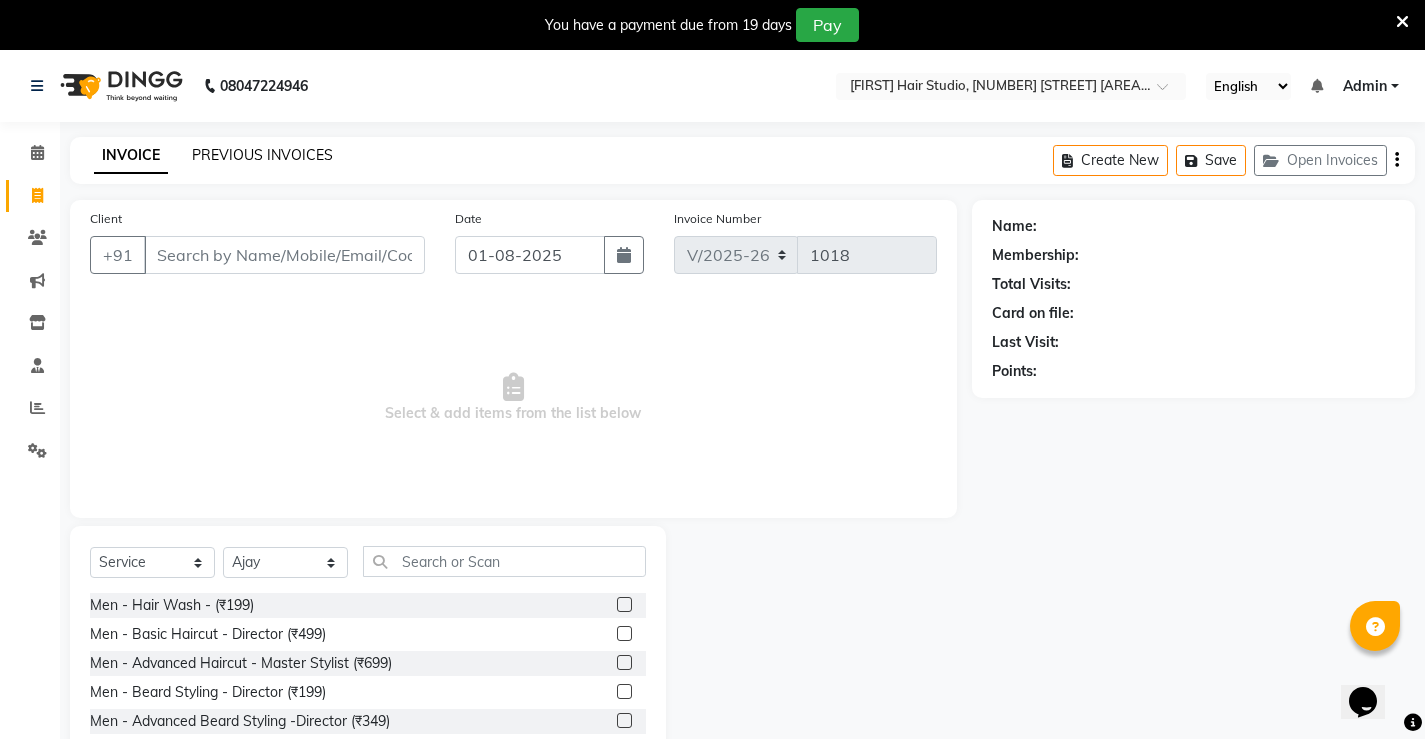 click on "PREVIOUS INVOICES" 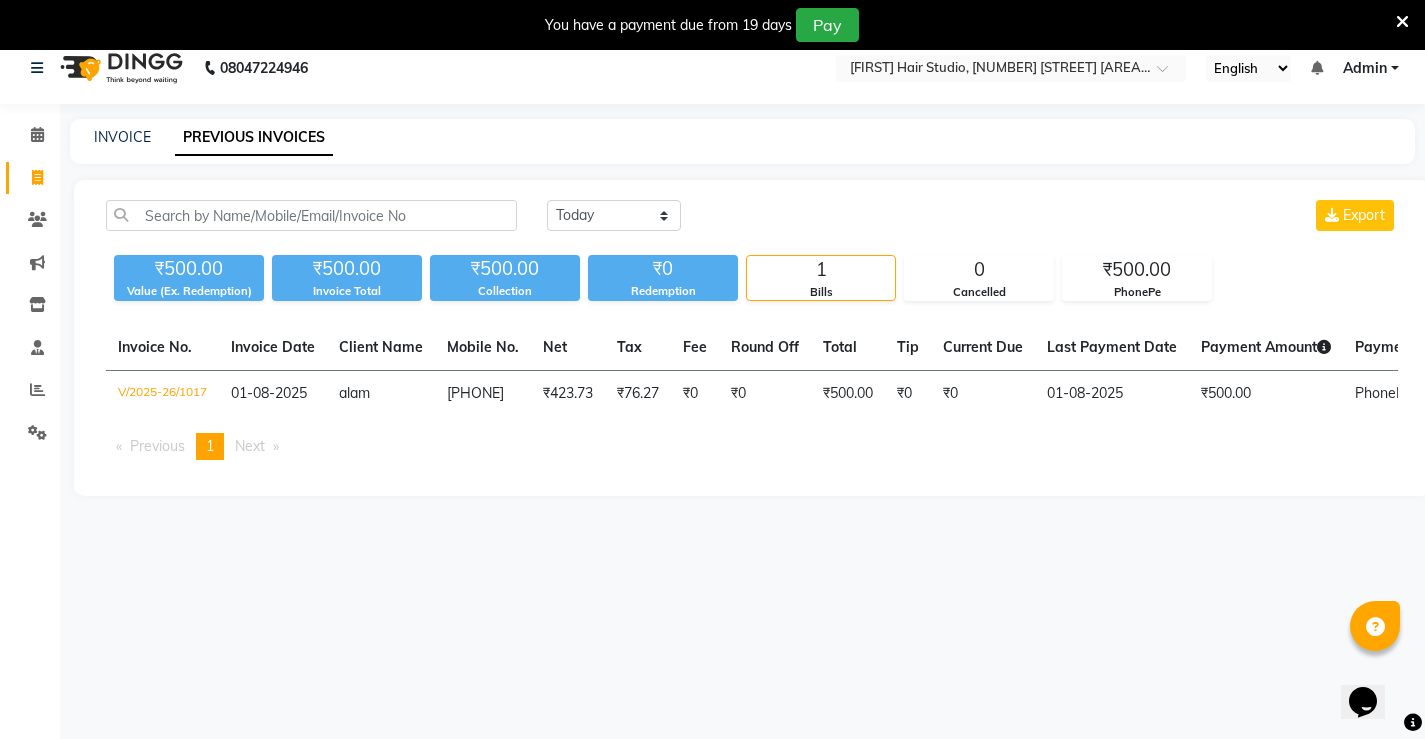 scroll, scrollTop: 0, scrollLeft: 0, axis: both 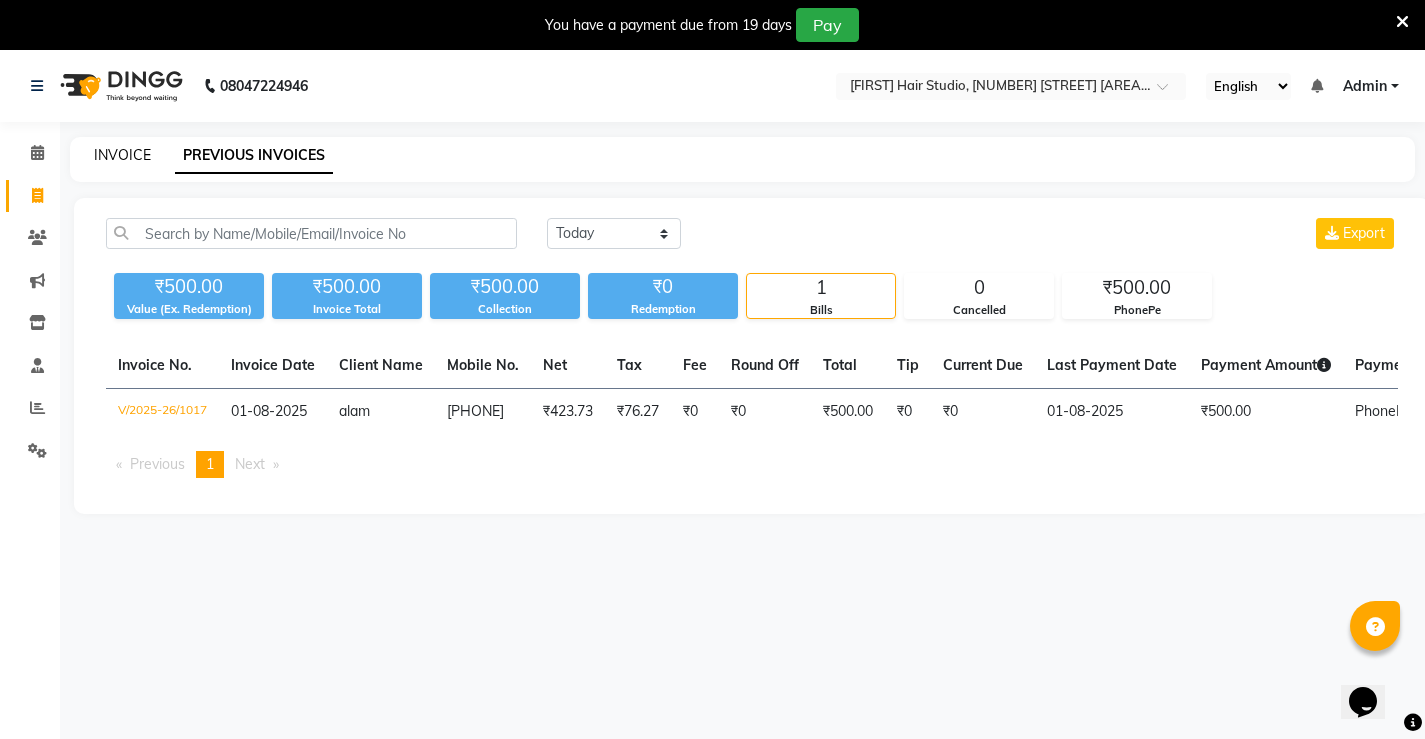 click on "INVOICE" 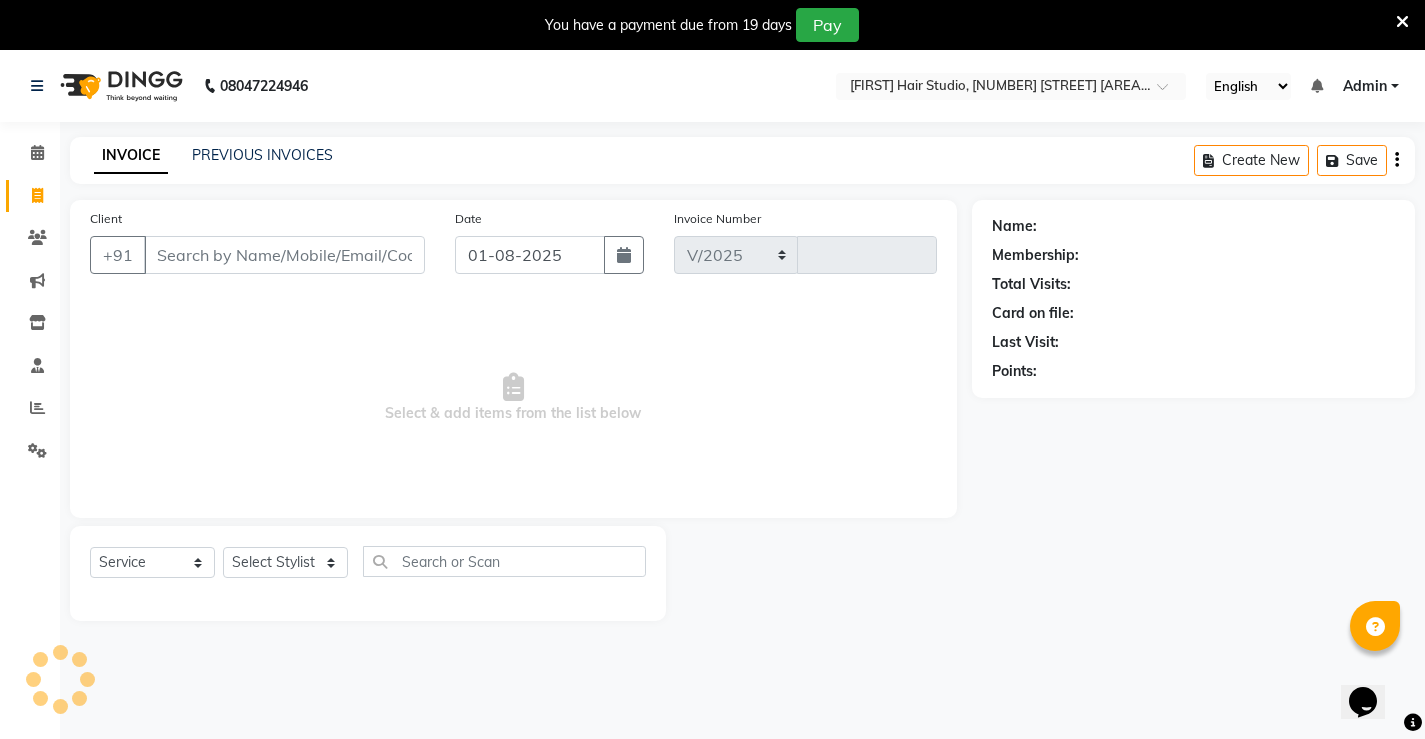 select on "7705" 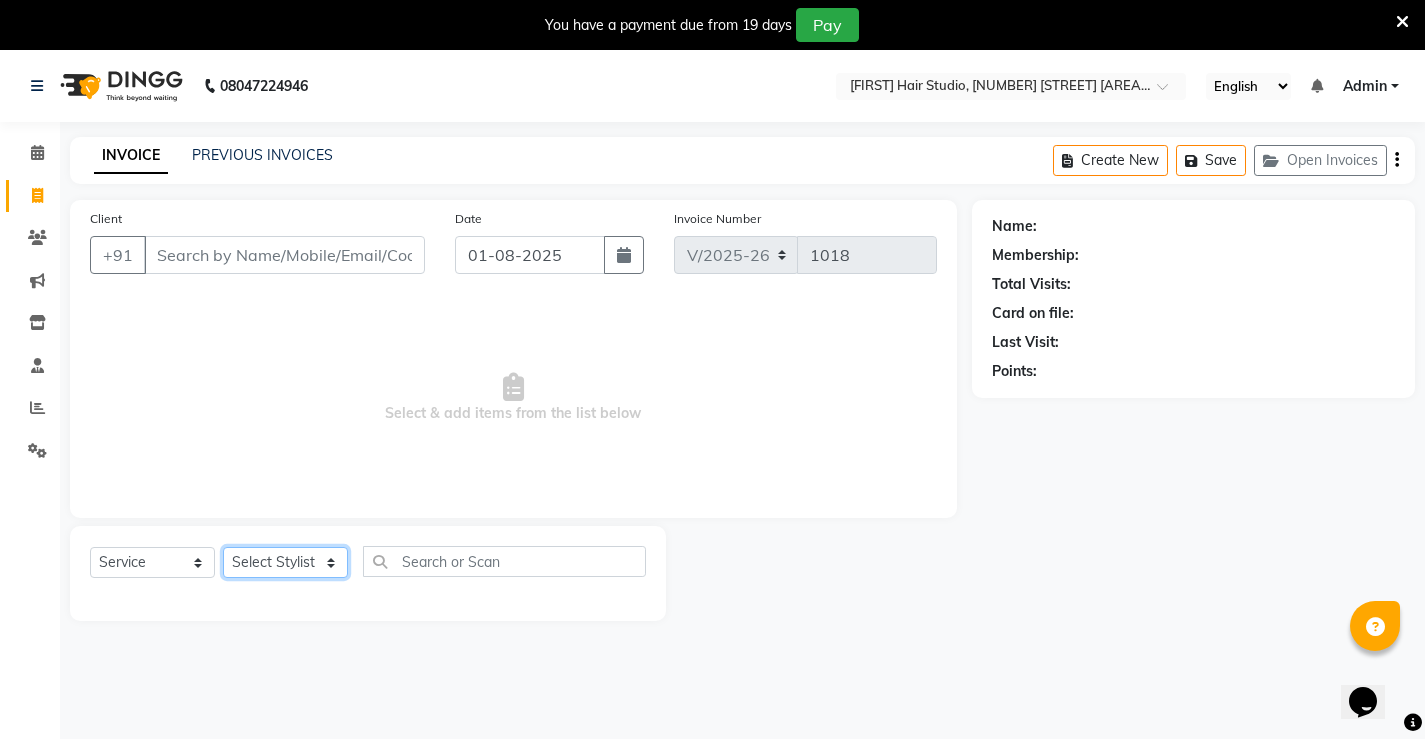 click on "Select Stylist" 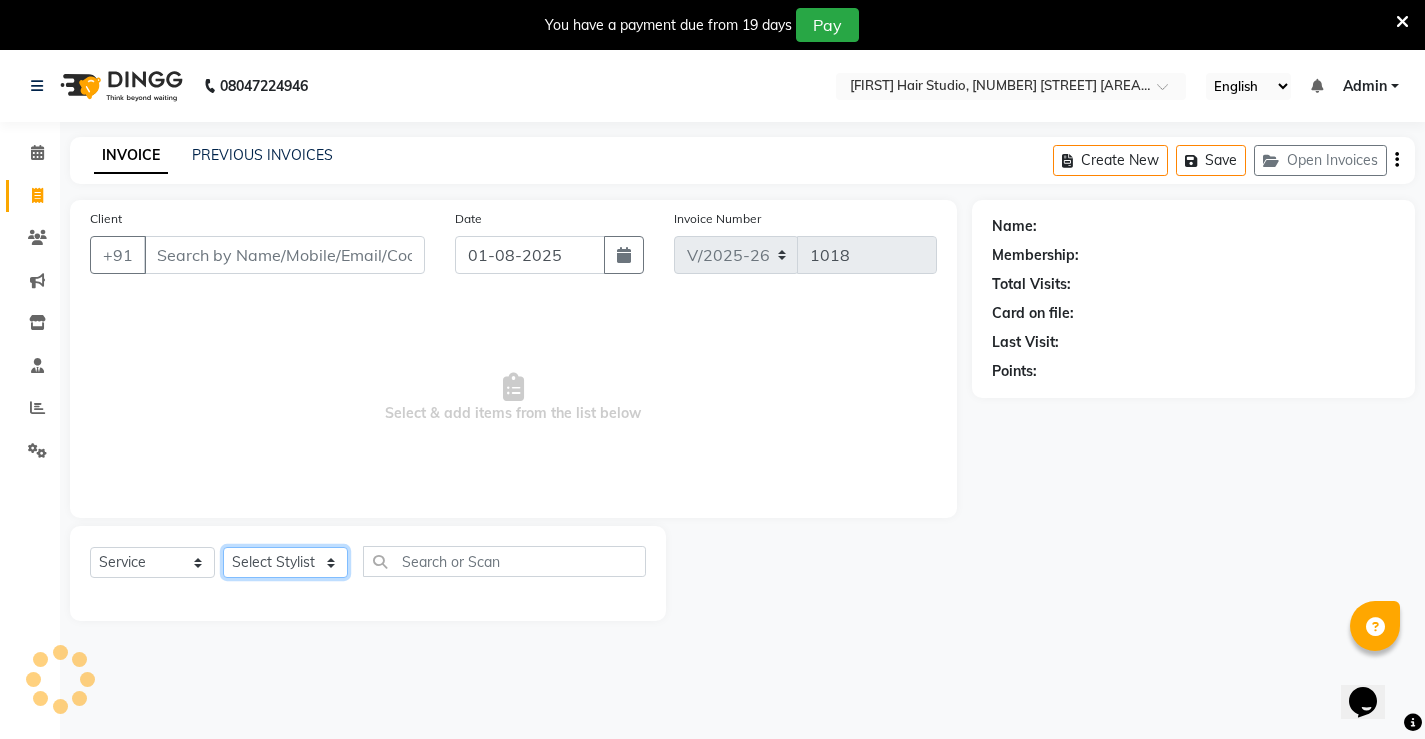 click on "Select Stylist" 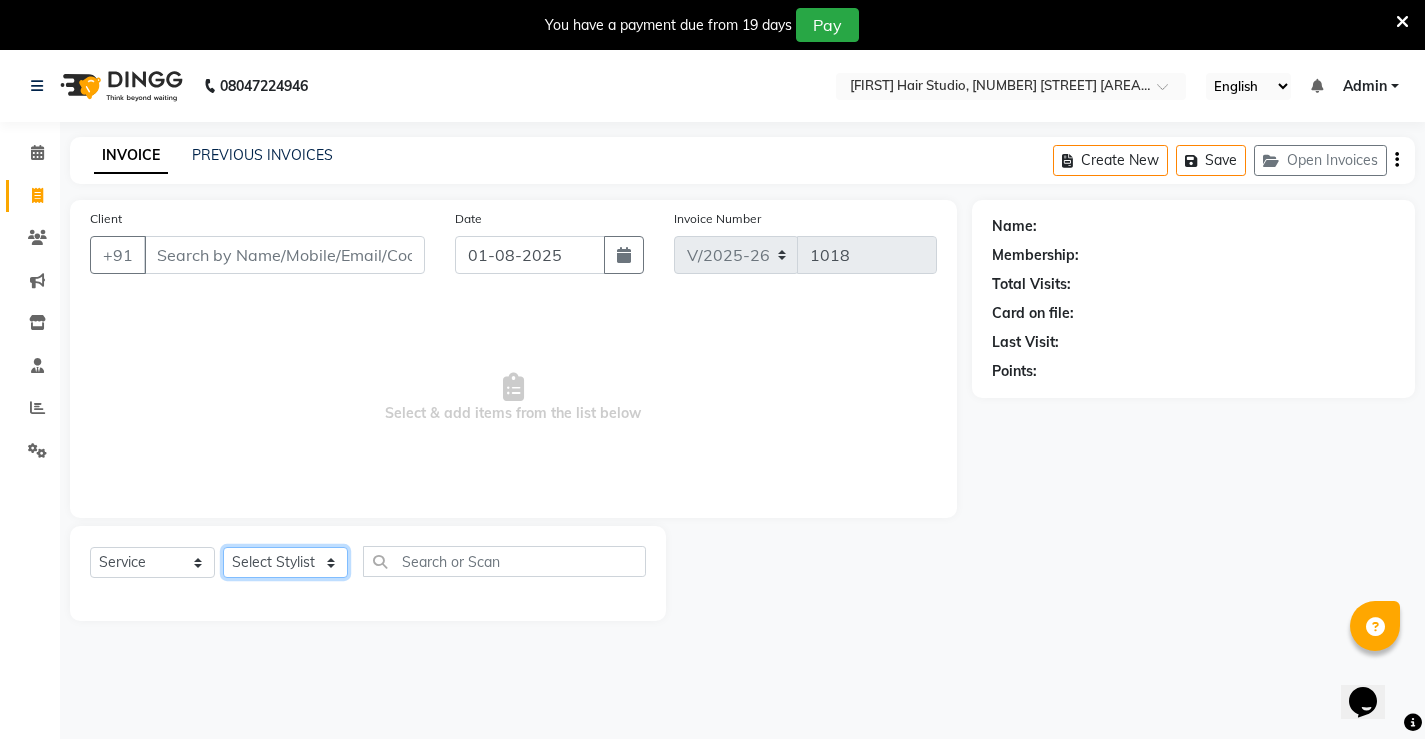 select on "68610" 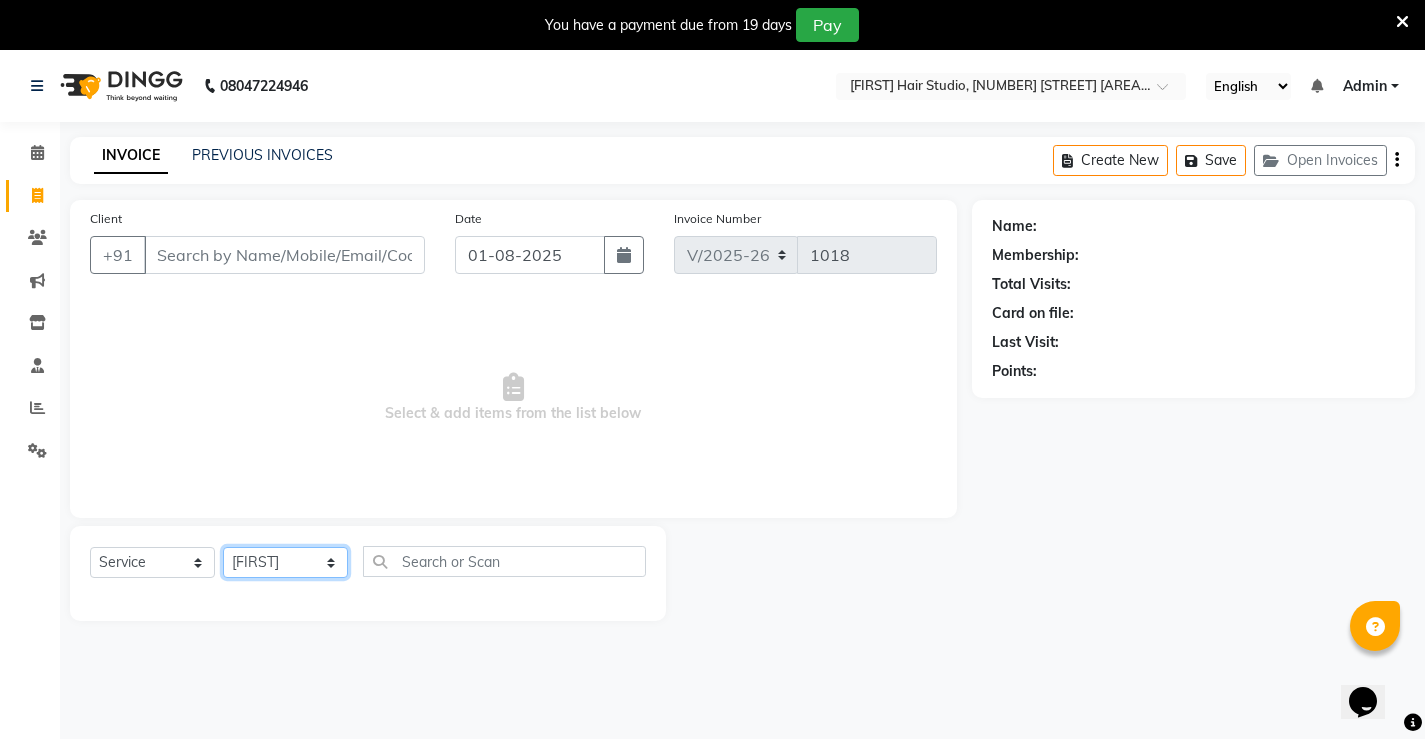 click on "Select Stylist [FIRST] [FIRST] [FIRST] [FIRST] [FIRST] [FIRST] [FIRST]" 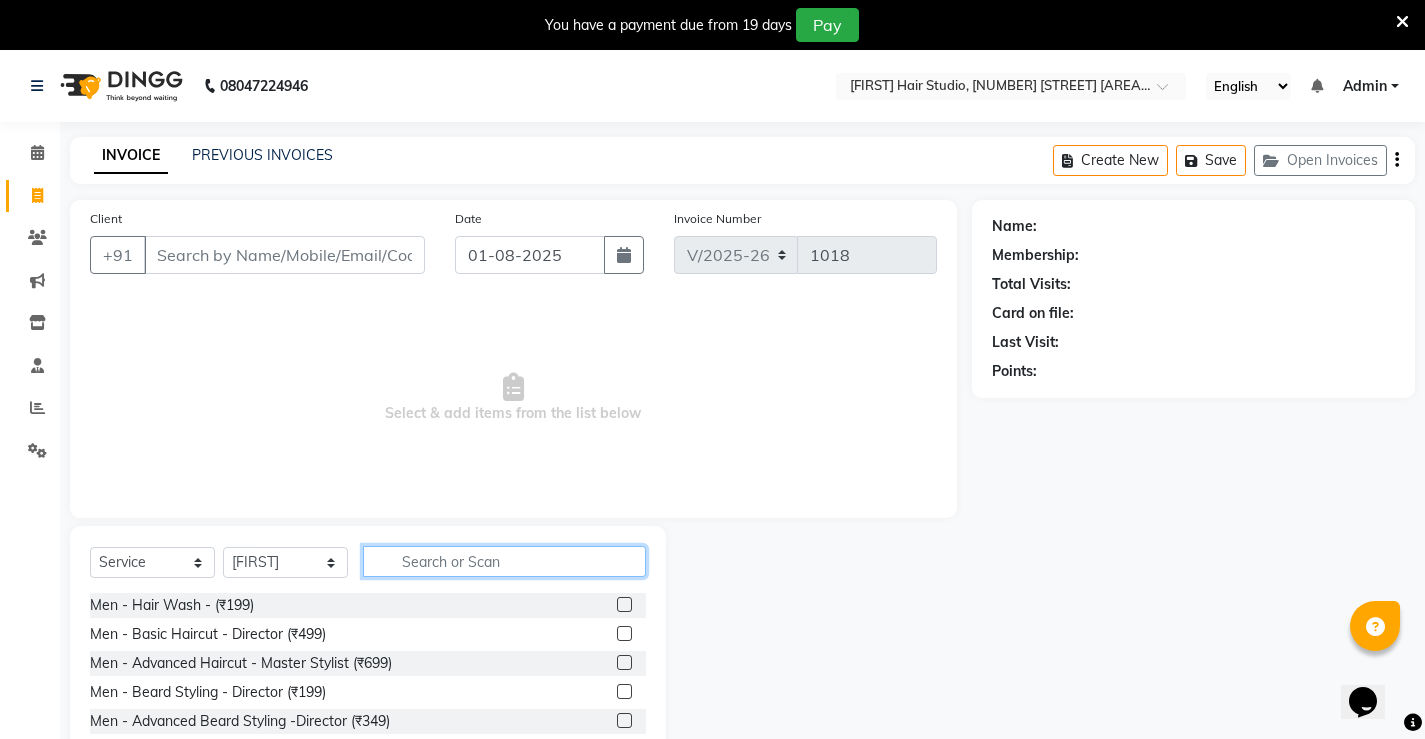 click 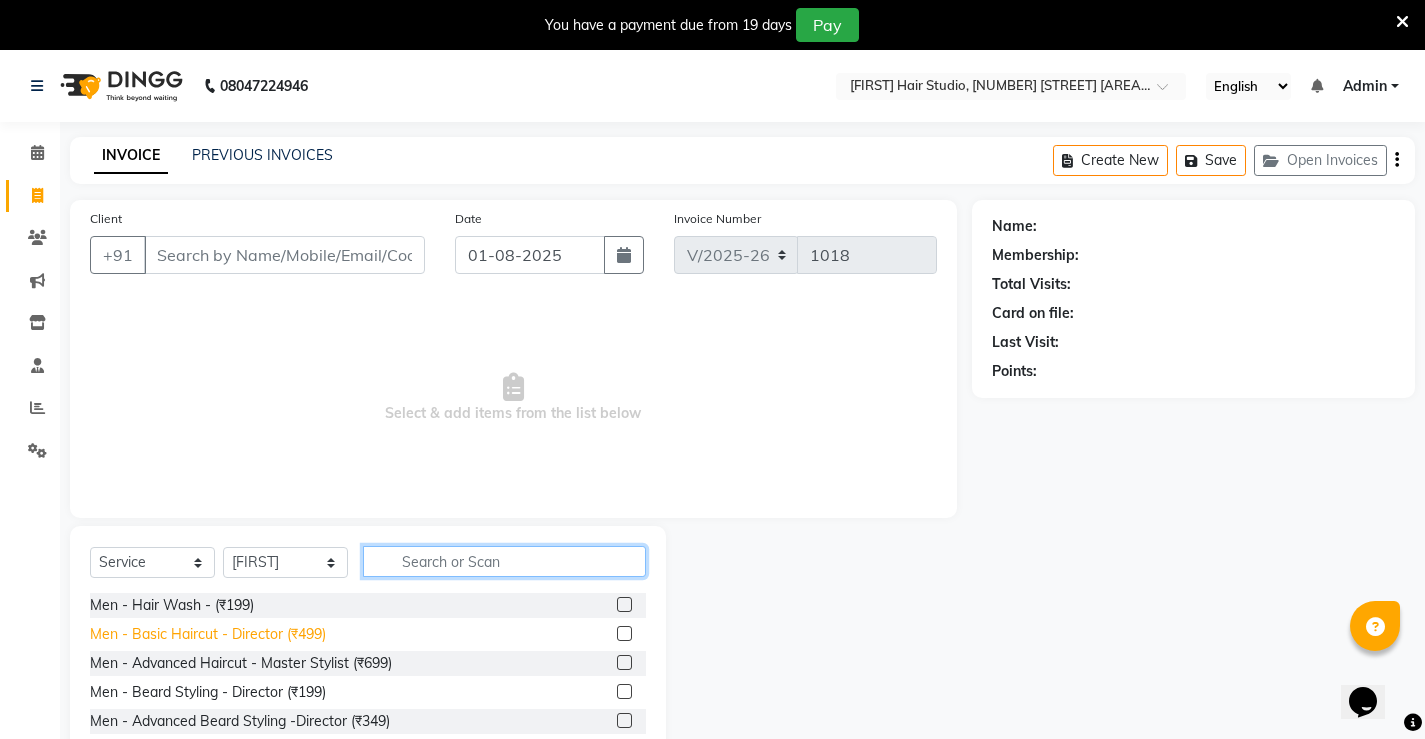 scroll, scrollTop: 100, scrollLeft: 0, axis: vertical 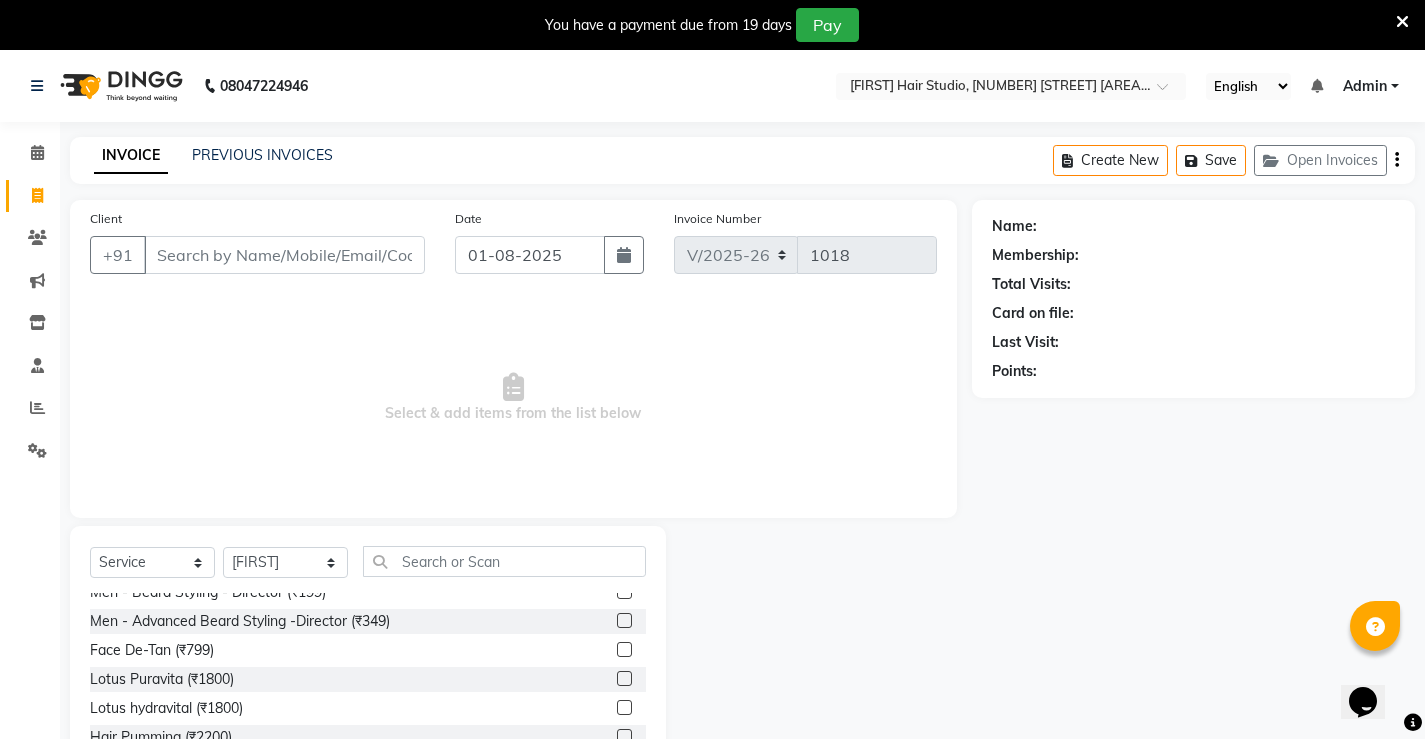 click 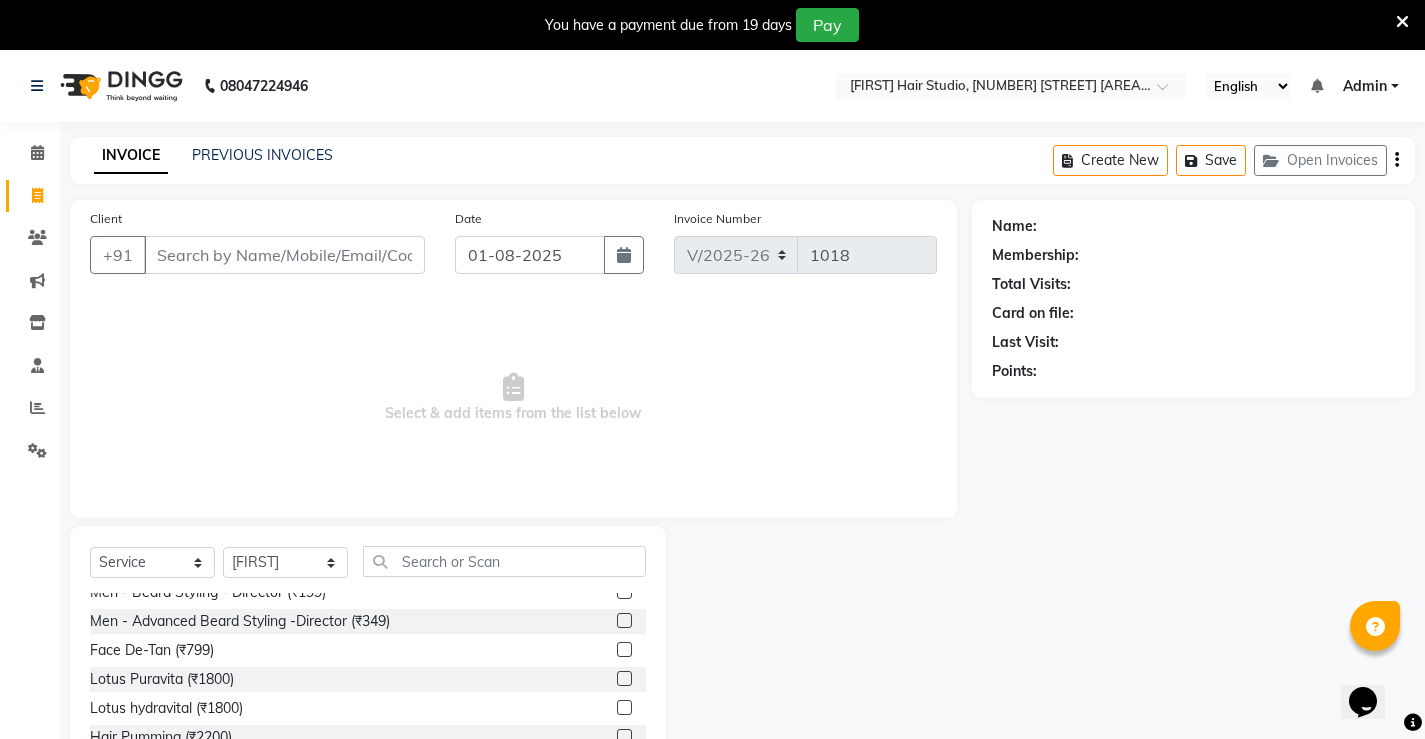 click at bounding box center (623, 679) 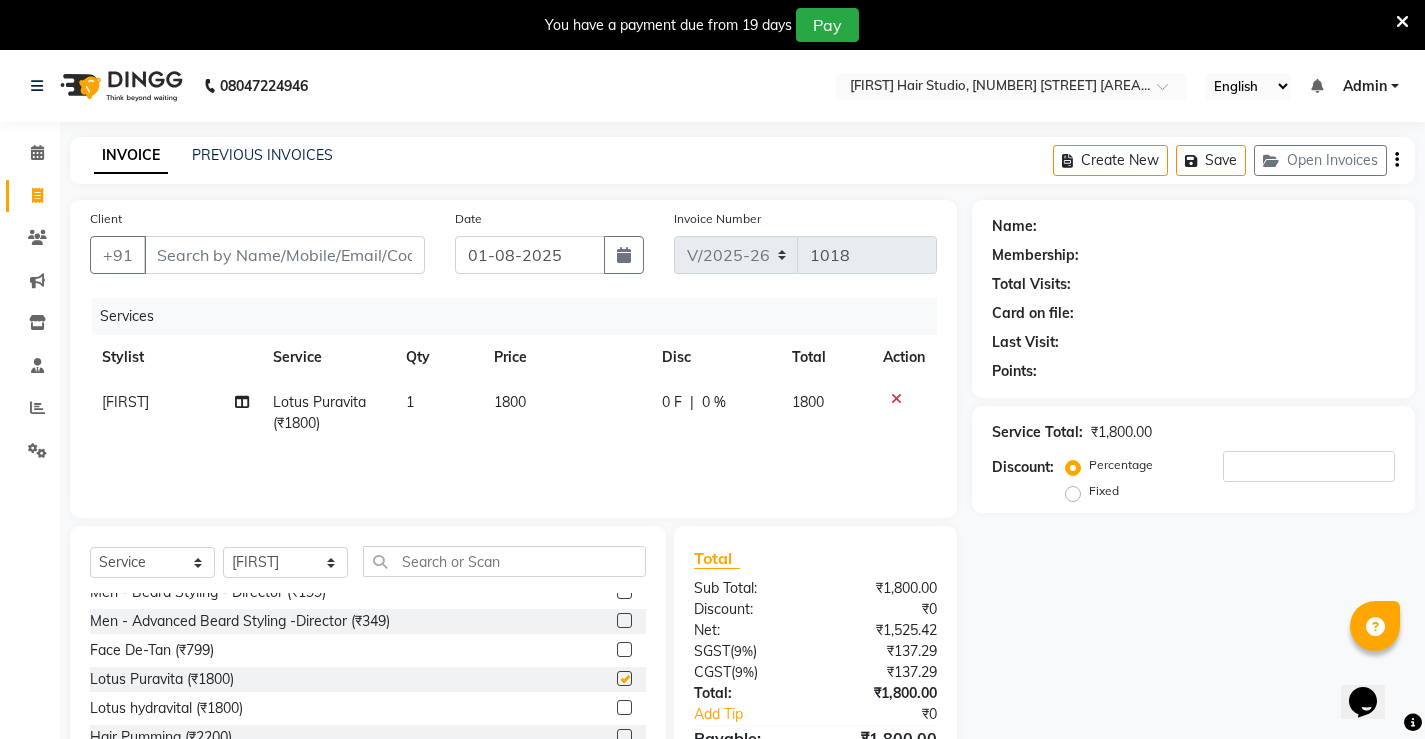 checkbox on "false" 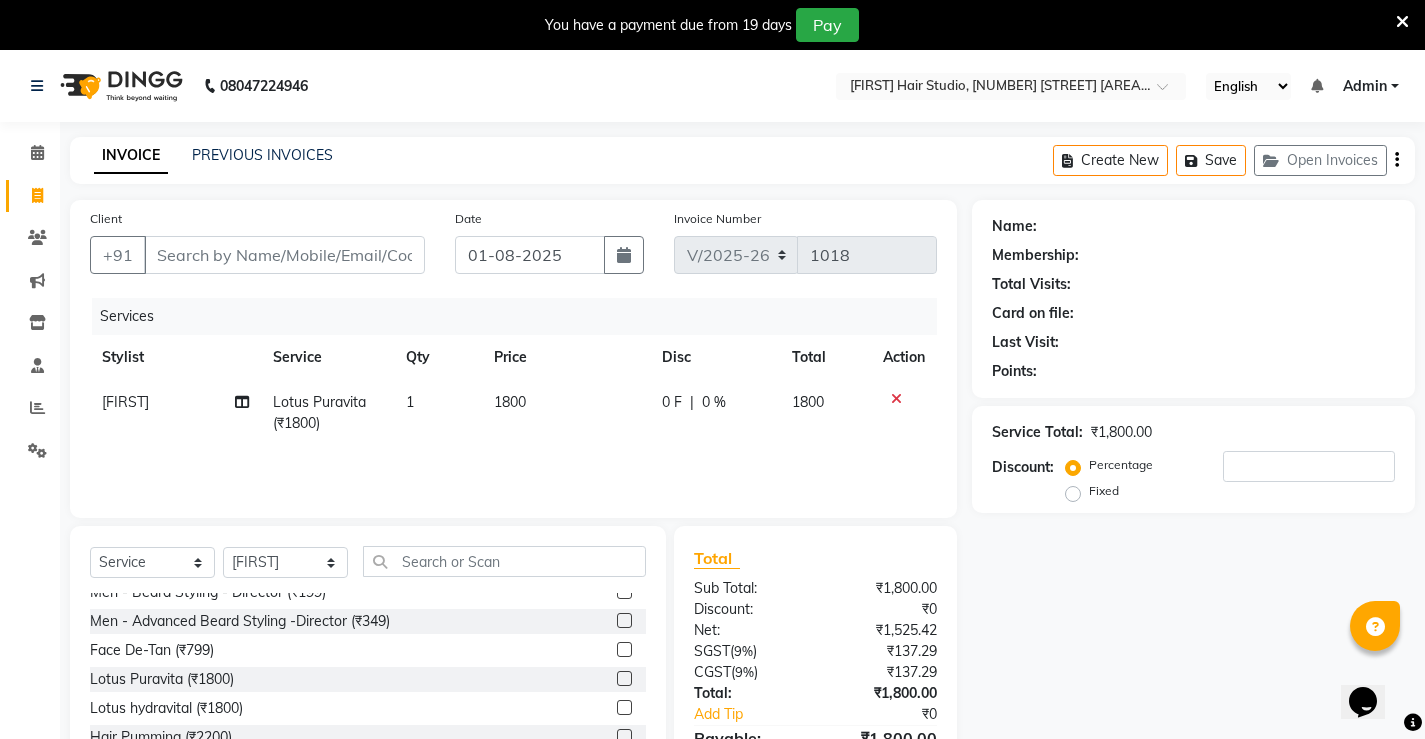 click on "0 F" 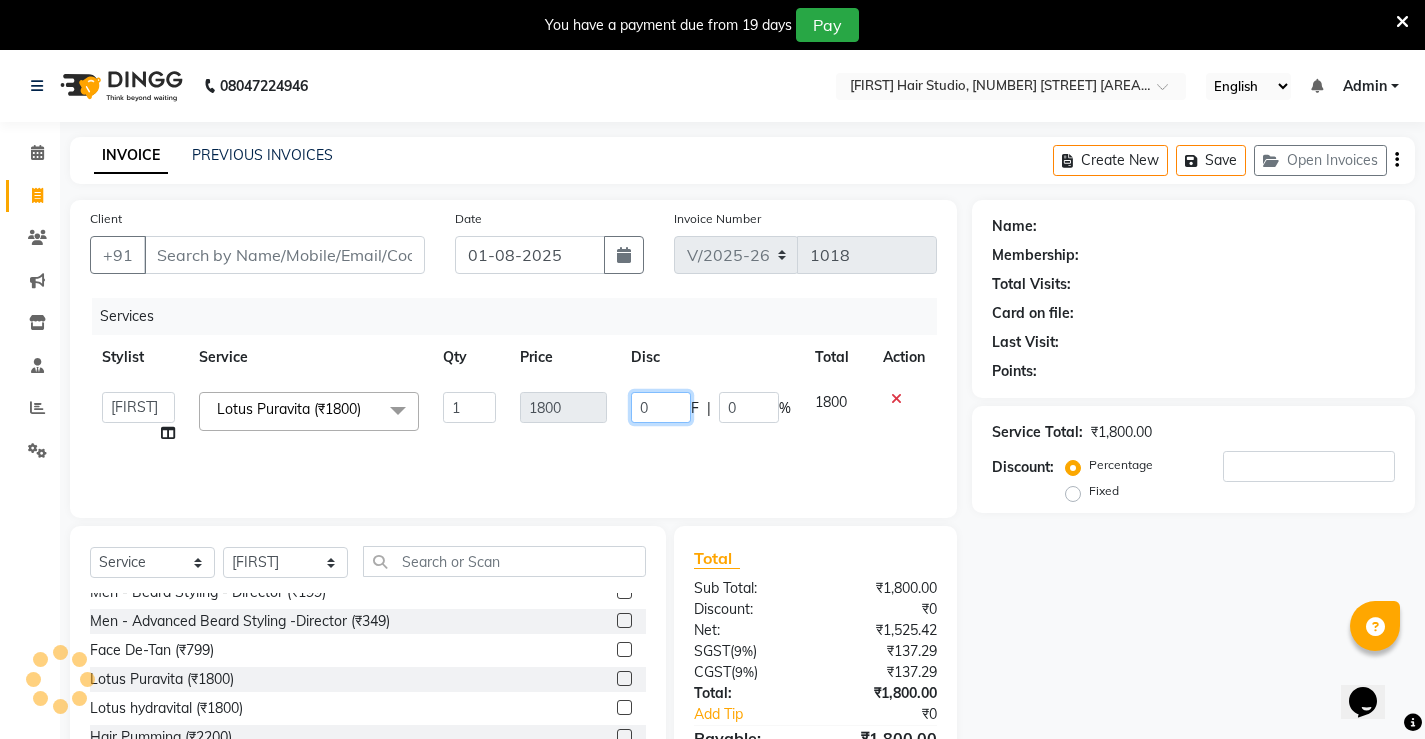 click on "0" 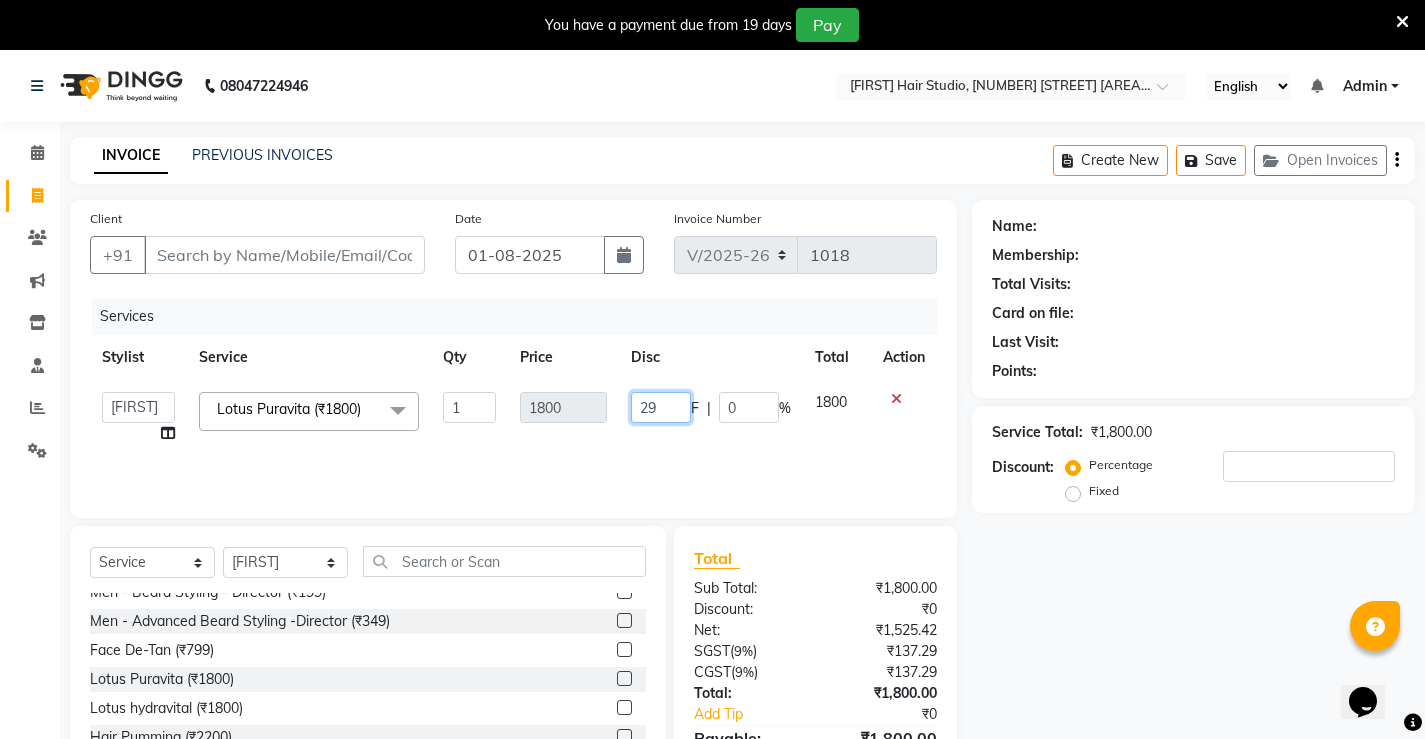 type on "299" 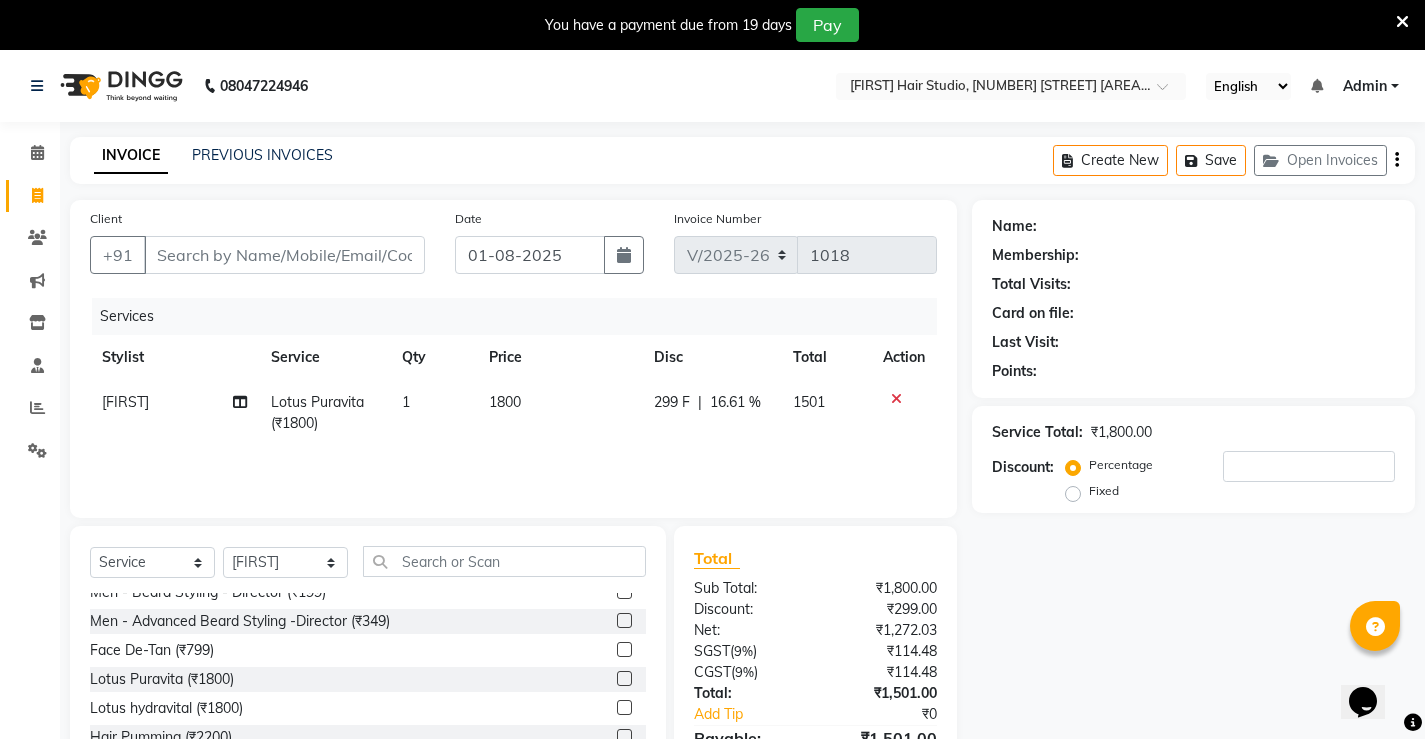 click on "Services Stylist Service Qty Price Disc Total Action Lili Lotus Puravita (₹1800) 1 1800 299 F | 16.61 % 1501" 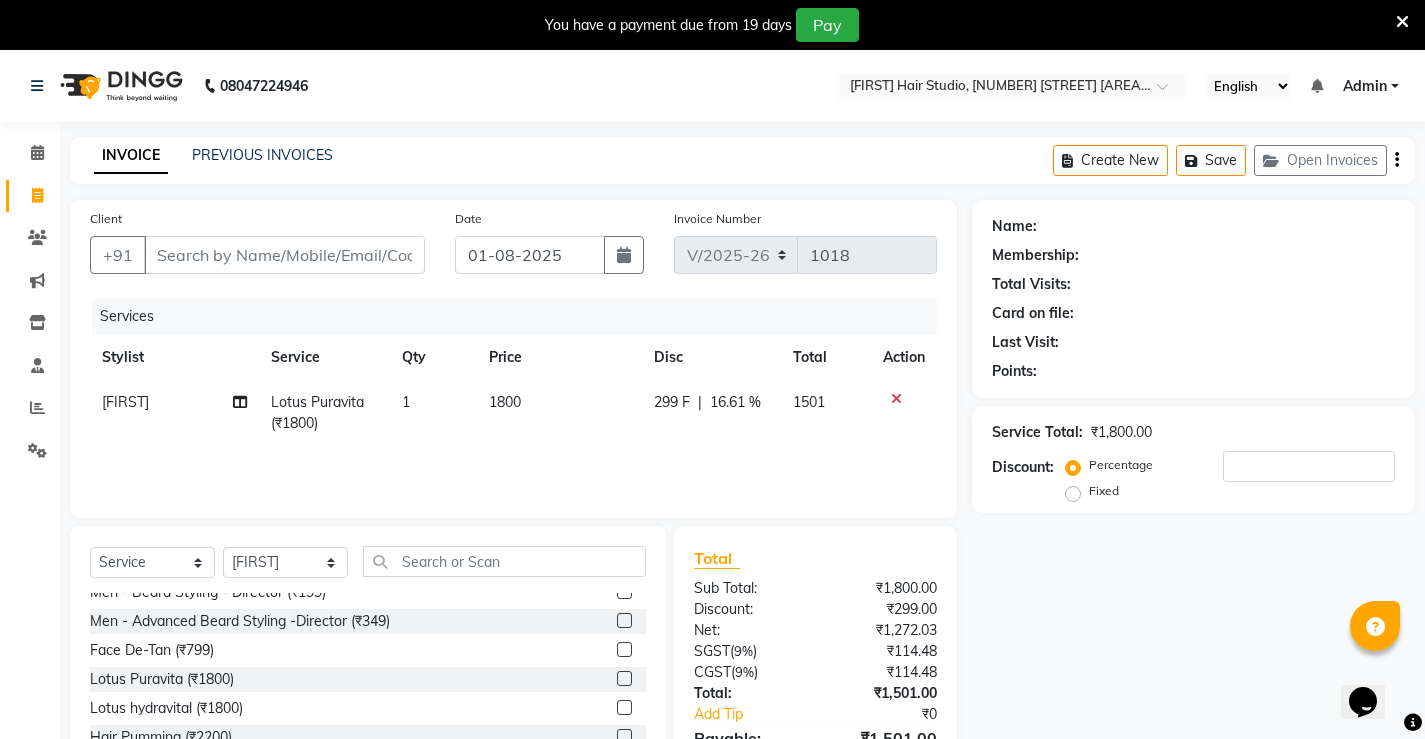 click on "299 F" 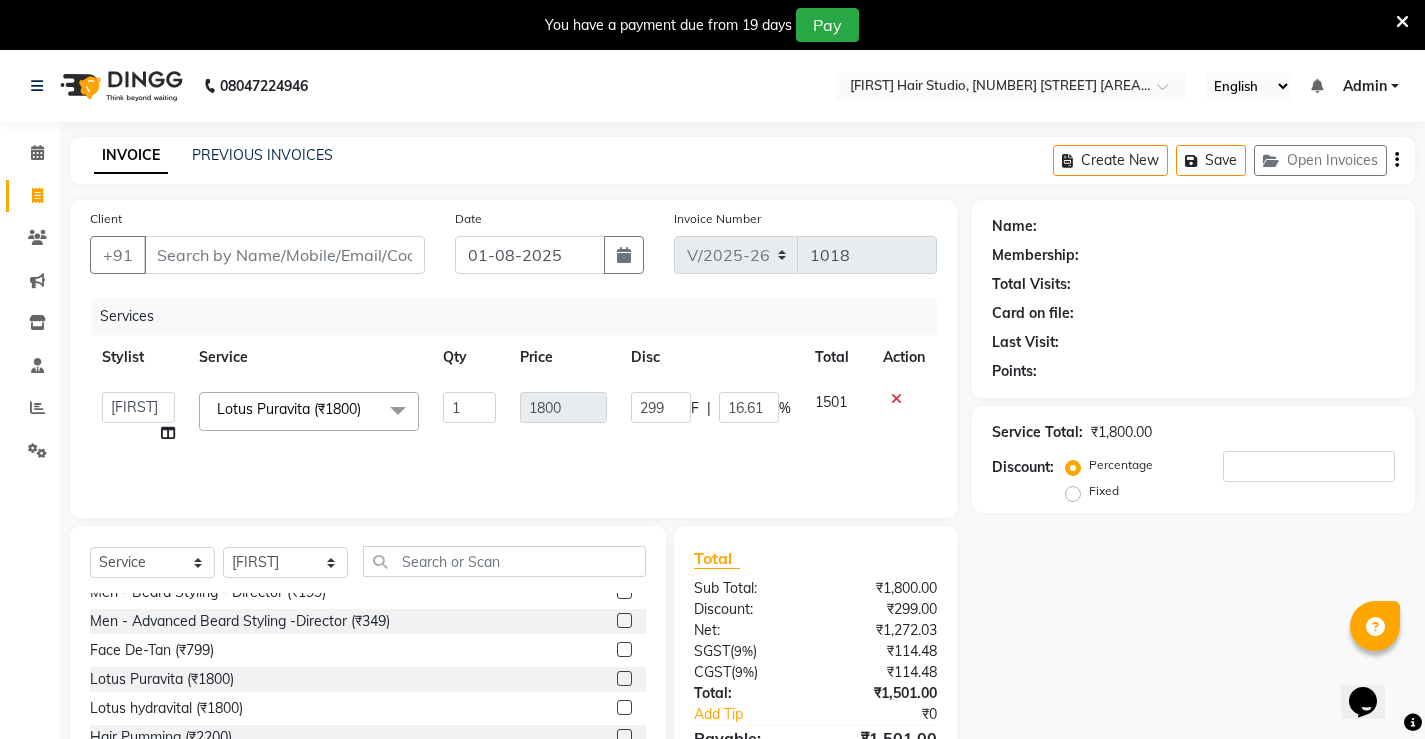 drag, startPoint x: 798, startPoint y: 469, endPoint x: 789, endPoint y: 455, distance: 16.643316 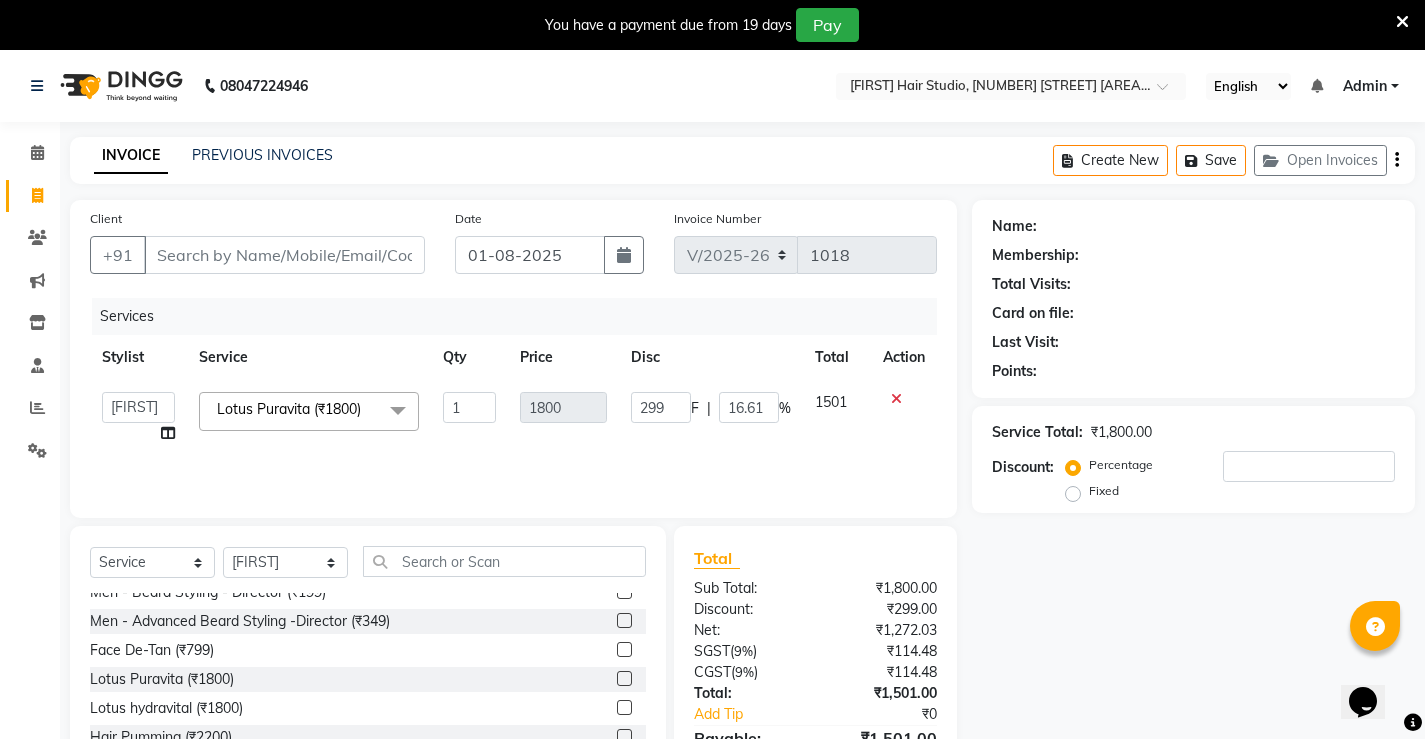 click on "Services Stylist Service Qty Price Disc Total Action [FIRST] [FIRST] [FIRST] [FIRST] [FIRST] [FIRST] [FIRST] Lotus Puravita (₹1800) x Men - Hair Wash - (₹199) Men - Basic Haircut - Director (₹499) Men - Advanced Haircut - Master Stylist (₹699) Men - Beard Styling - Director (₹199) Men - Advanced Beard Styling -Director (₹349) Face De-Tan (₹799) Lotus Puravita (₹1800) Lotus hydravital (₹1800) Hair Pumming (₹2200) Baby Hair Cut (₹200) Kanpeki Pro Hydra (₹3499) Scrubbing (₹350) organic facial (₹4000) Anti Dandruff Treatment (₹2500) Eyebrow,Hair Trim, Clean up (₹799) Eyebrow, Face D-Tan,Clean up (₹999) Hair Spa, Face D-Tan, Clean up (₹1499) Head Masssage, Hair Trim ,Face D-Tan, Clean Up (₹1999) Facial, Face D-Tan, Hair Basic Colour, Foot Massage (₹2999) Hair Spa With Treatment, Face D-Tan , Facial, Pedicure (₹3222) Hair Cut & Wash Beard Trim, Foot Massasge (₹549) Hair Cut & Wash , Clean Up Head Massage , Face D-Tan (₹1449) Cleansing (₹200) 1 1800 299" 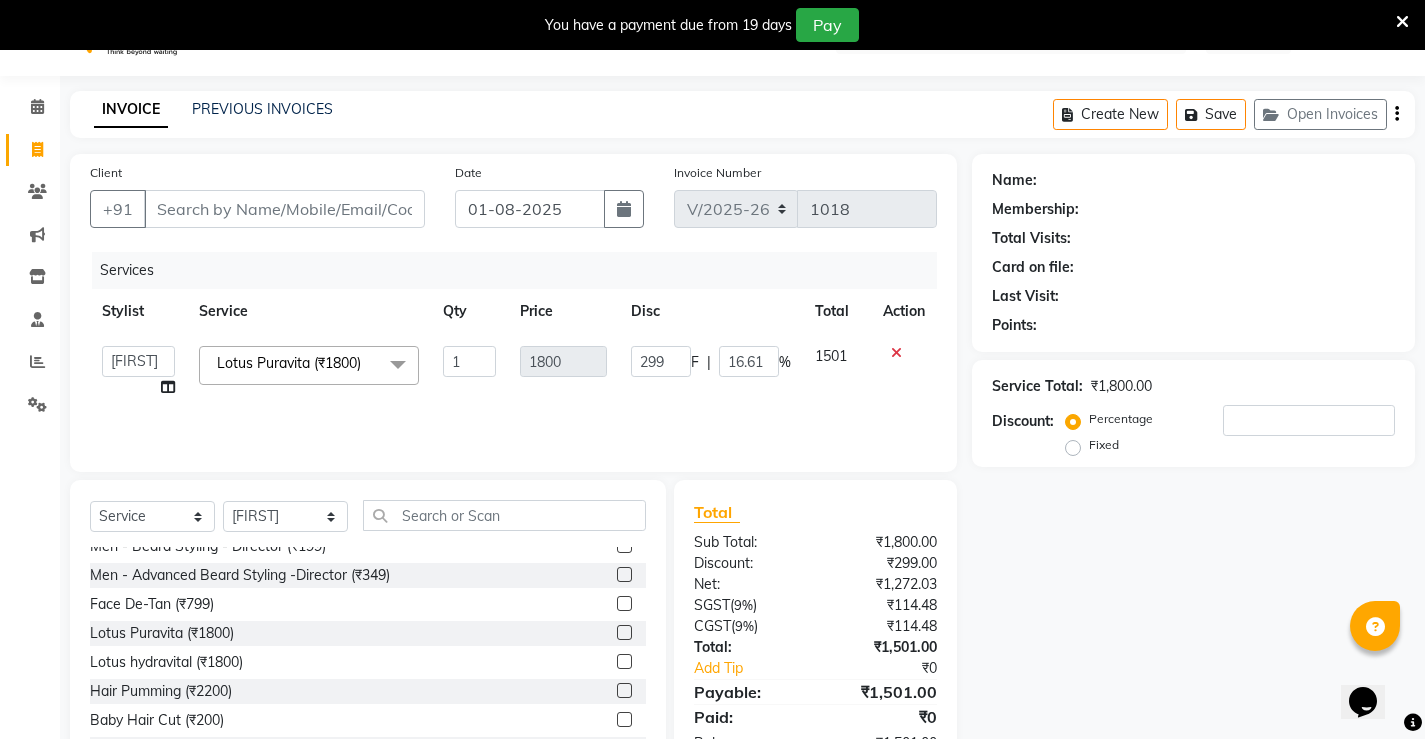 scroll, scrollTop: 12, scrollLeft: 0, axis: vertical 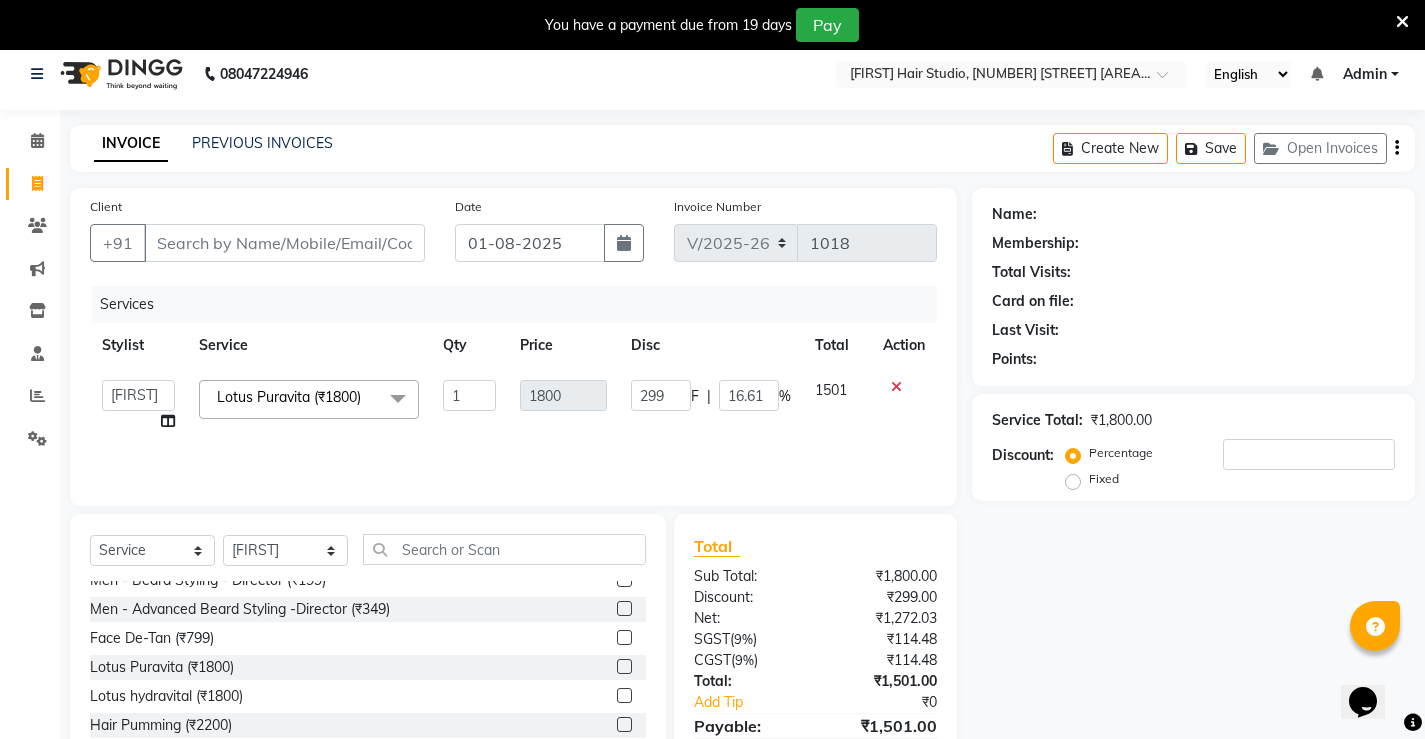 click 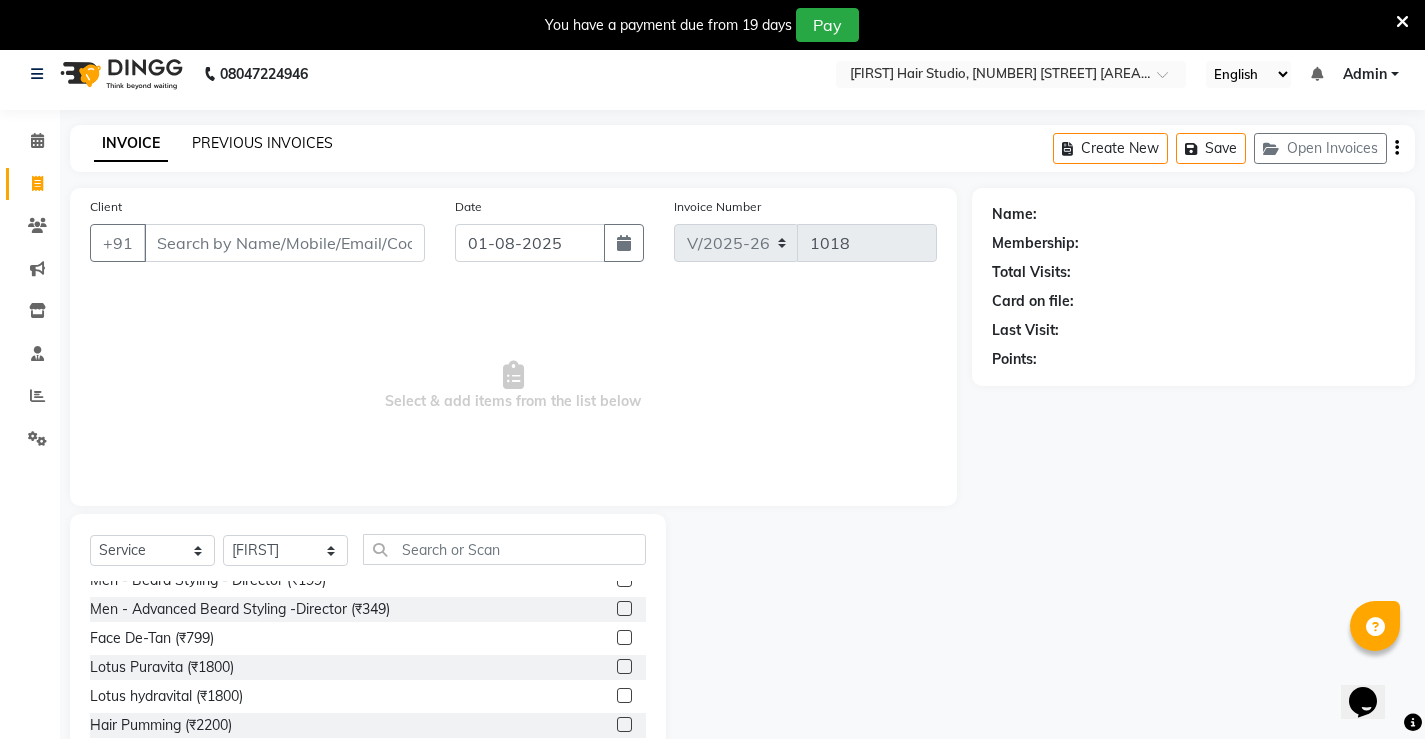 click on "PREVIOUS INVOICES" 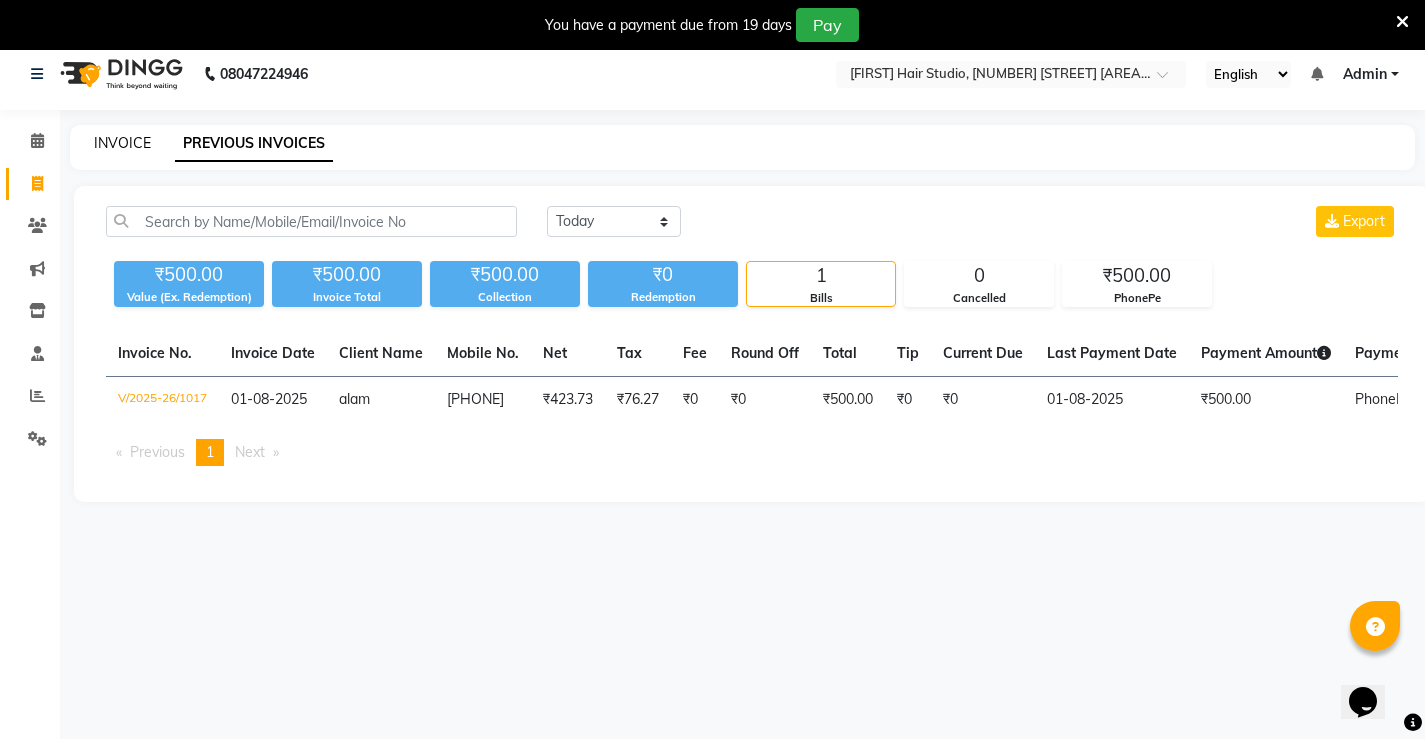 click on "INVOICE" 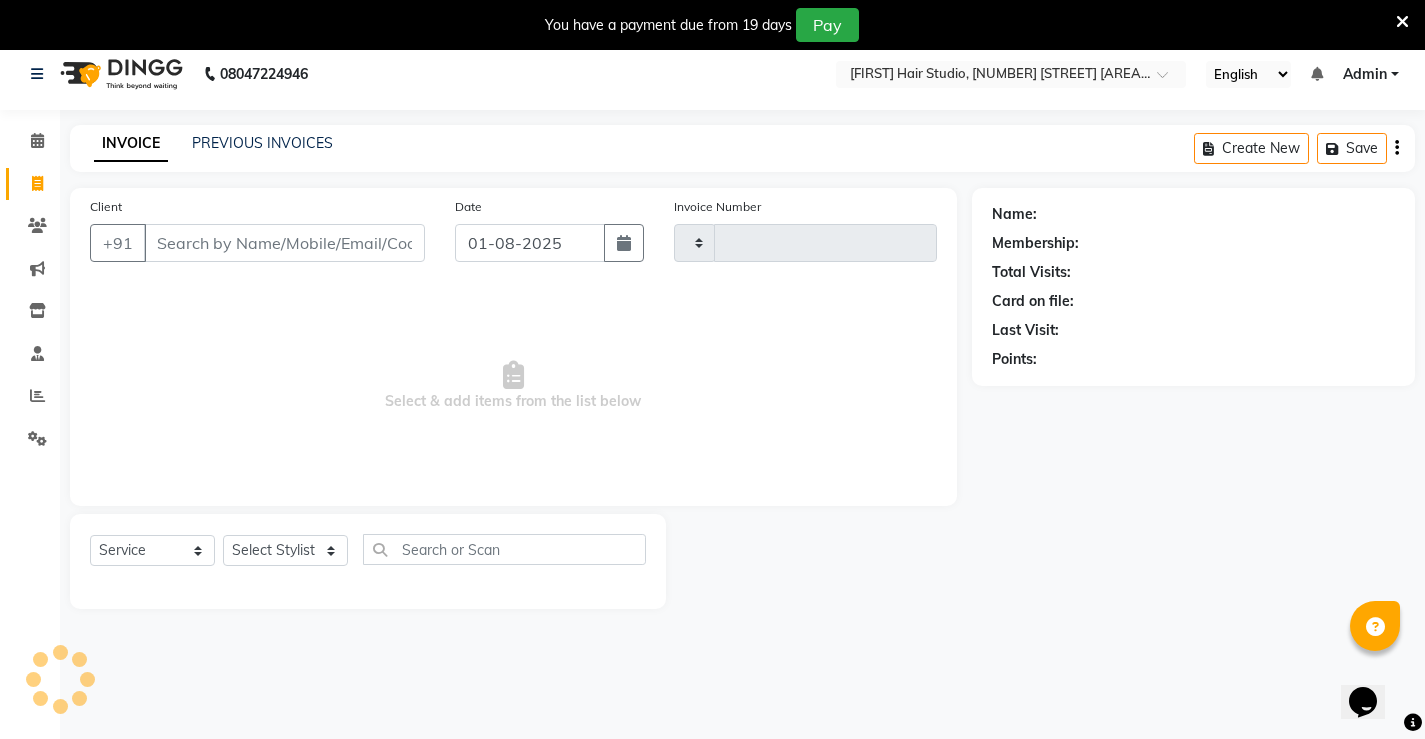 type on "1018" 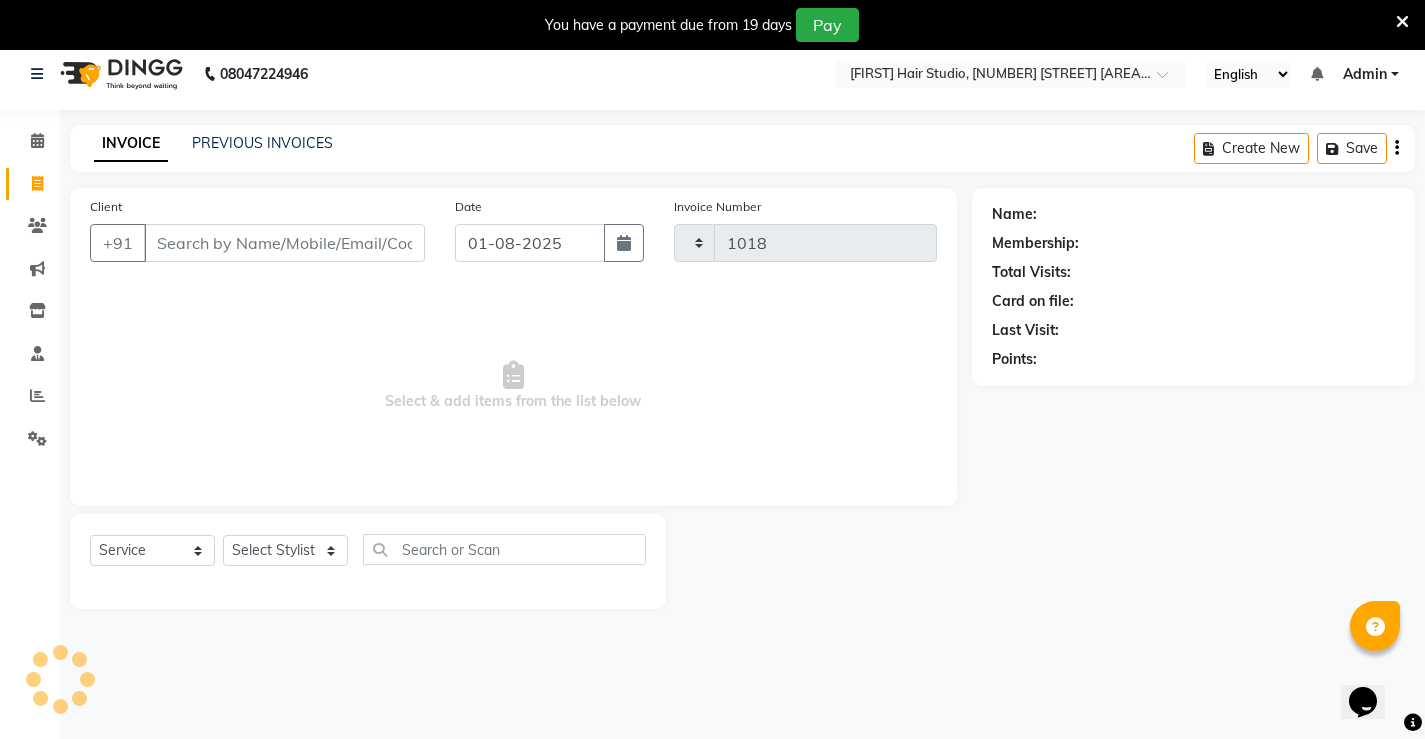 select on "7705" 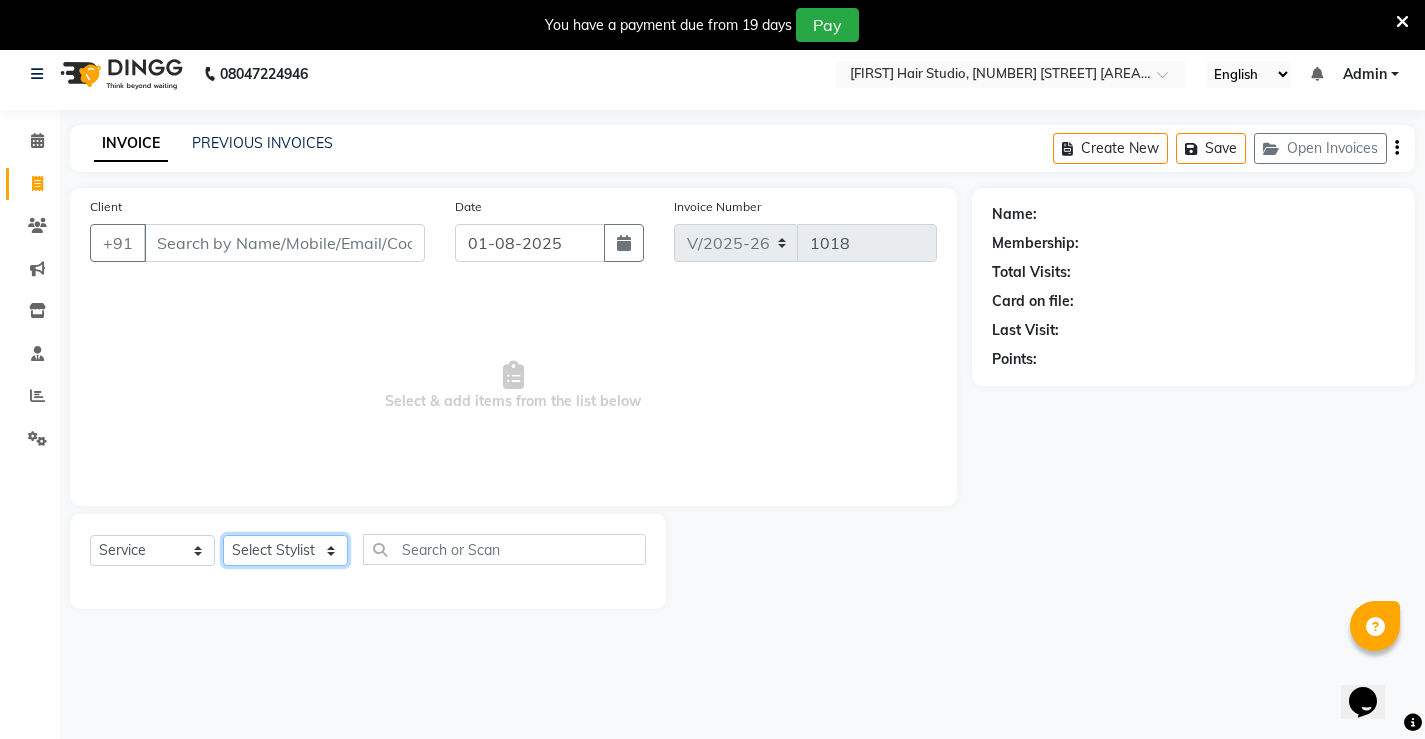 click on "Select Stylist" 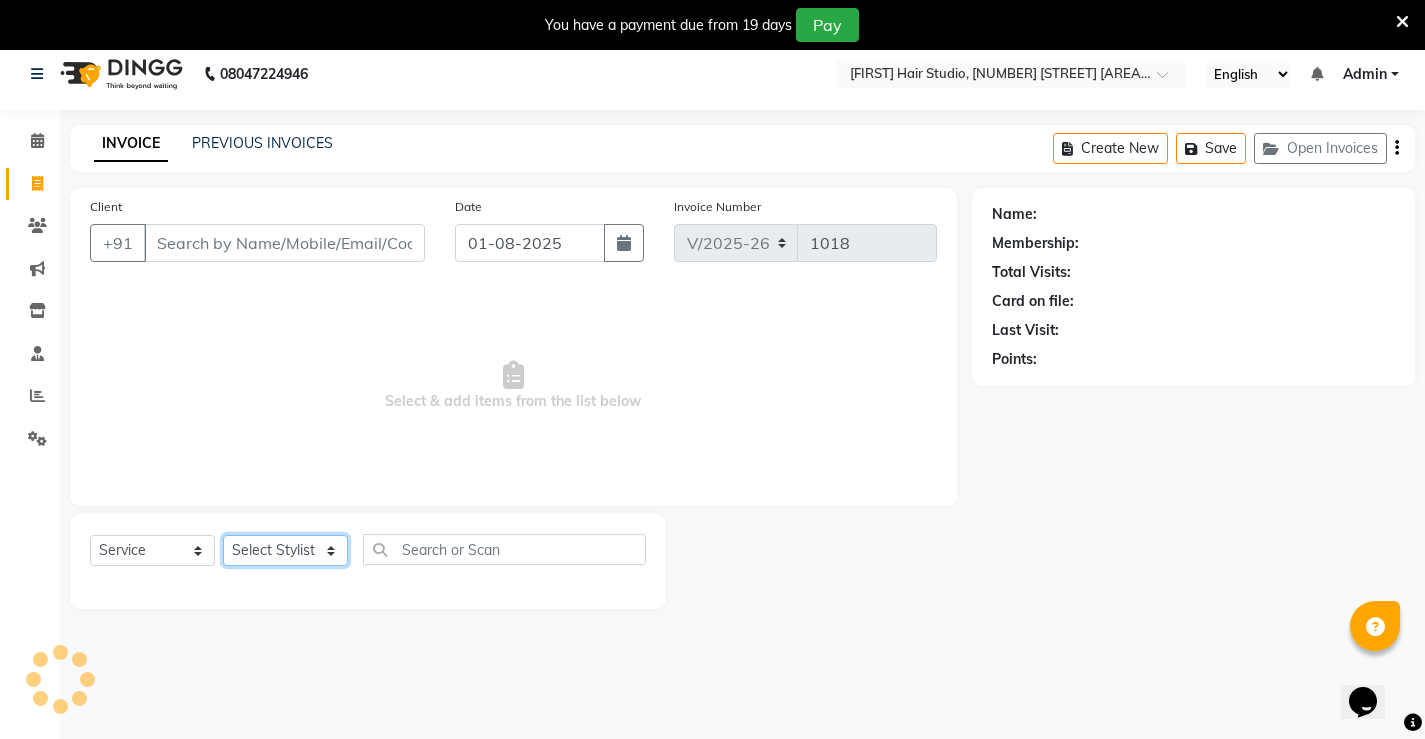 click on "Select Stylist" 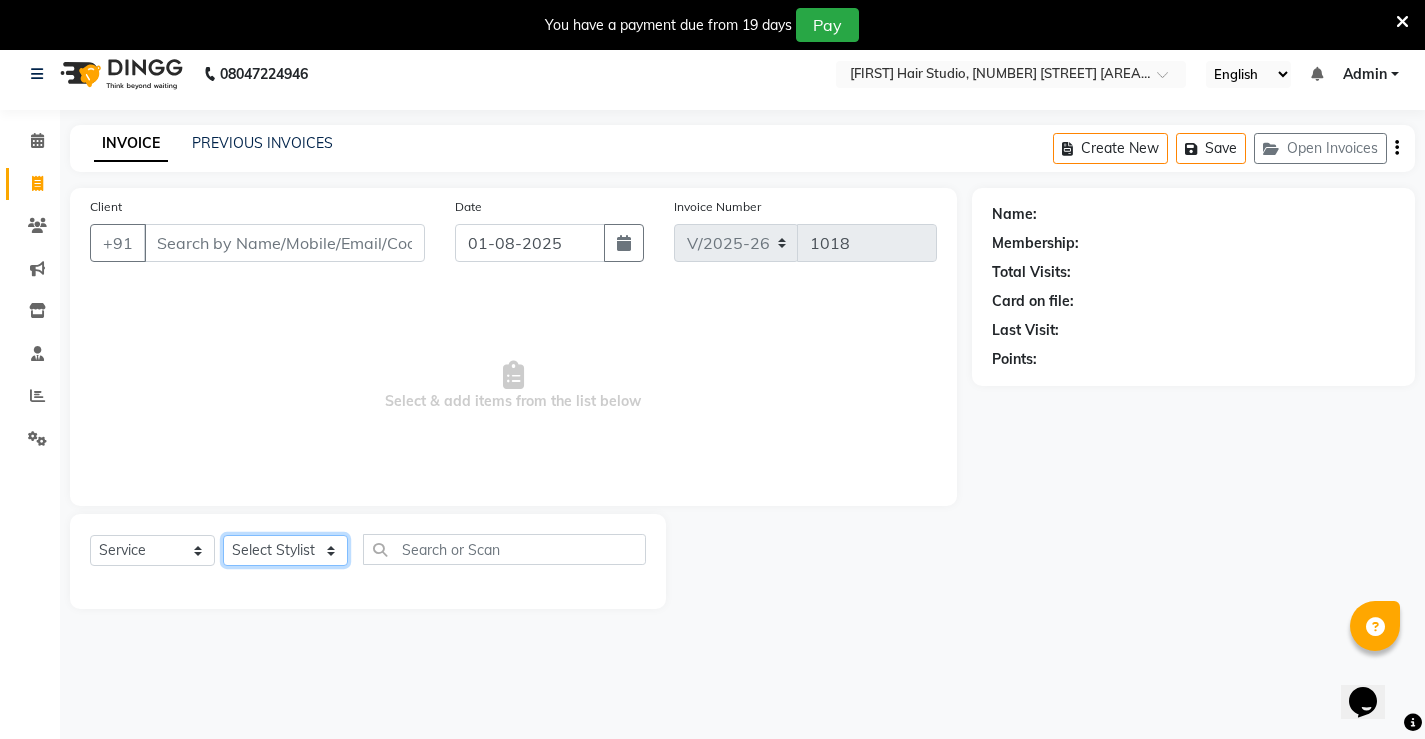 select on "68610" 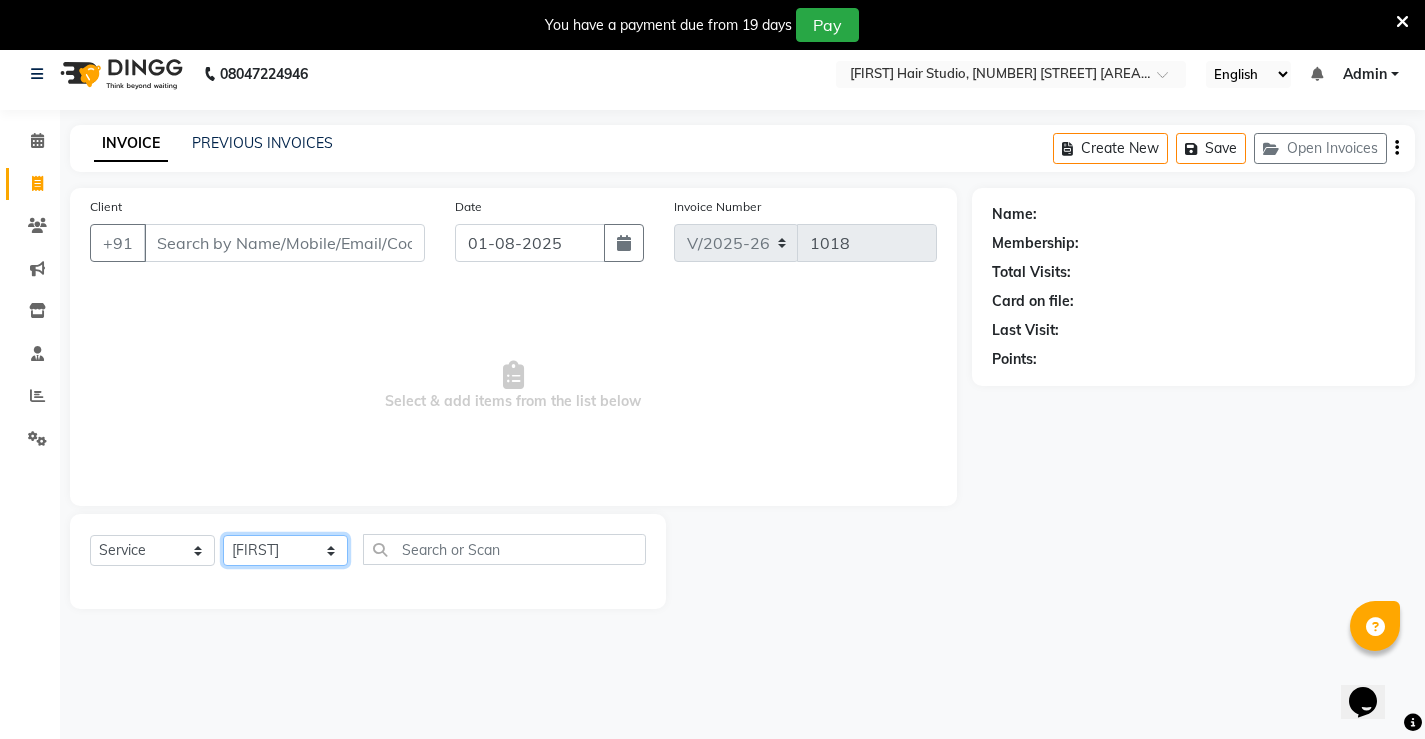 click on "Select Stylist [FIRST] [FIRST] [FIRST] [FIRST] [FIRST] [FIRST] [FIRST]" 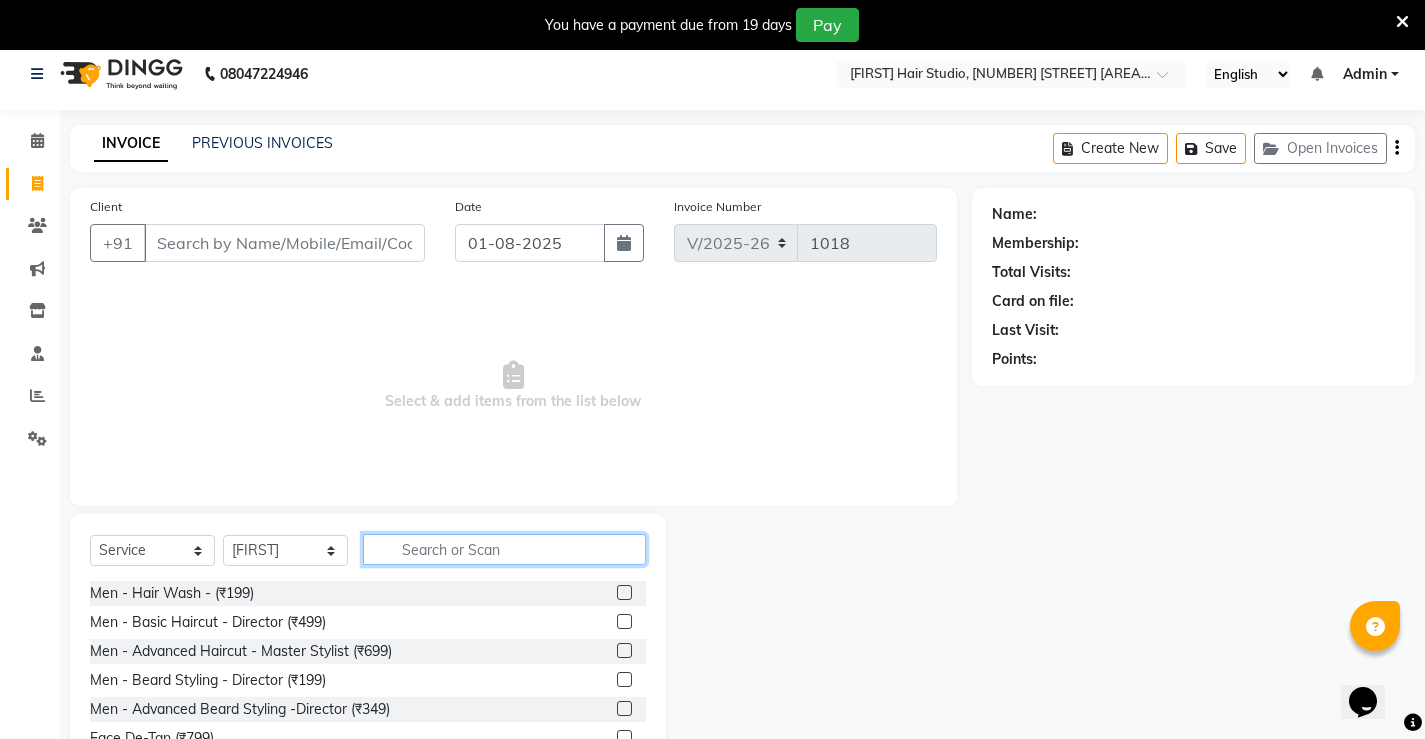 drag, startPoint x: 434, startPoint y: 544, endPoint x: 431, endPoint y: 587, distance: 43.104523 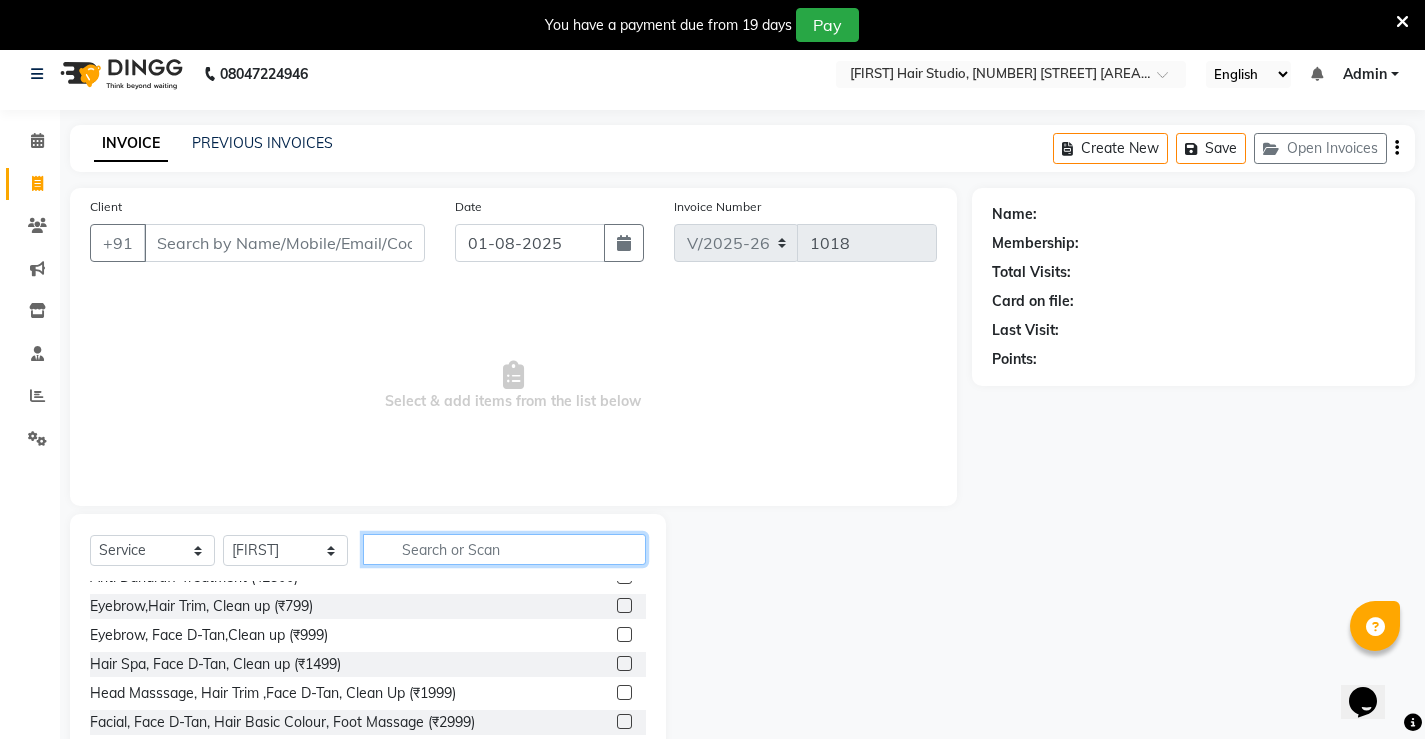 scroll, scrollTop: 400, scrollLeft: 0, axis: vertical 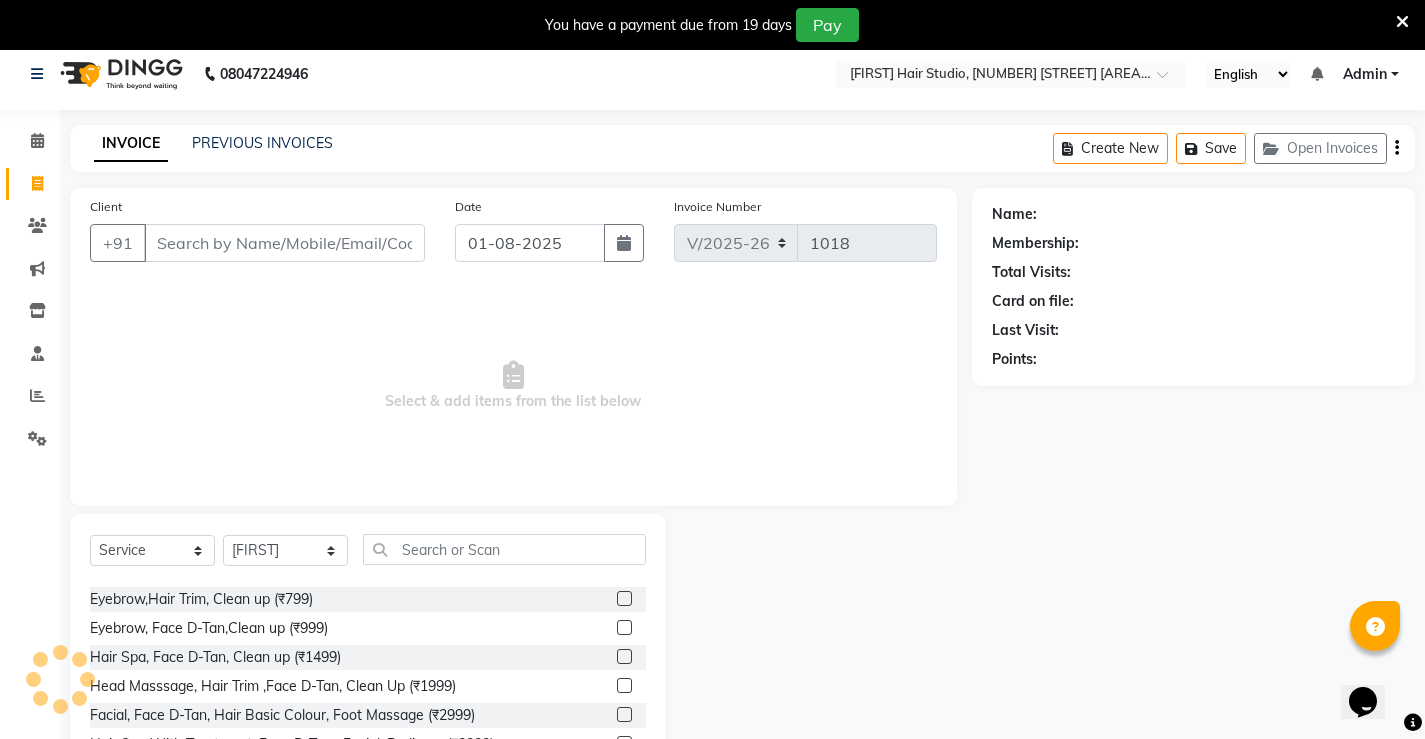 click 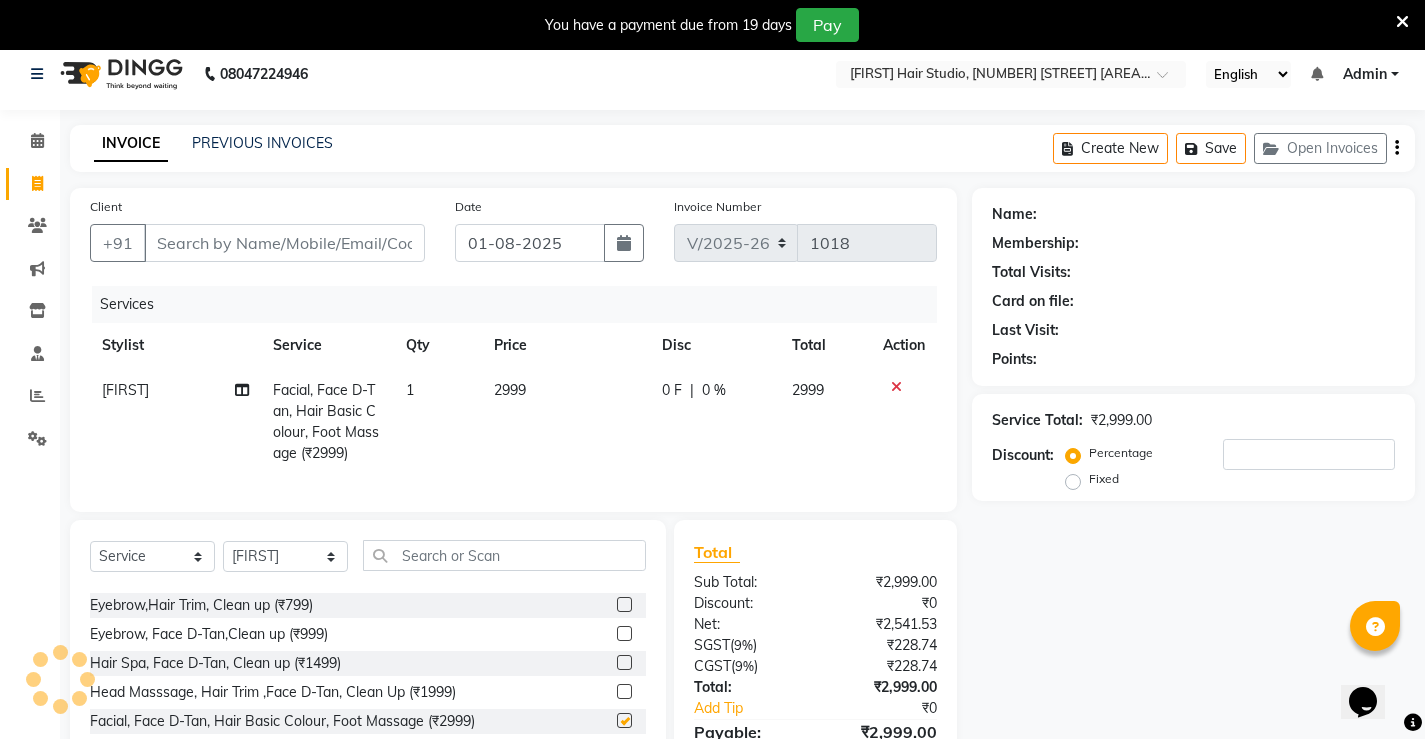 checkbox on "false" 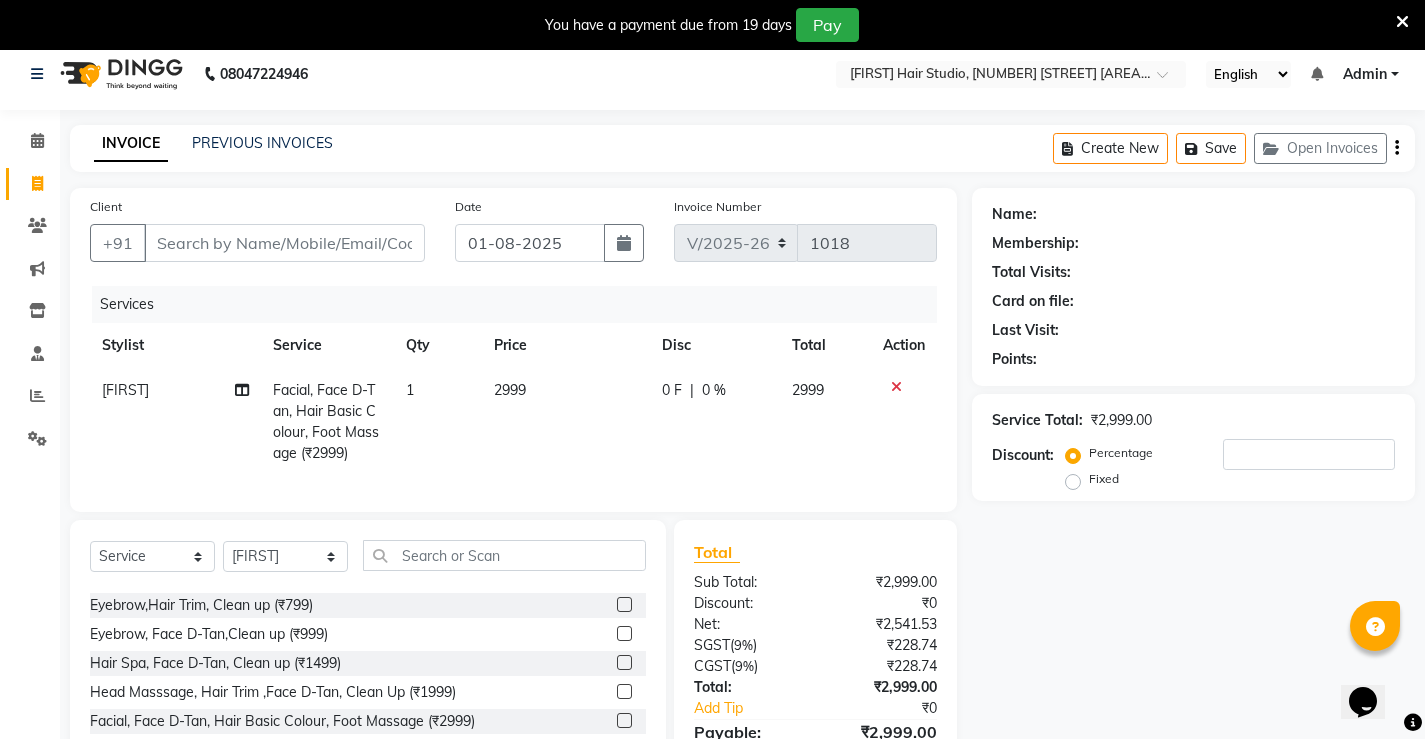 click on "2999" 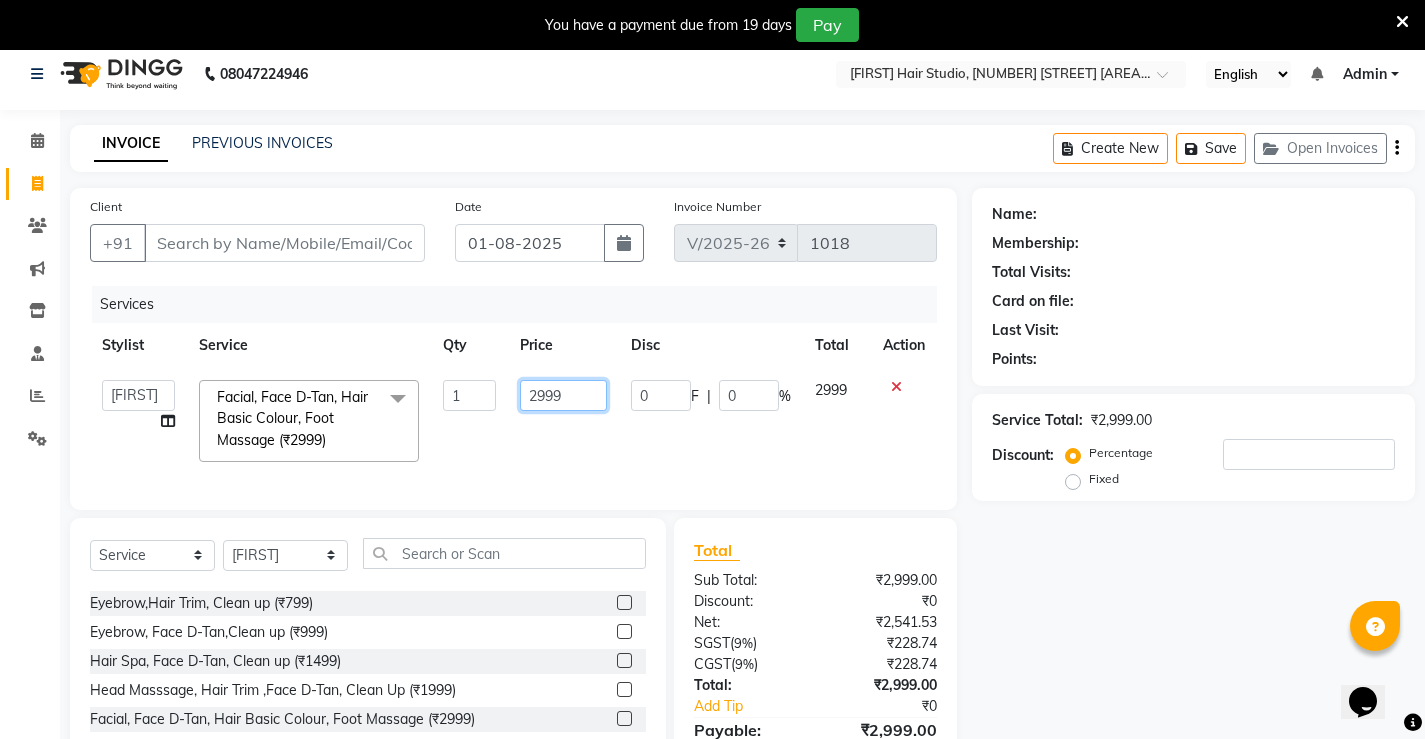 click on "2999" 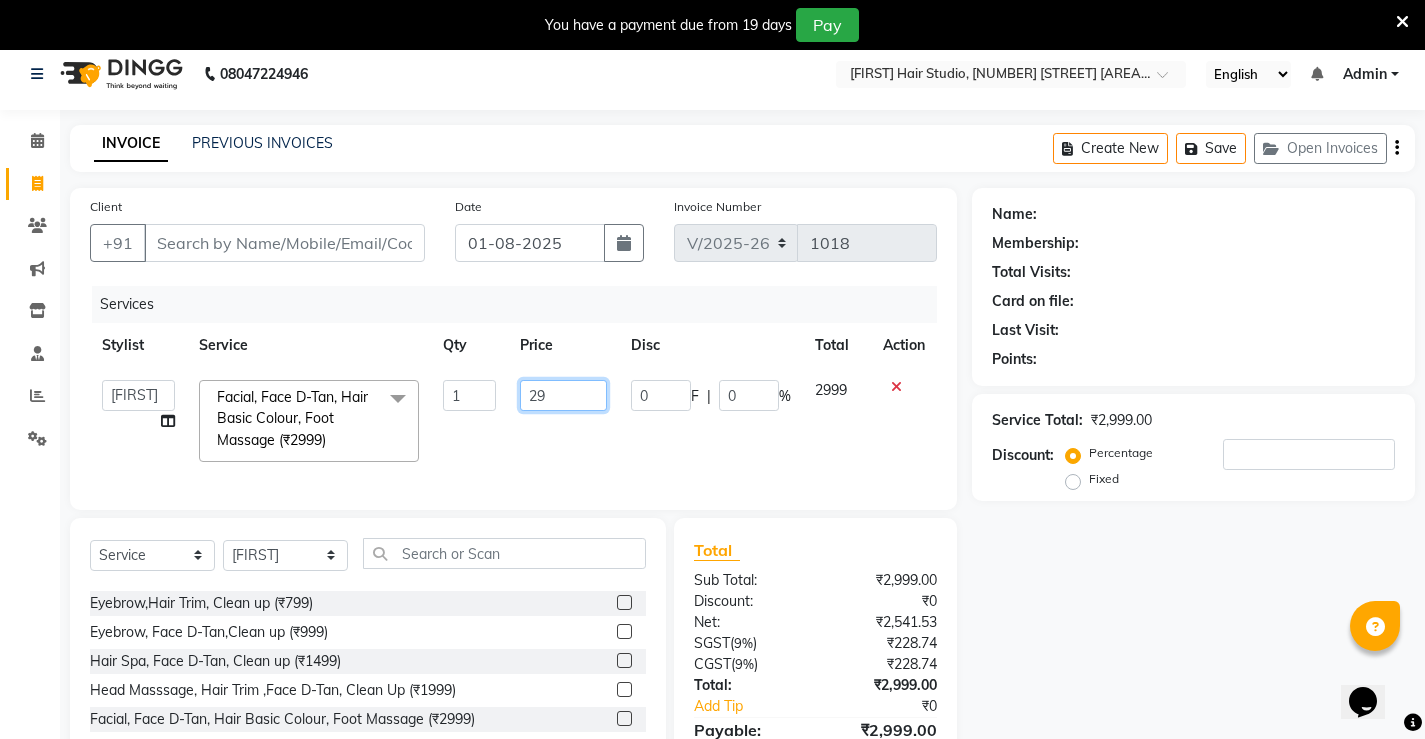 type on "2" 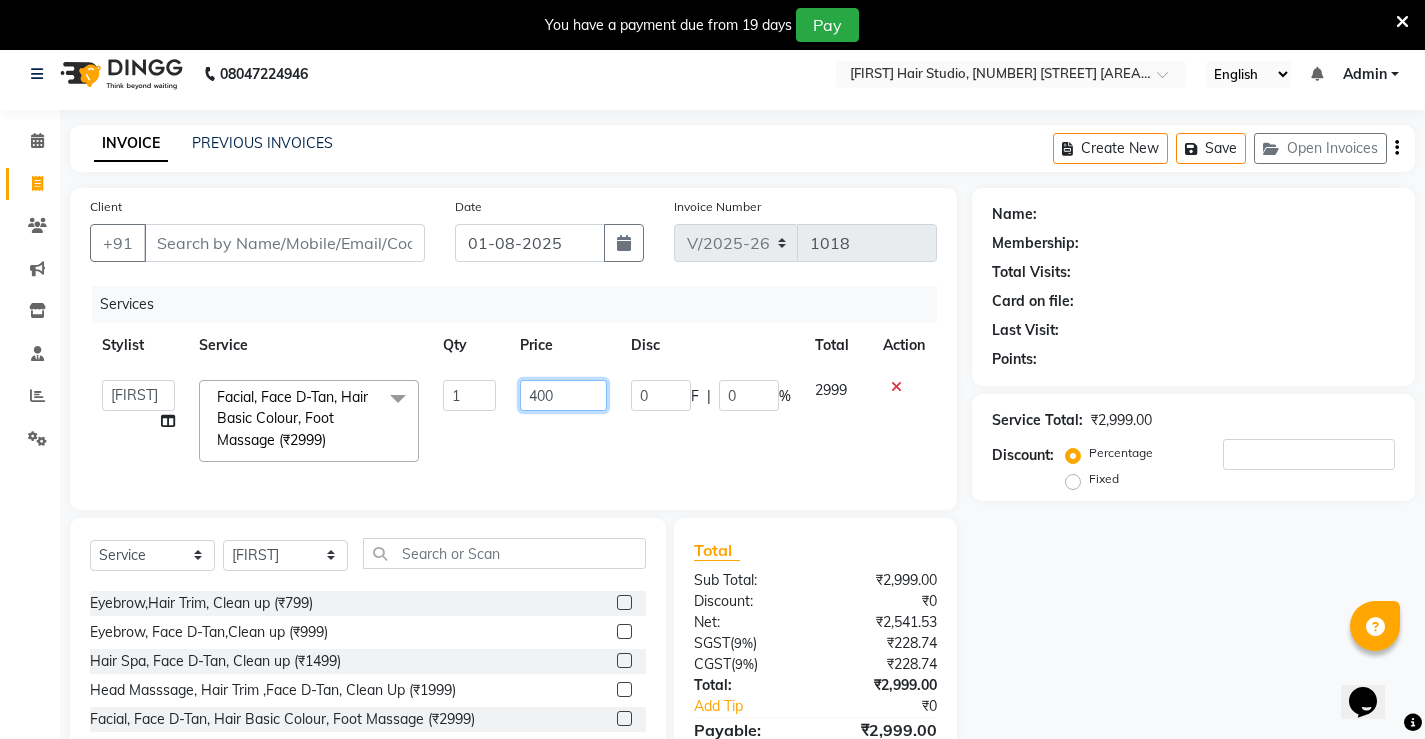 type on "4000" 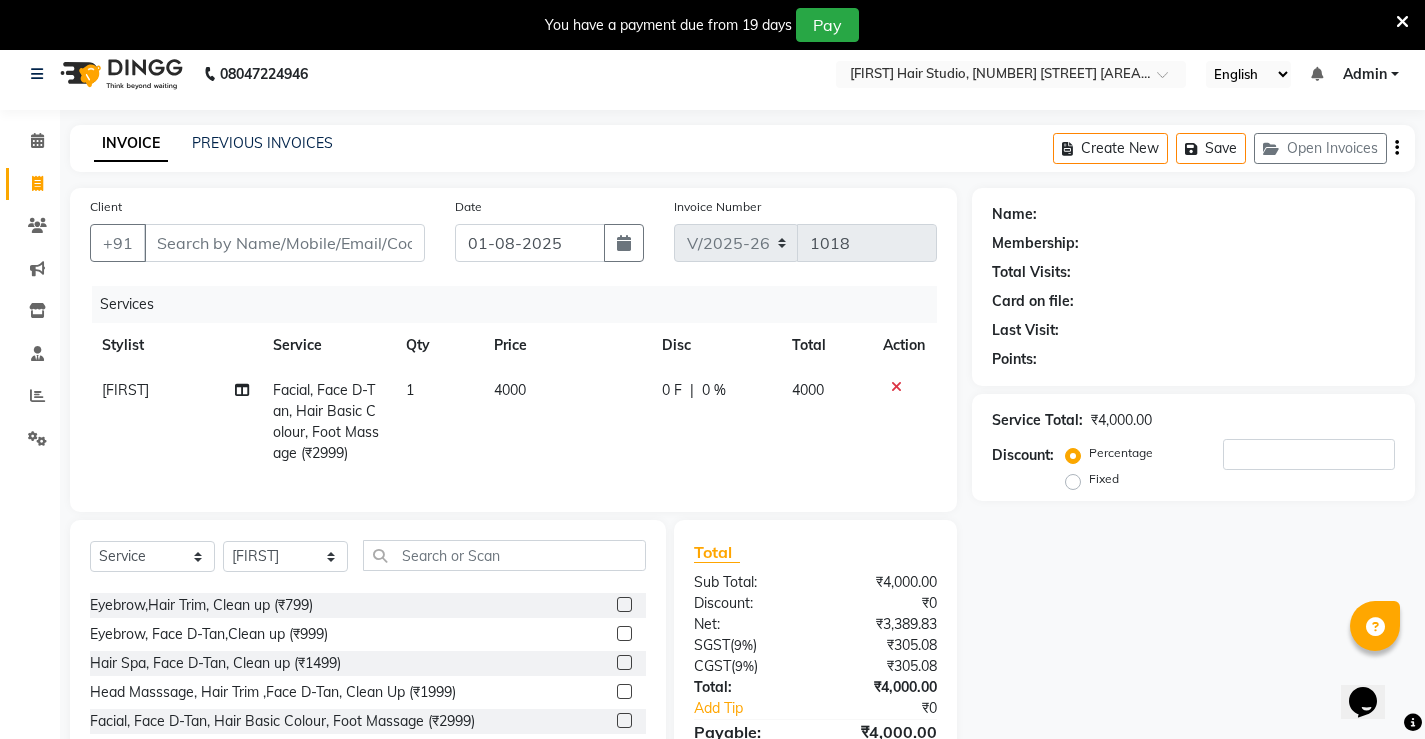 click on "4000" 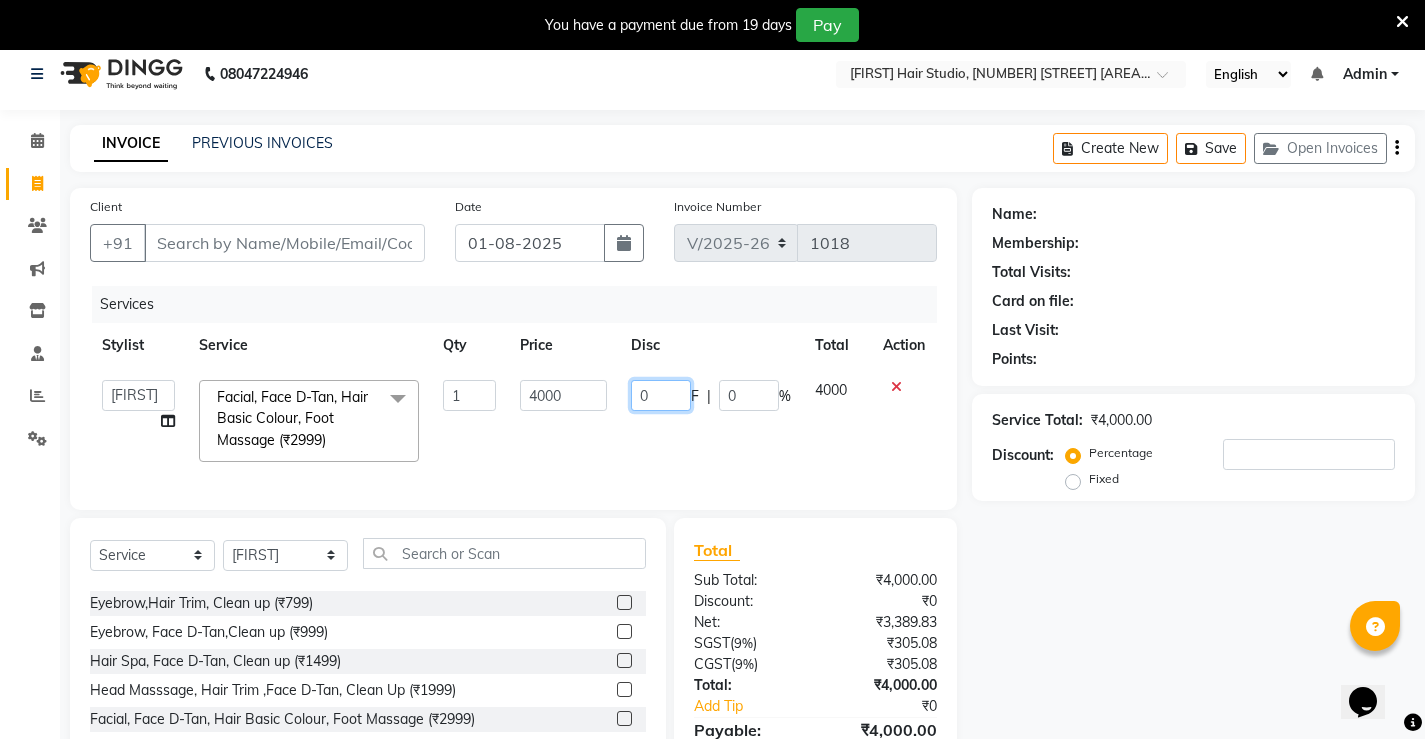 click on "0" 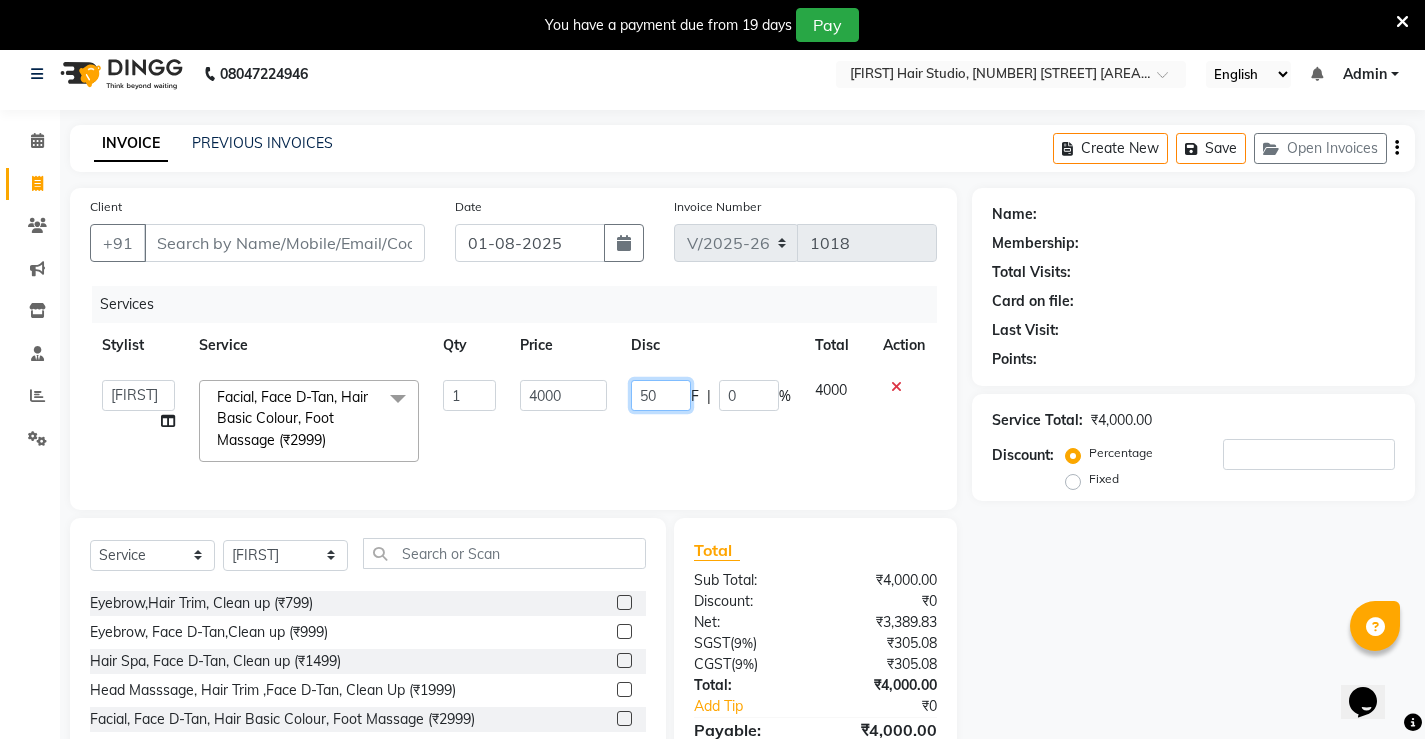 type on "500" 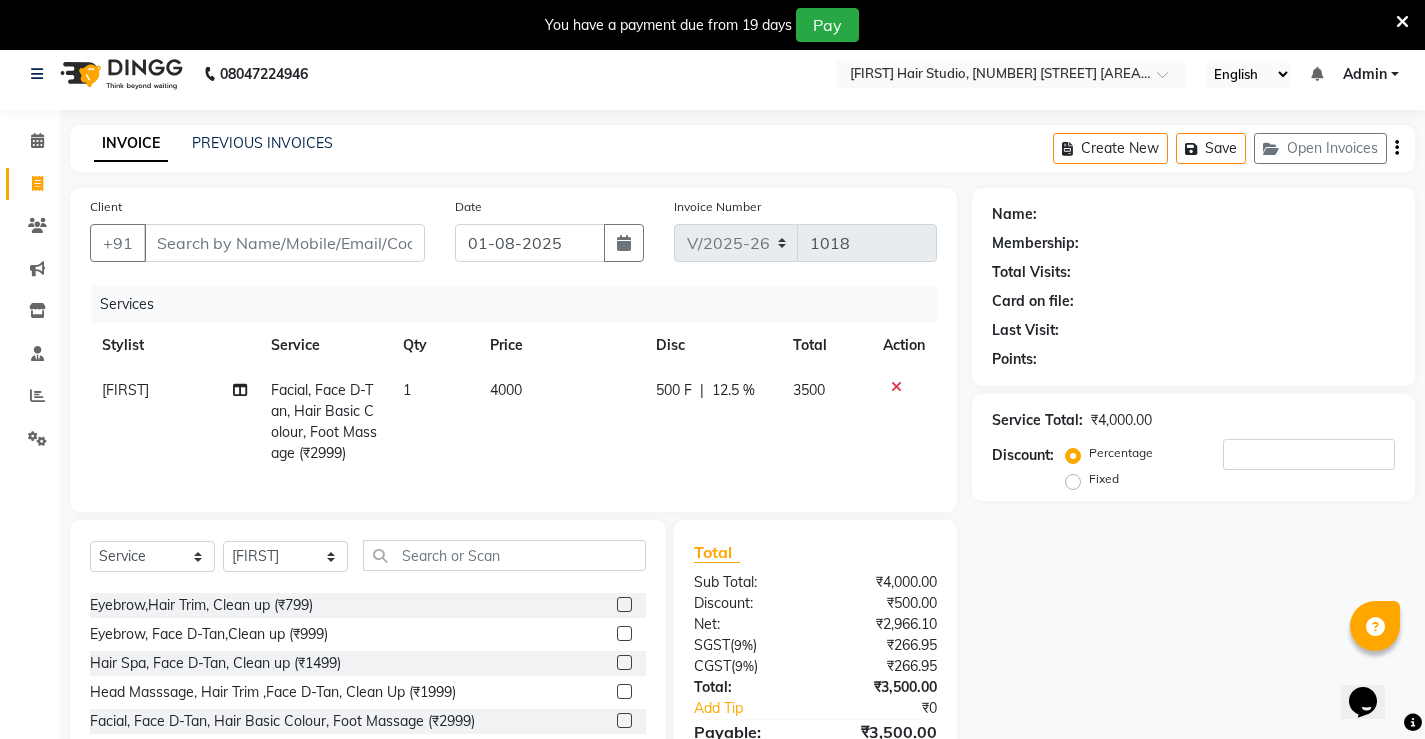click on "500 F | 12.5 %" 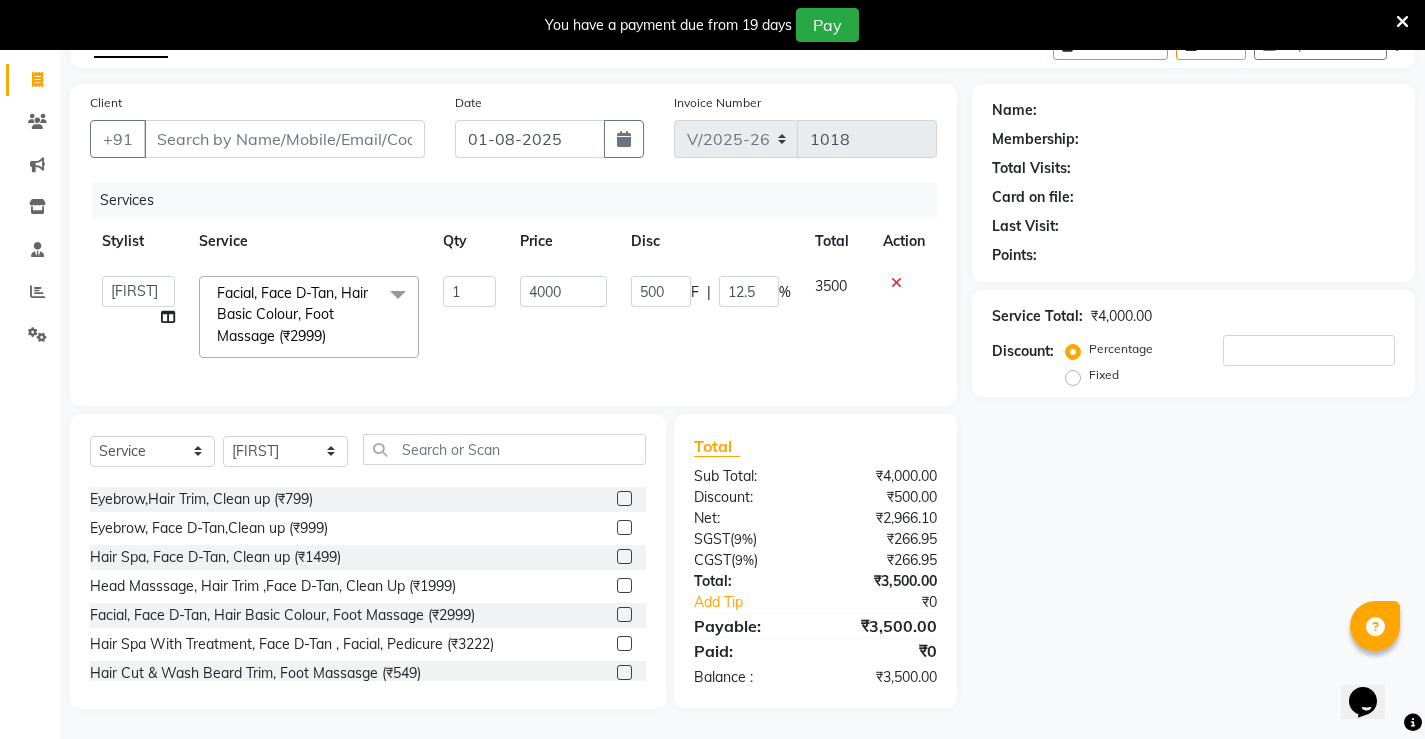 scroll, scrollTop: 131, scrollLeft: 0, axis: vertical 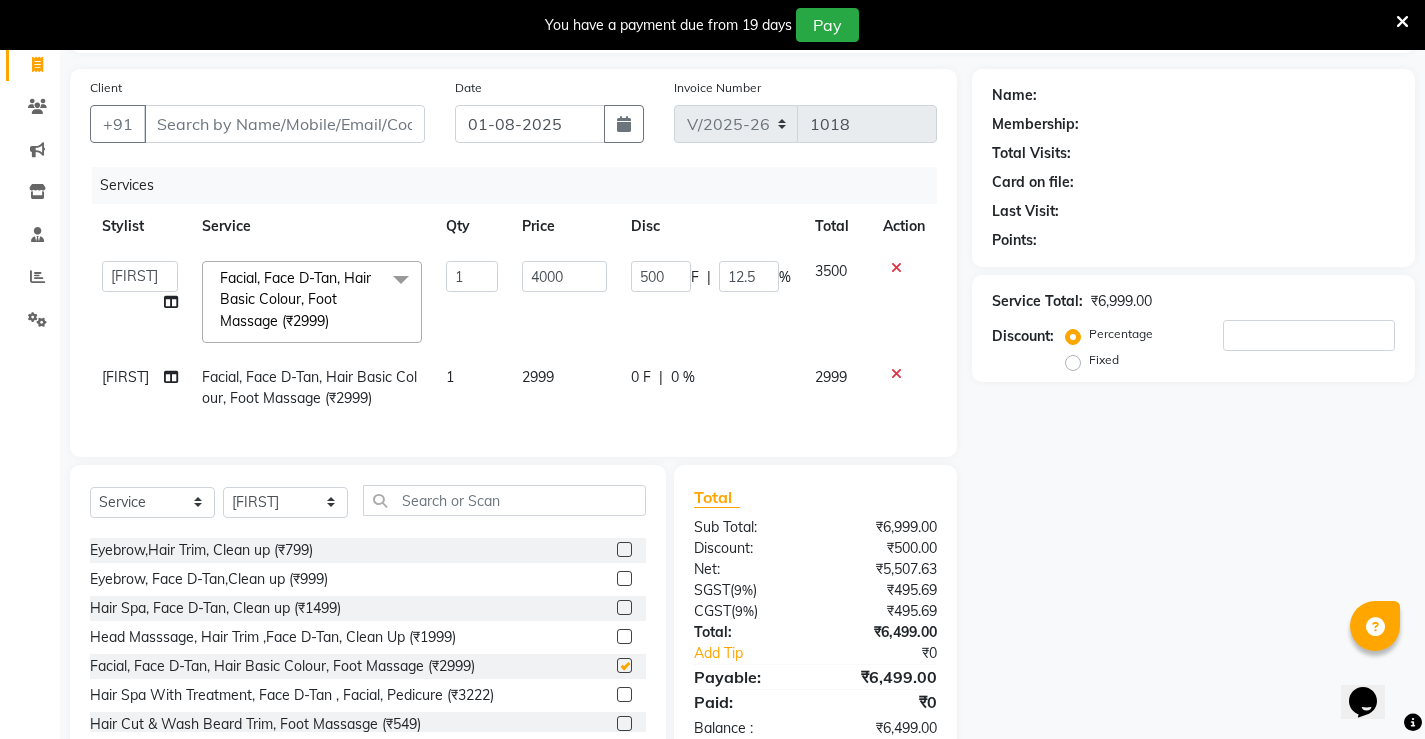 checkbox on "false" 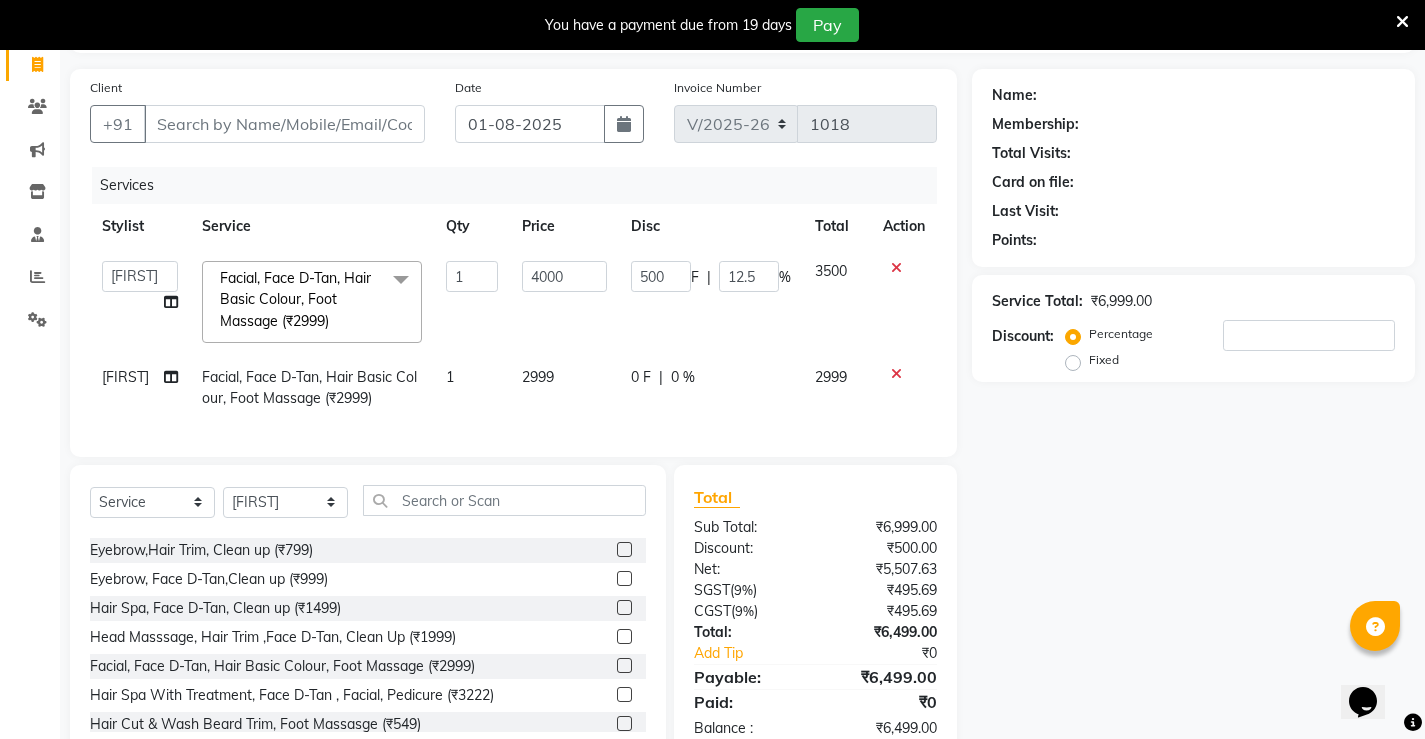 click 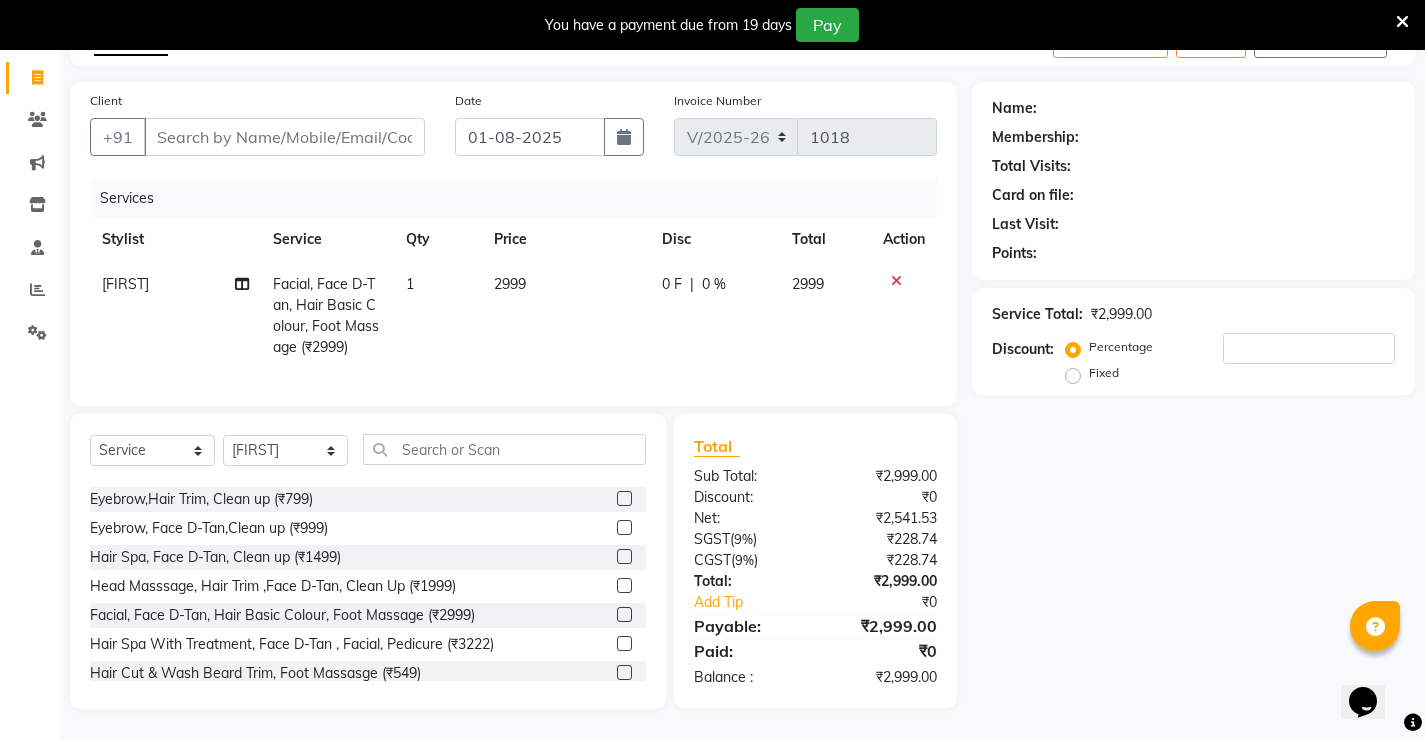 click on "2999" 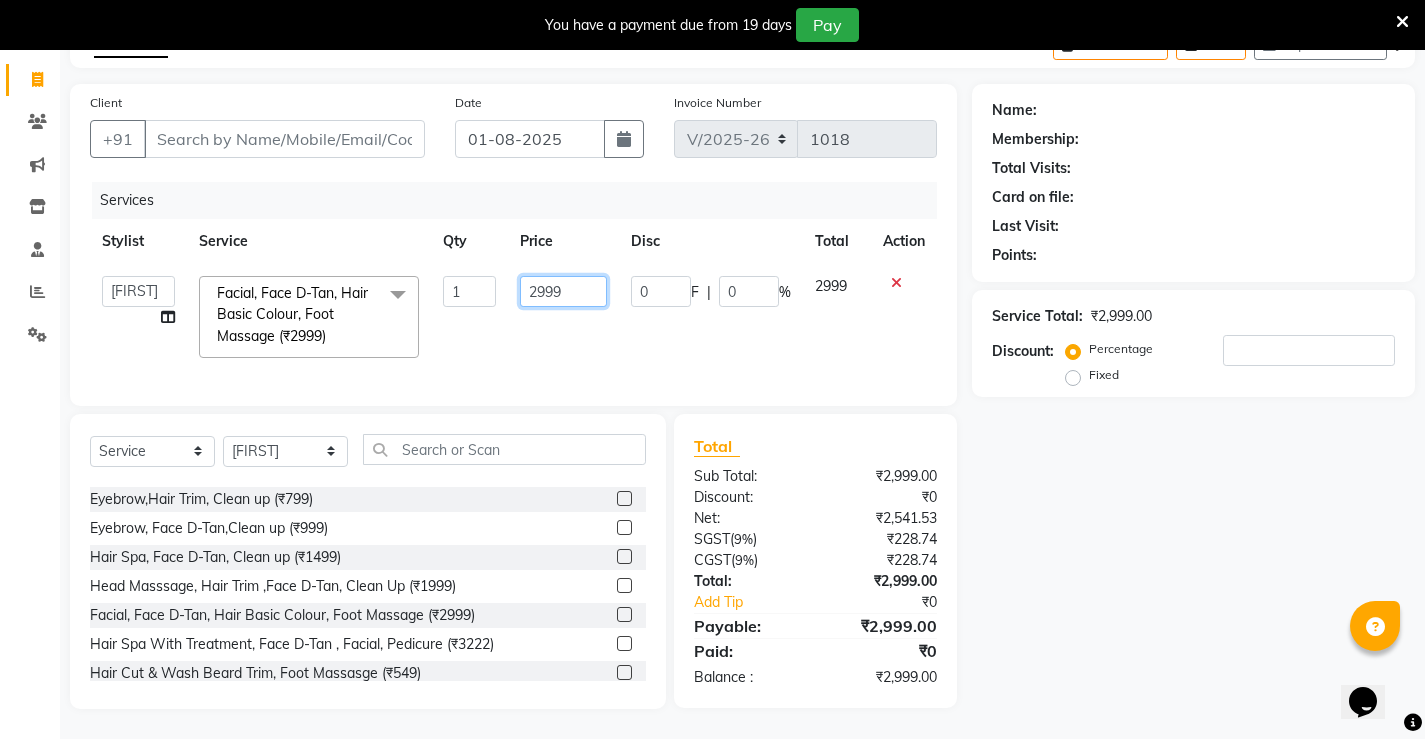 click on "2999" 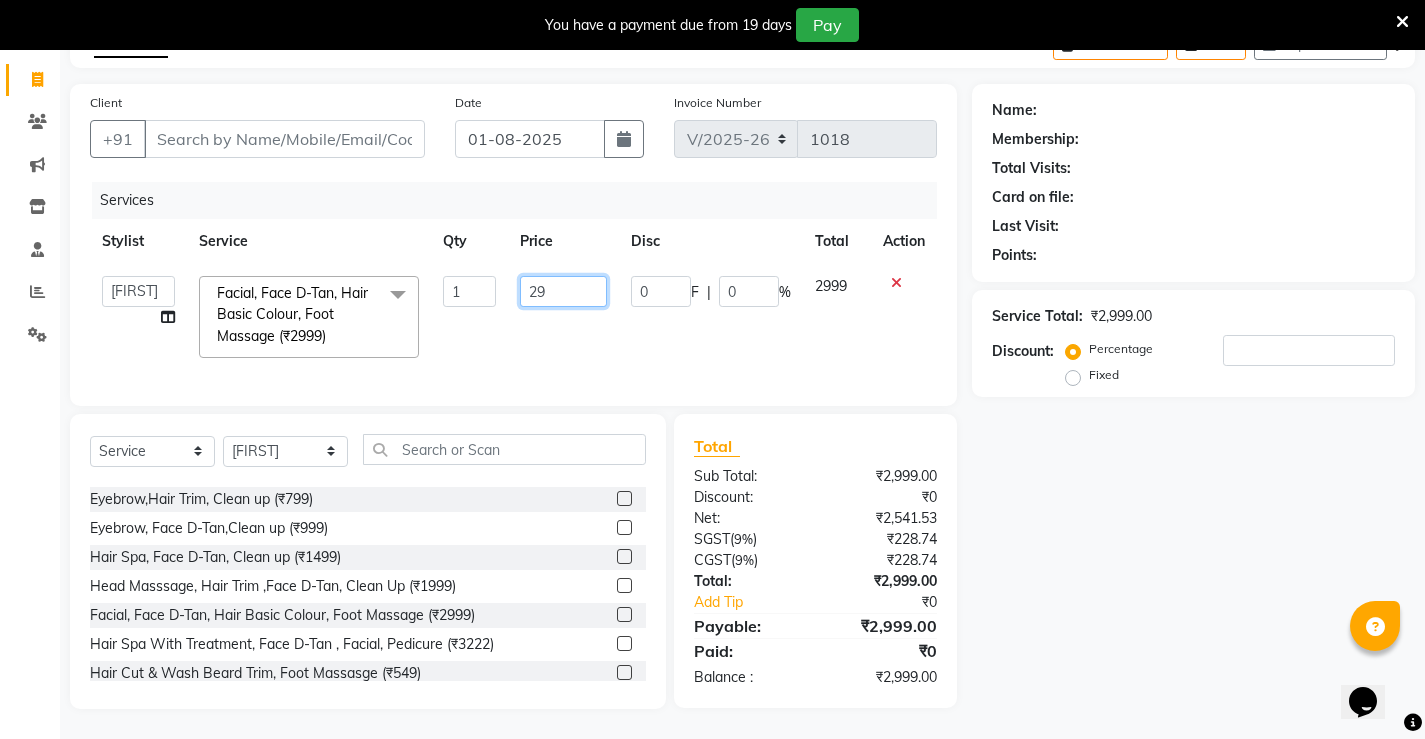type on "2" 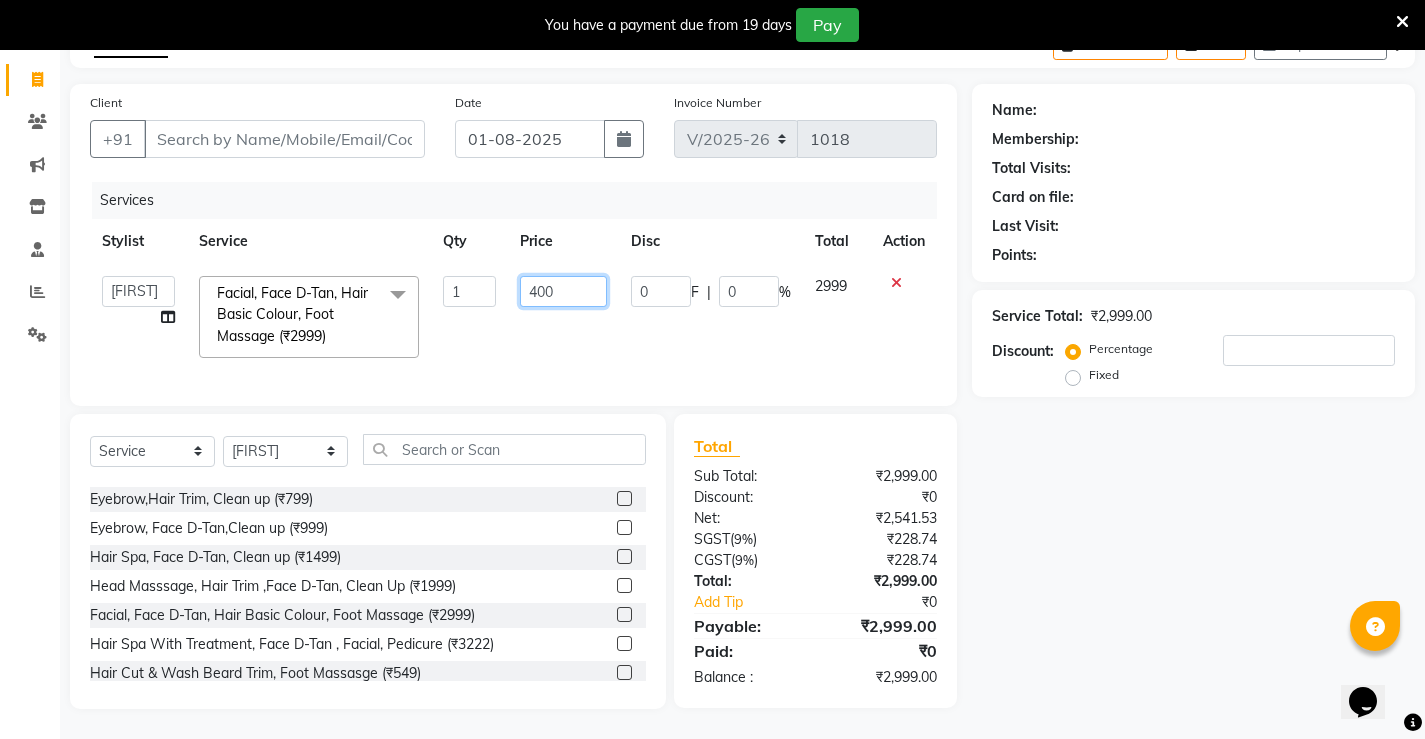 type on "4000" 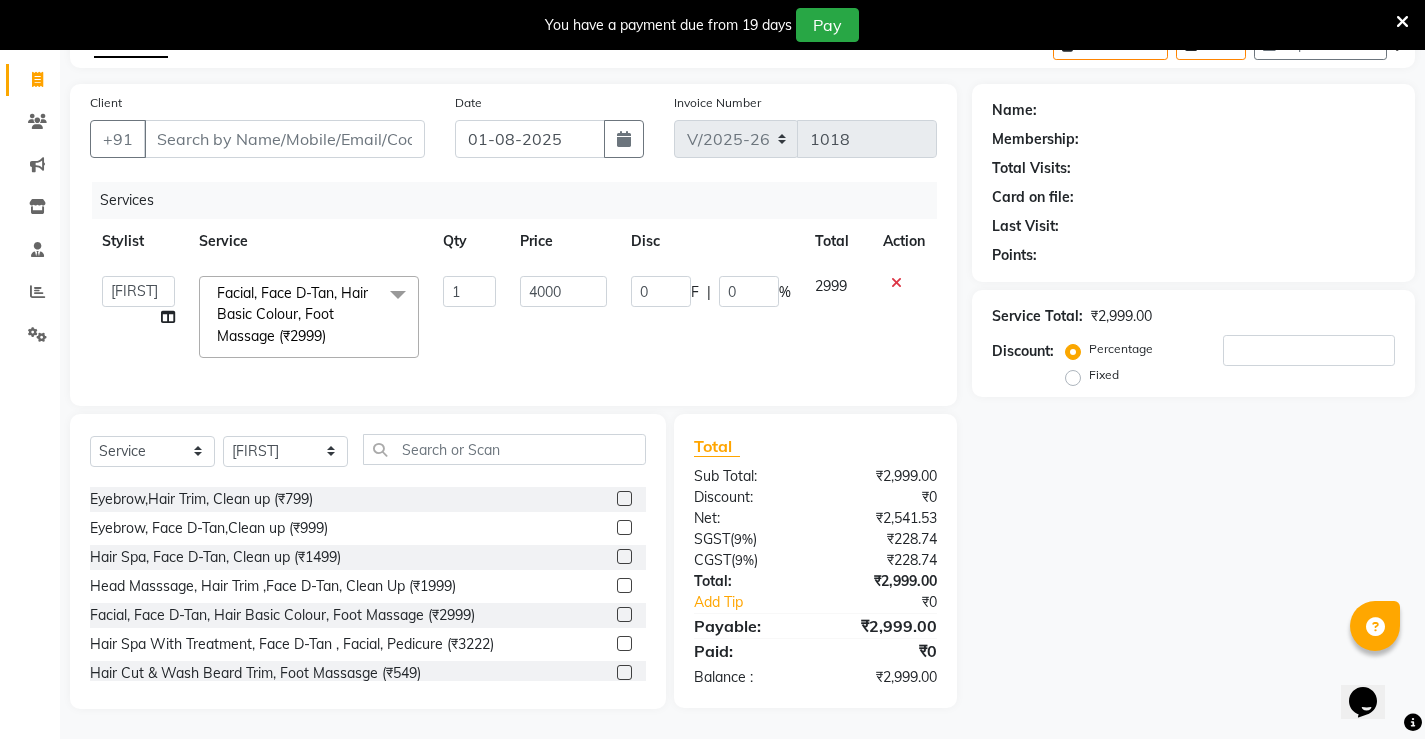 click on "4000" 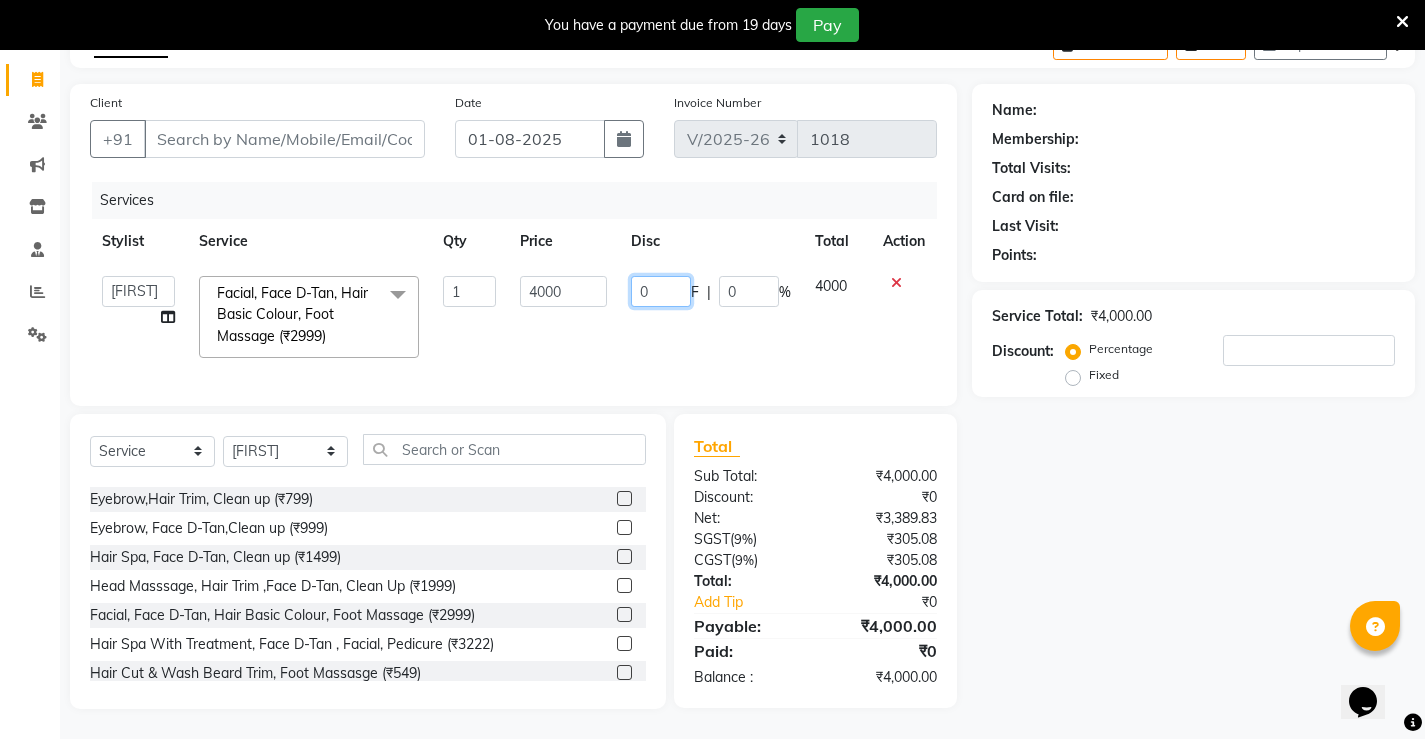 click on "0" 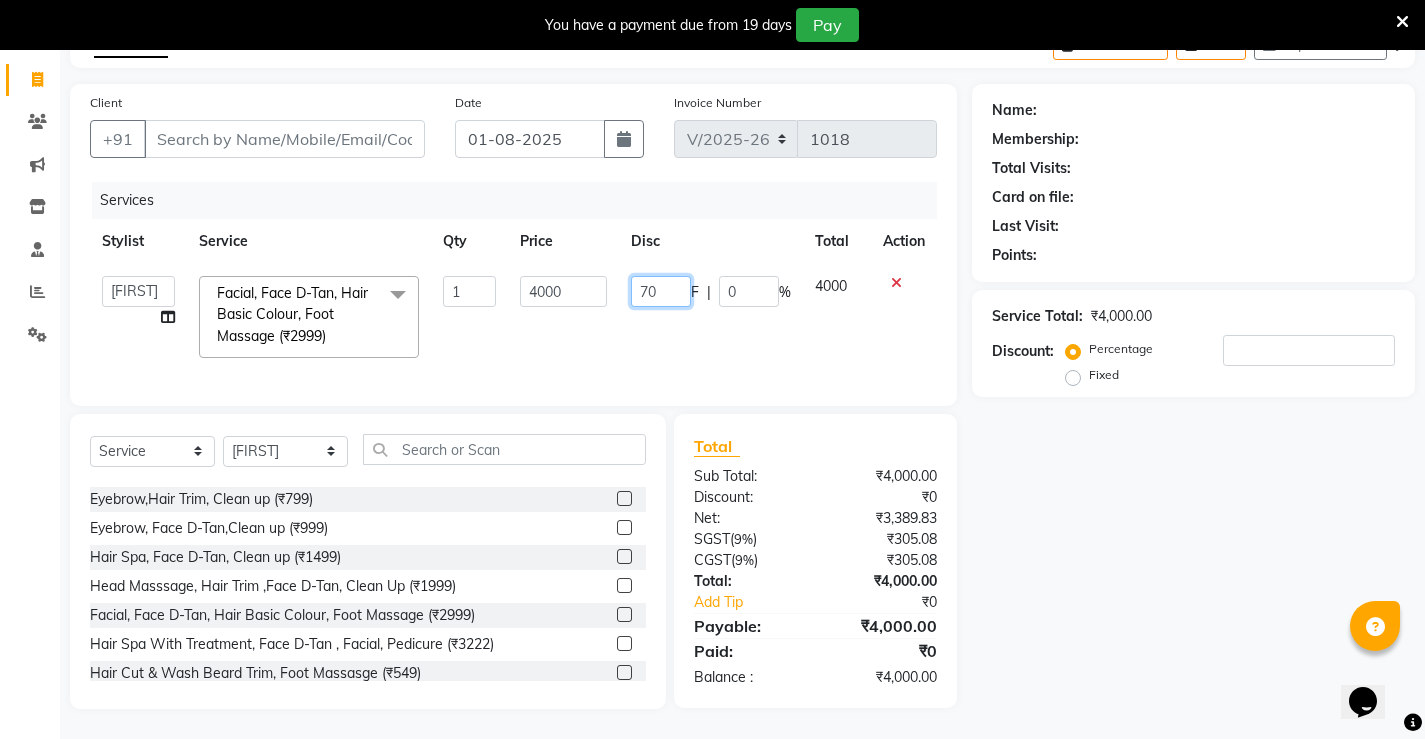 type on "700" 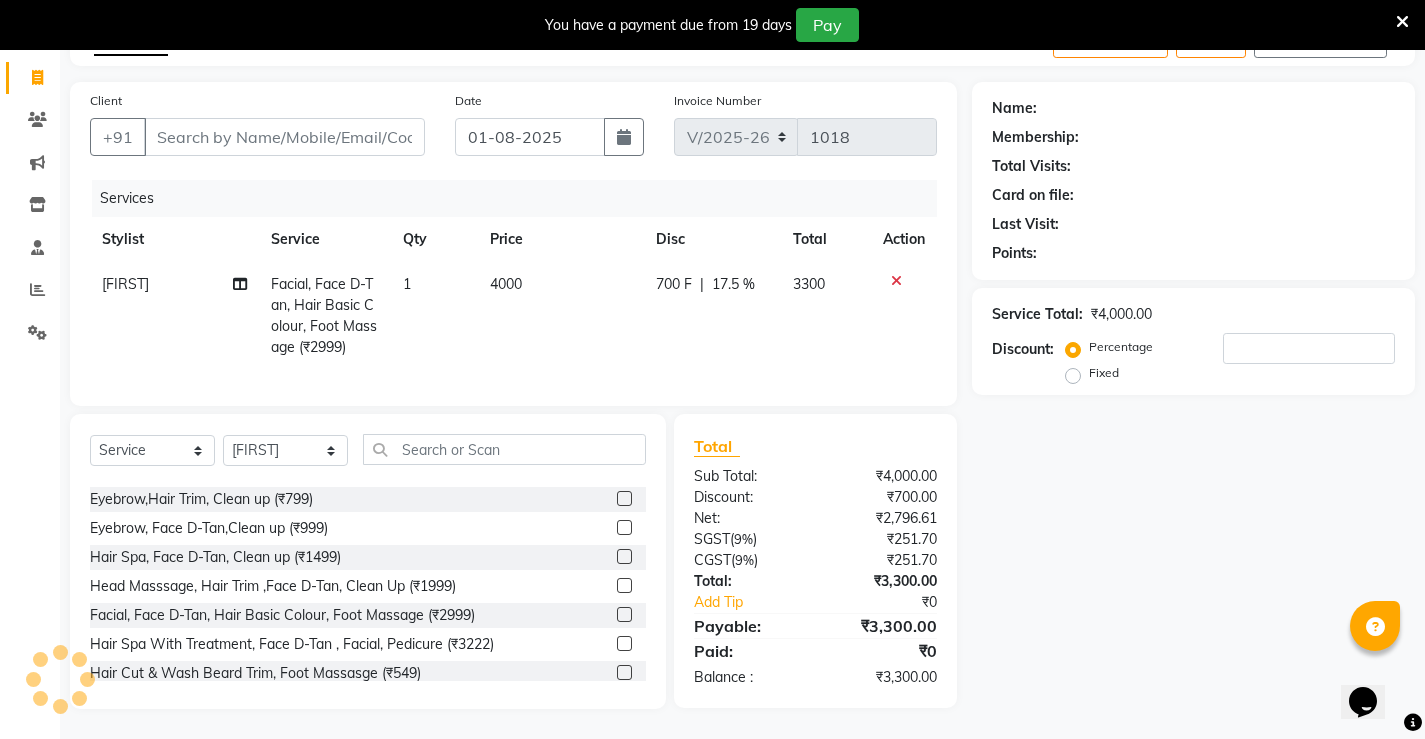 click on "700 F | 17.5 %" 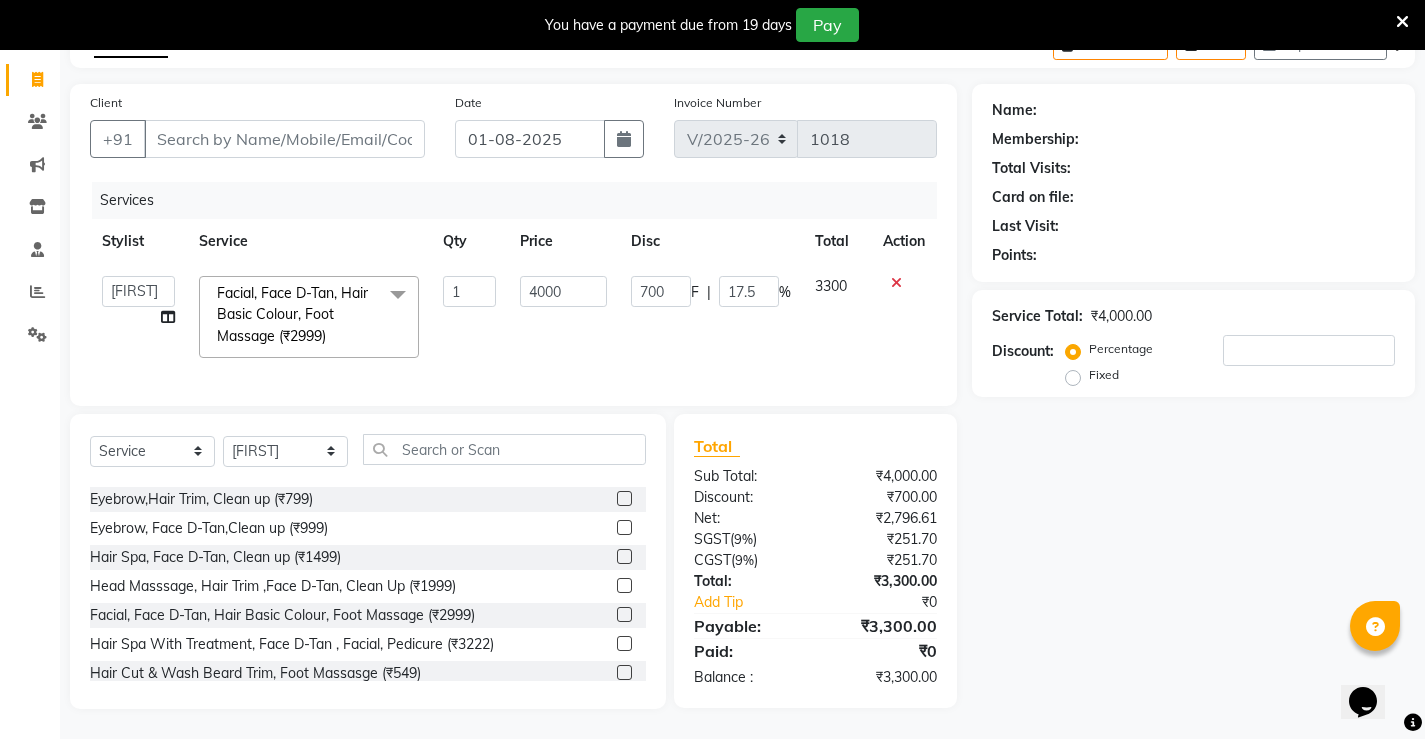 click on "Name: Membership: Total Visits: Card on file: Last Visit:  Points:  Service Total:  ₹4,000.00  Discount:  Percentage   Fixed" 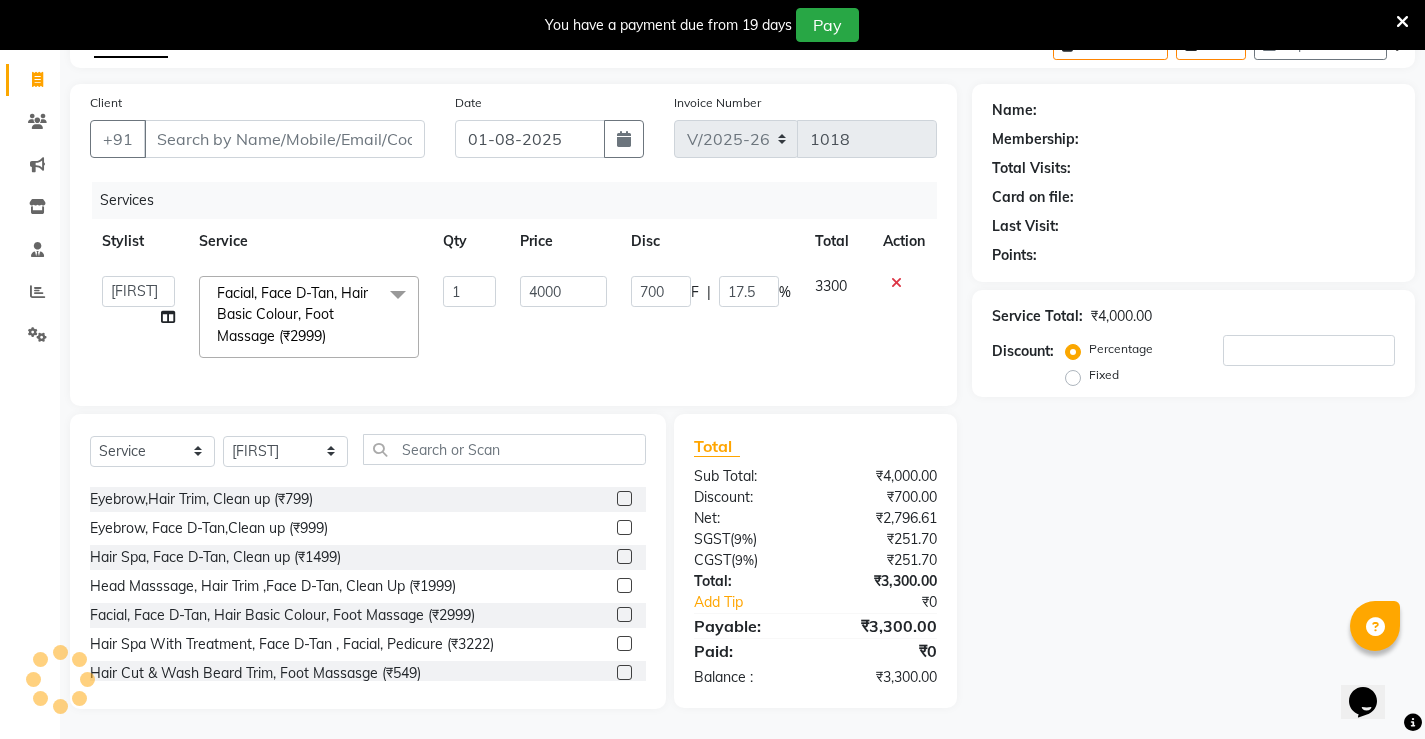 click 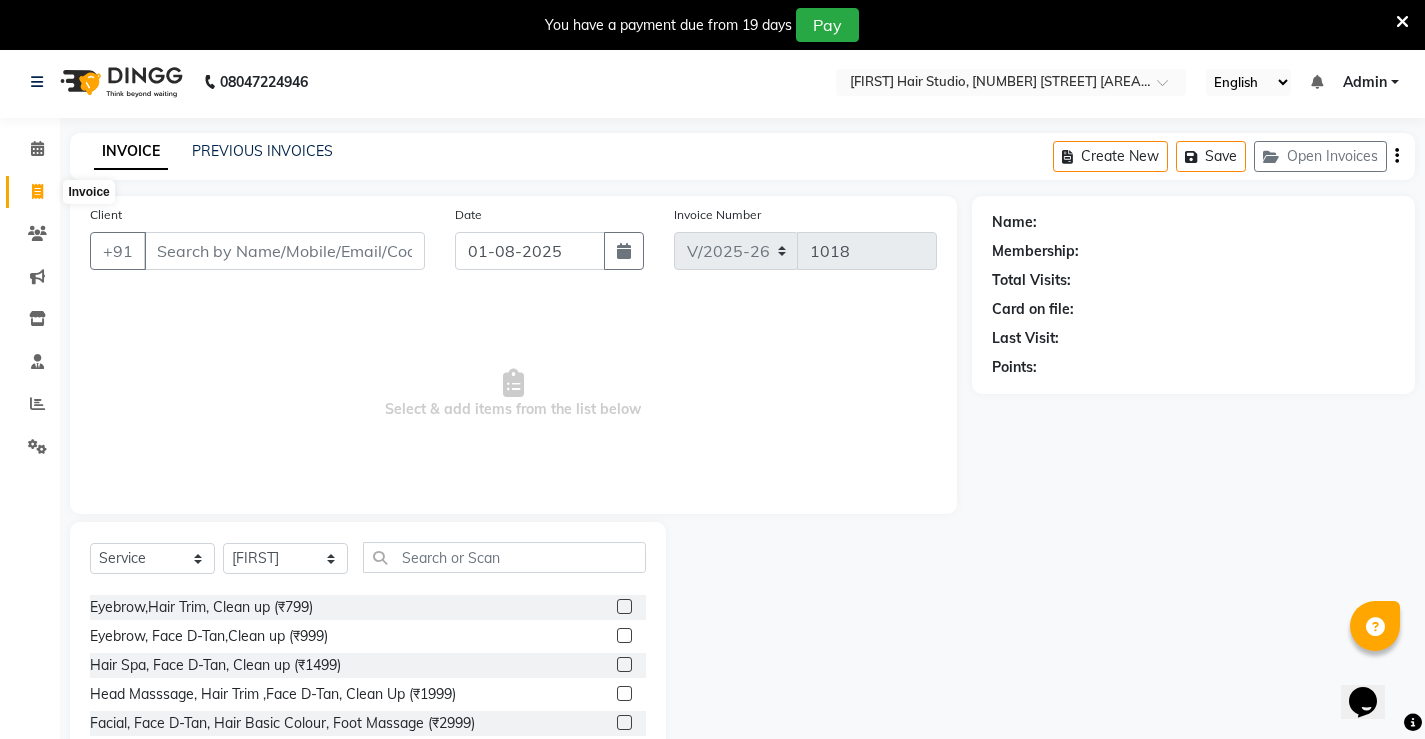 scroll, scrollTop: 0, scrollLeft: 0, axis: both 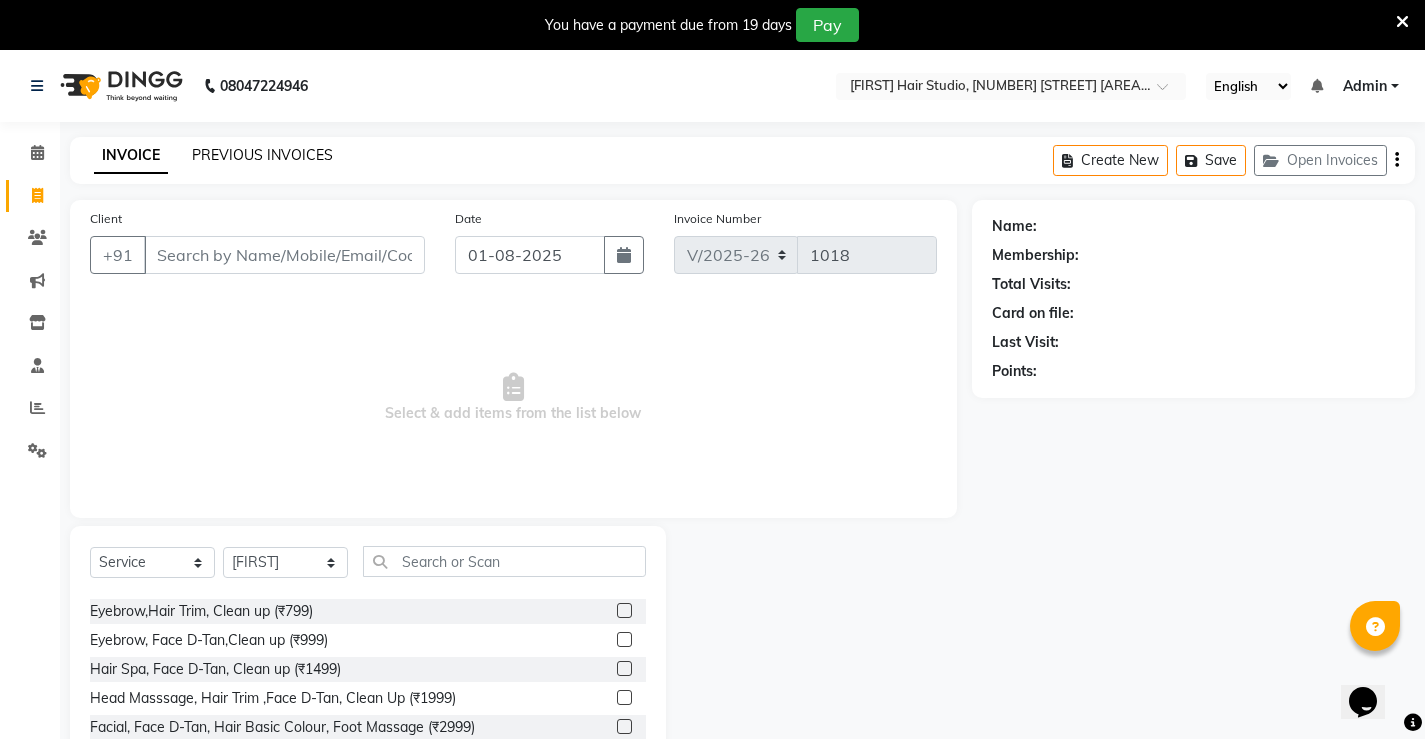 click on "PREVIOUS INVOICES" 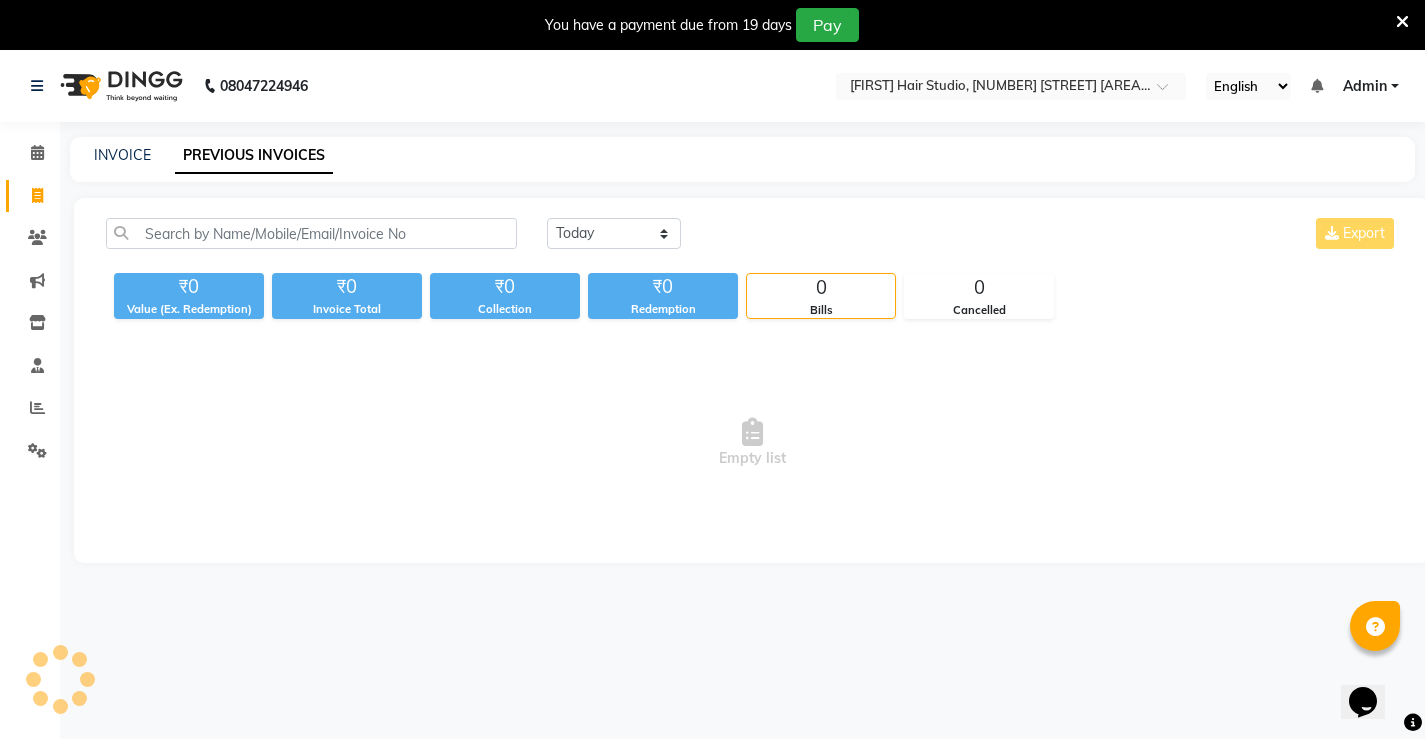 click on "INVOICE PREVIOUS INVOICES" 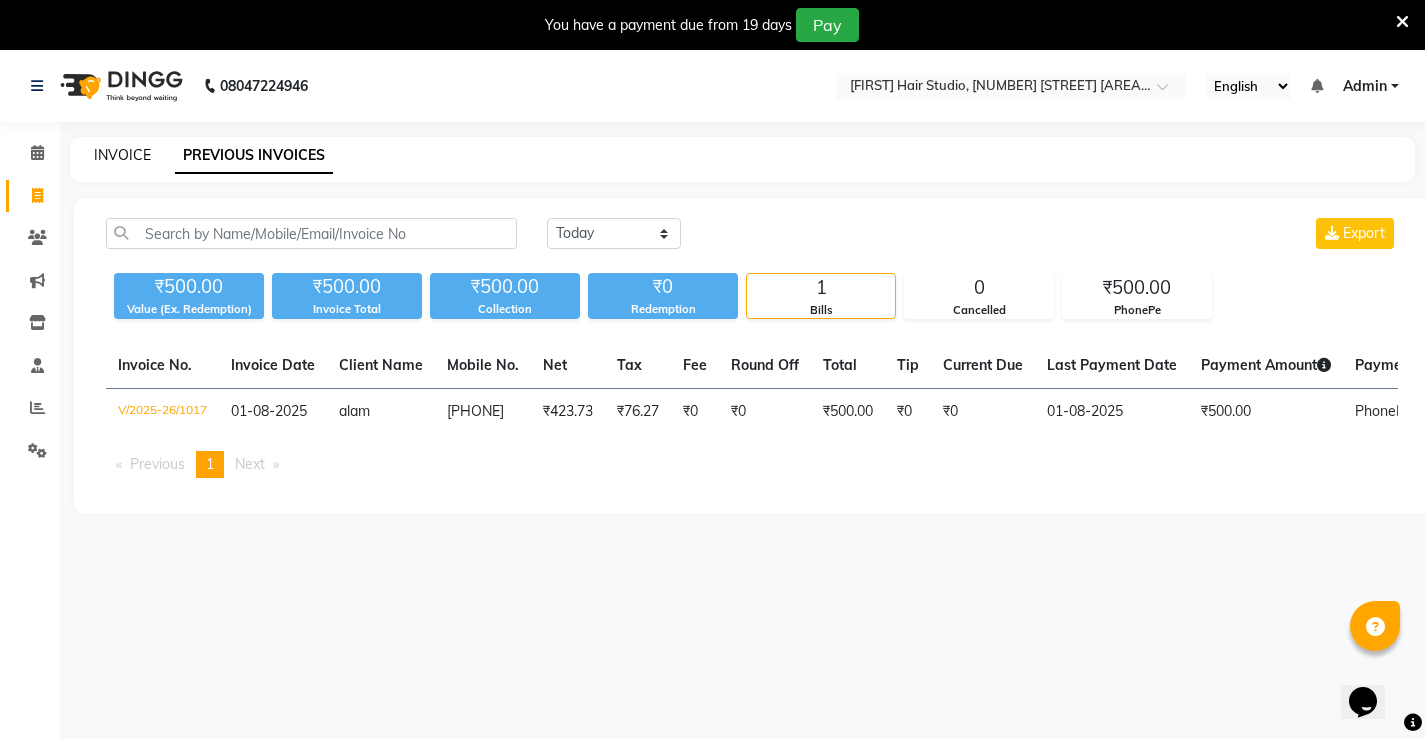 click on "INVOICE" 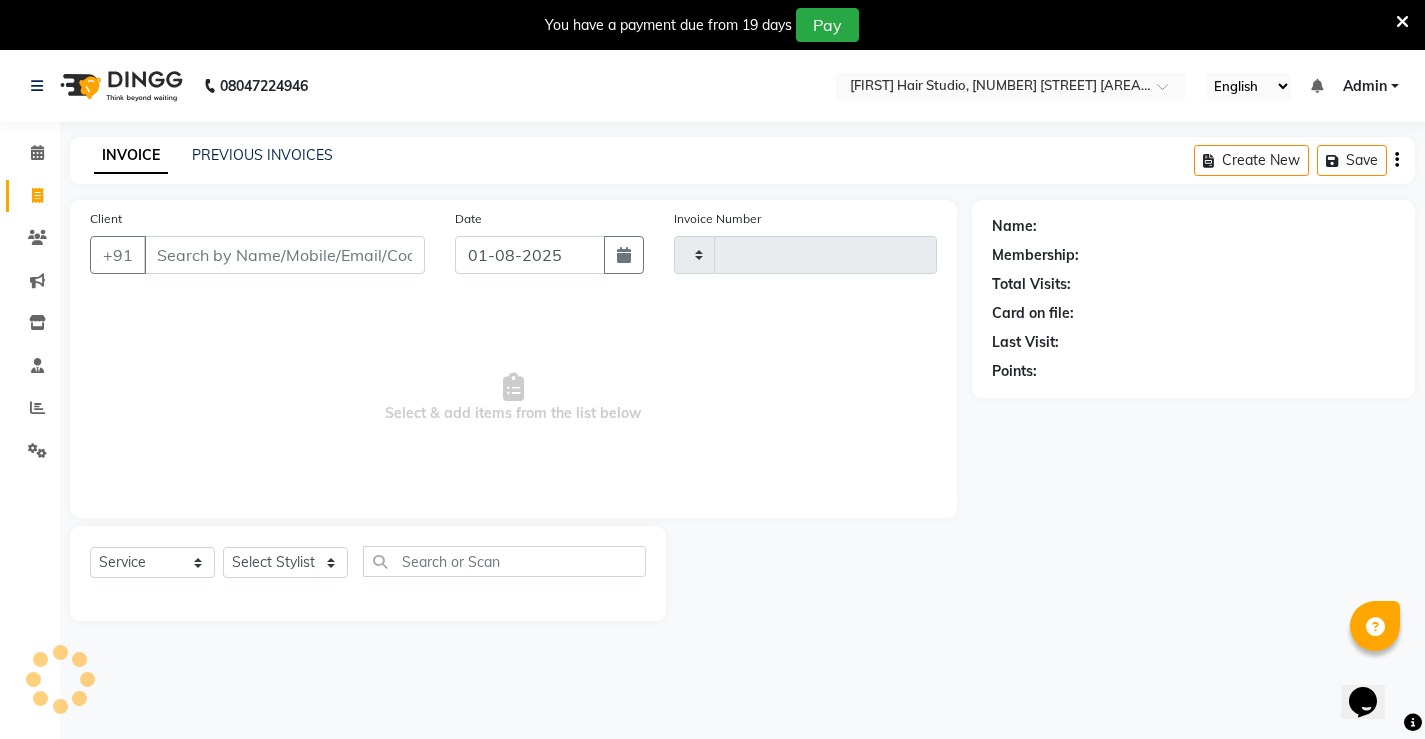 type on "1018" 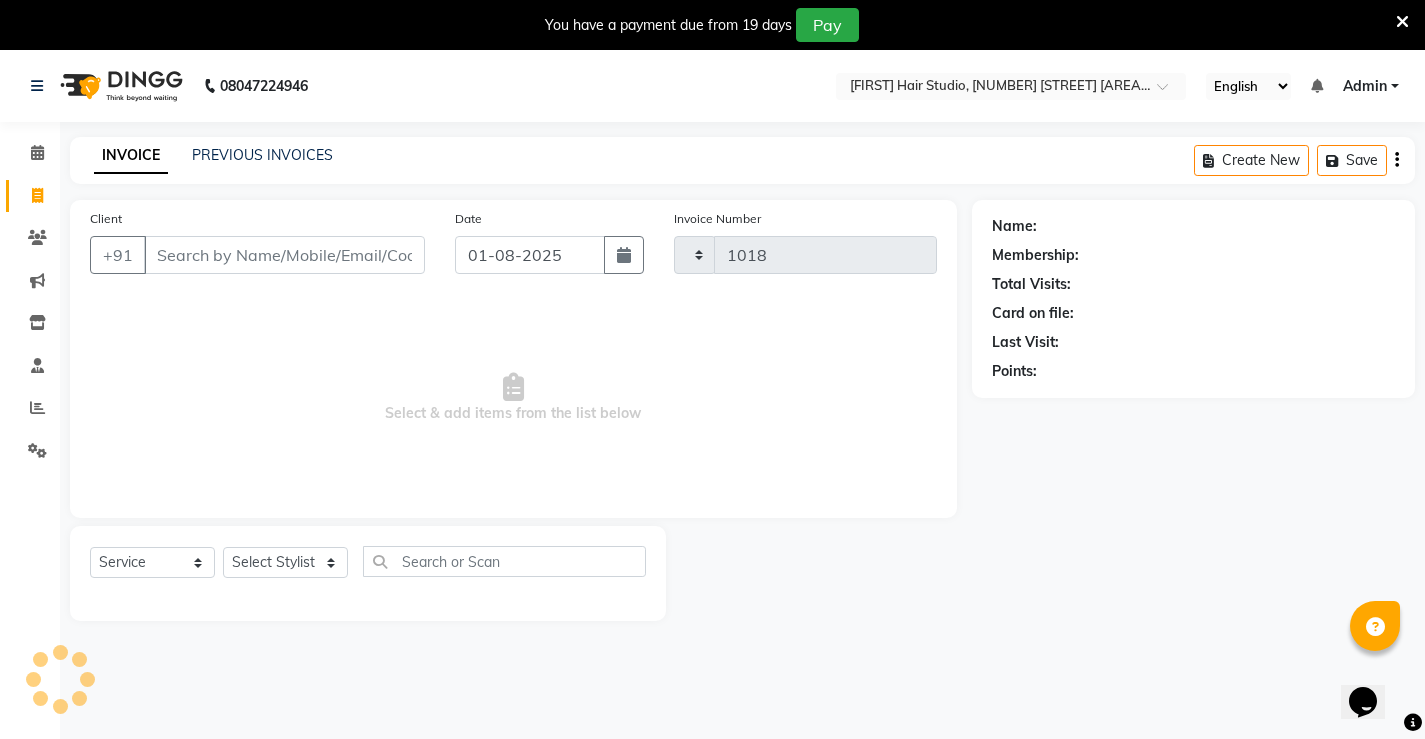 select on "7705" 